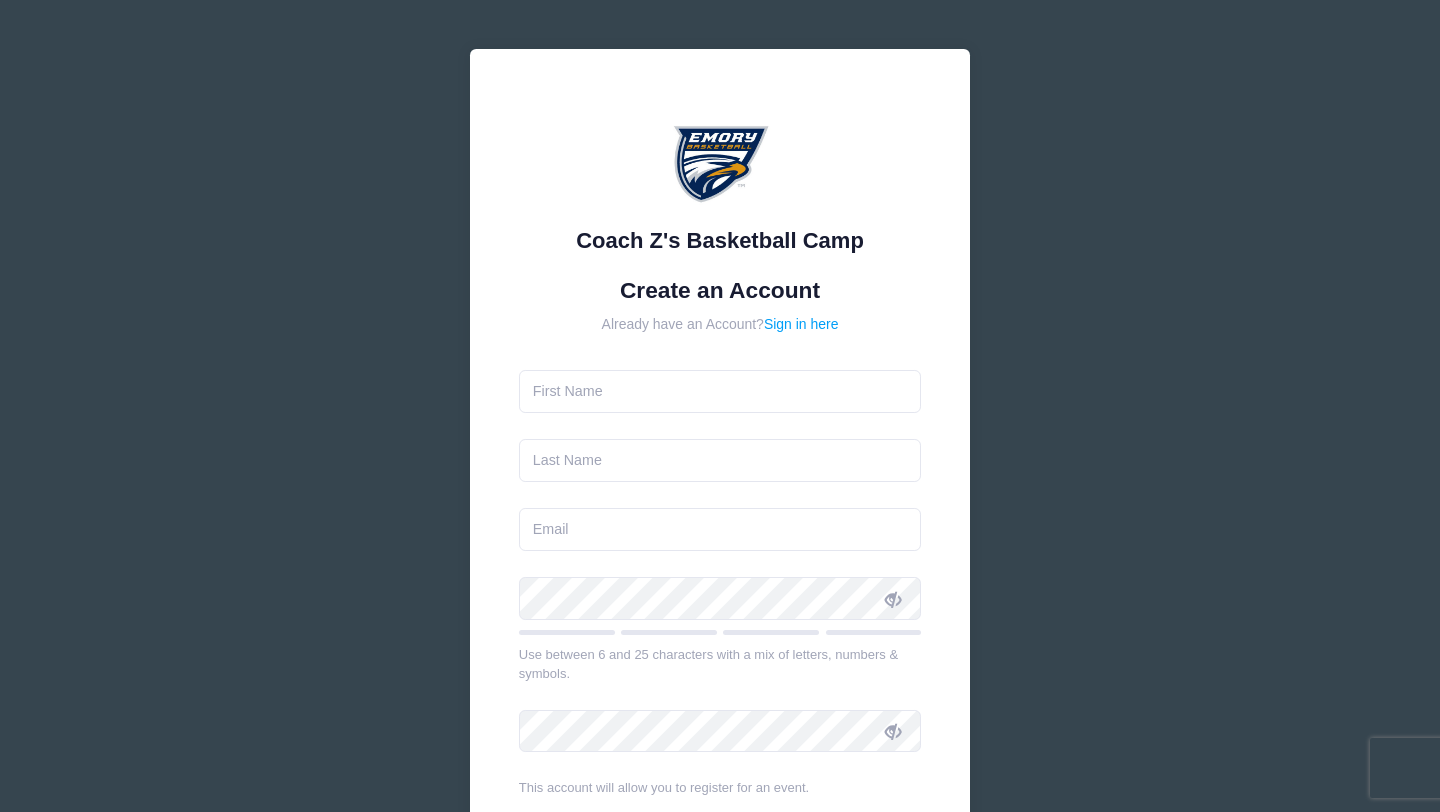scroll, scrollTop: 0, scrollLeft: 0, axis: both 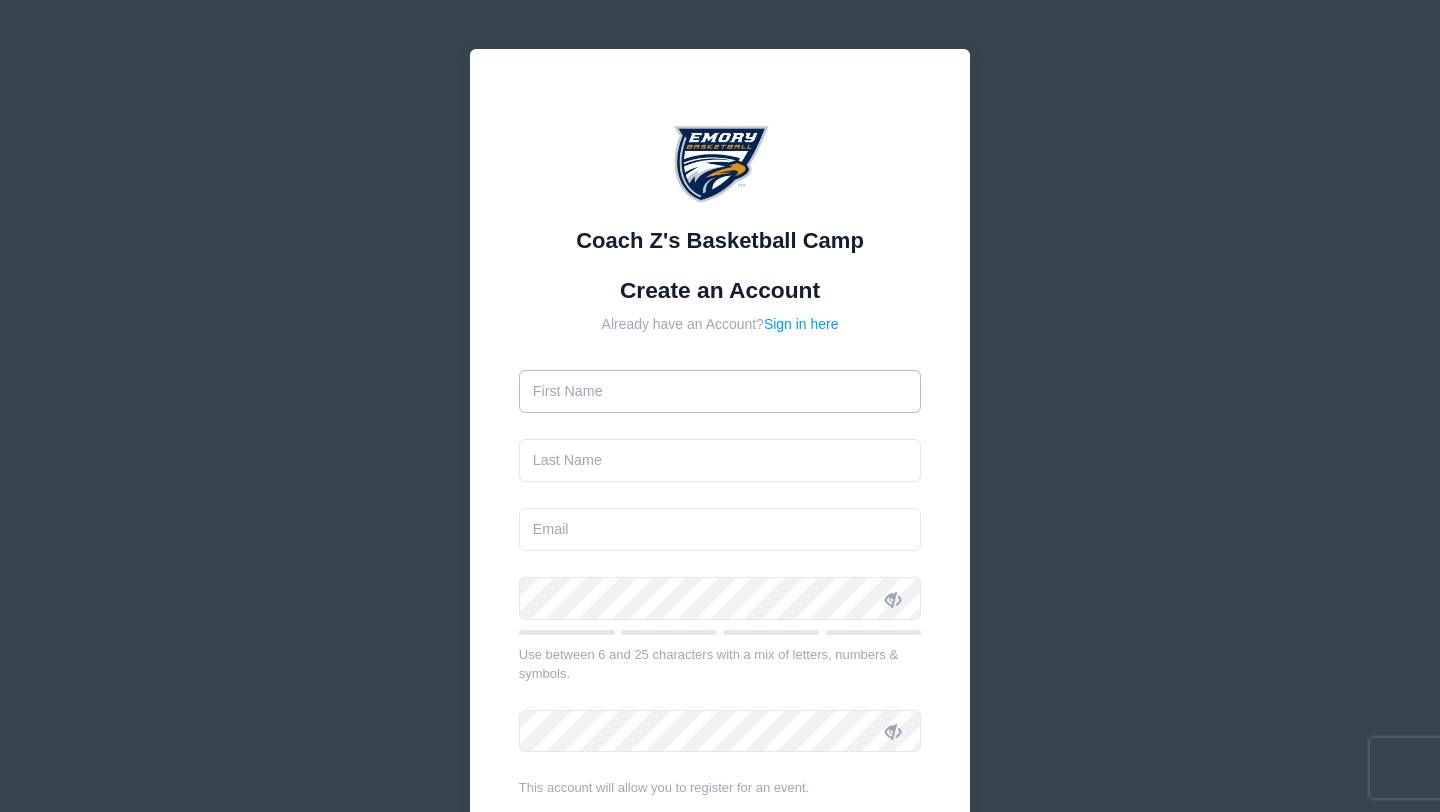 click at bounding box center (720, 391) 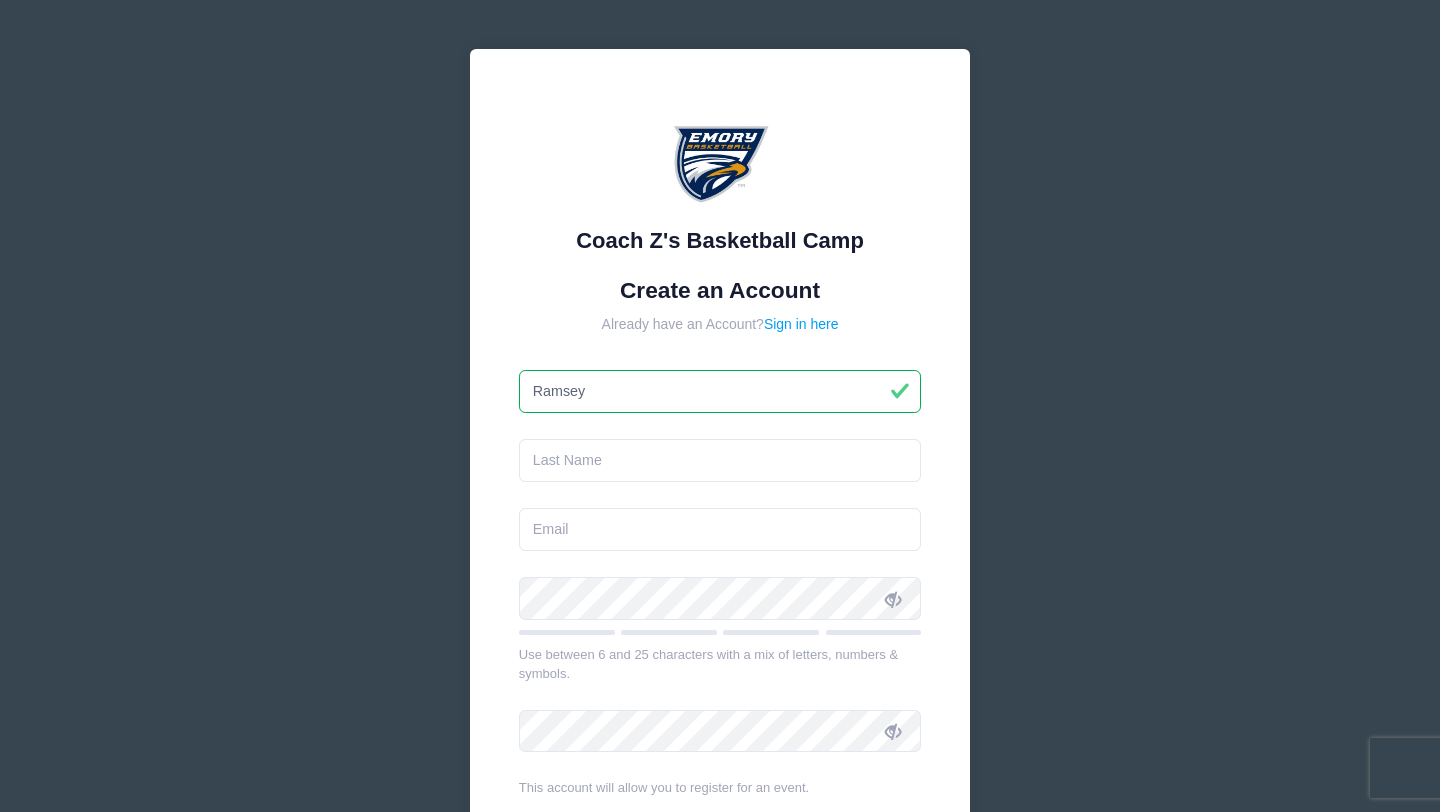 type on "Ramsey" 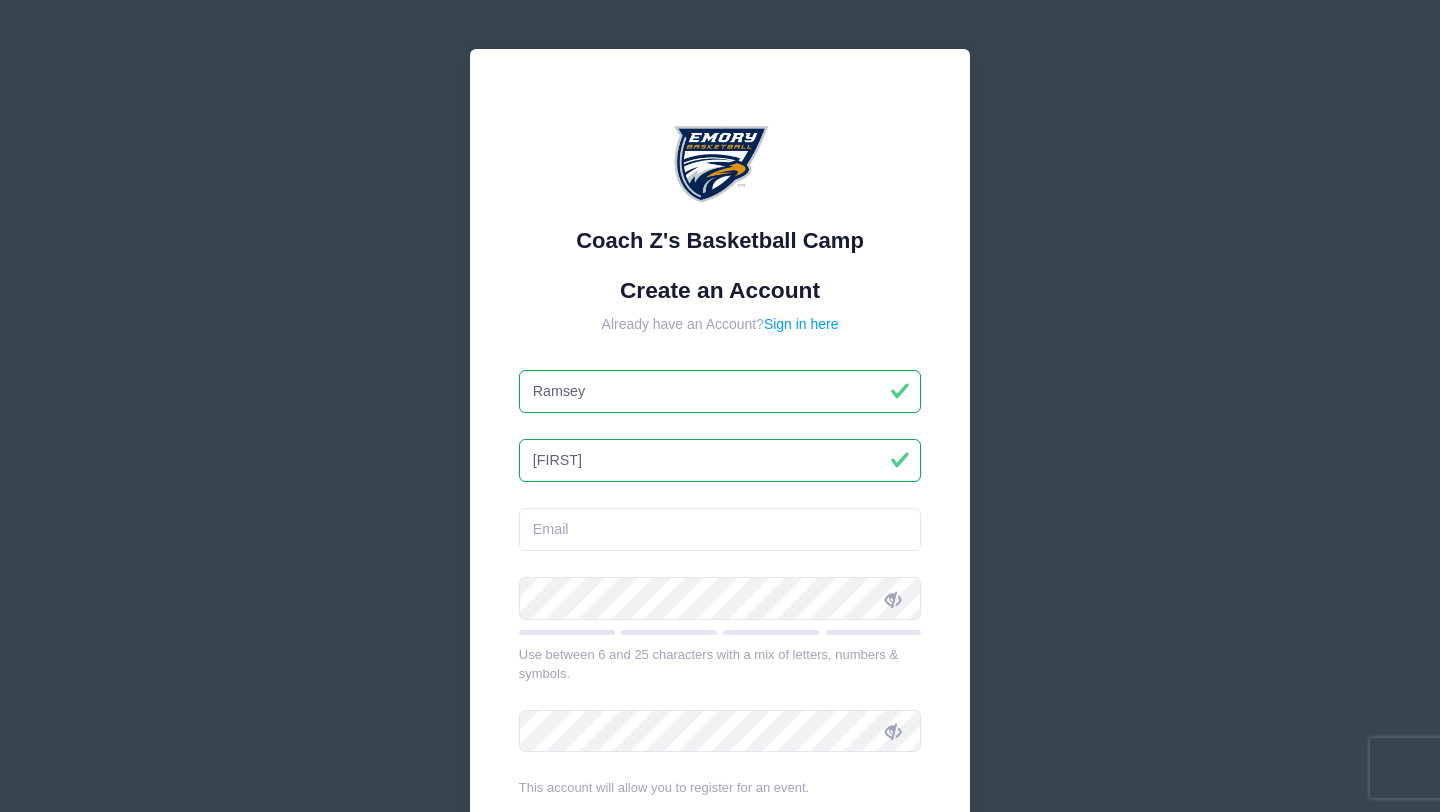 type on "[FIRST]" 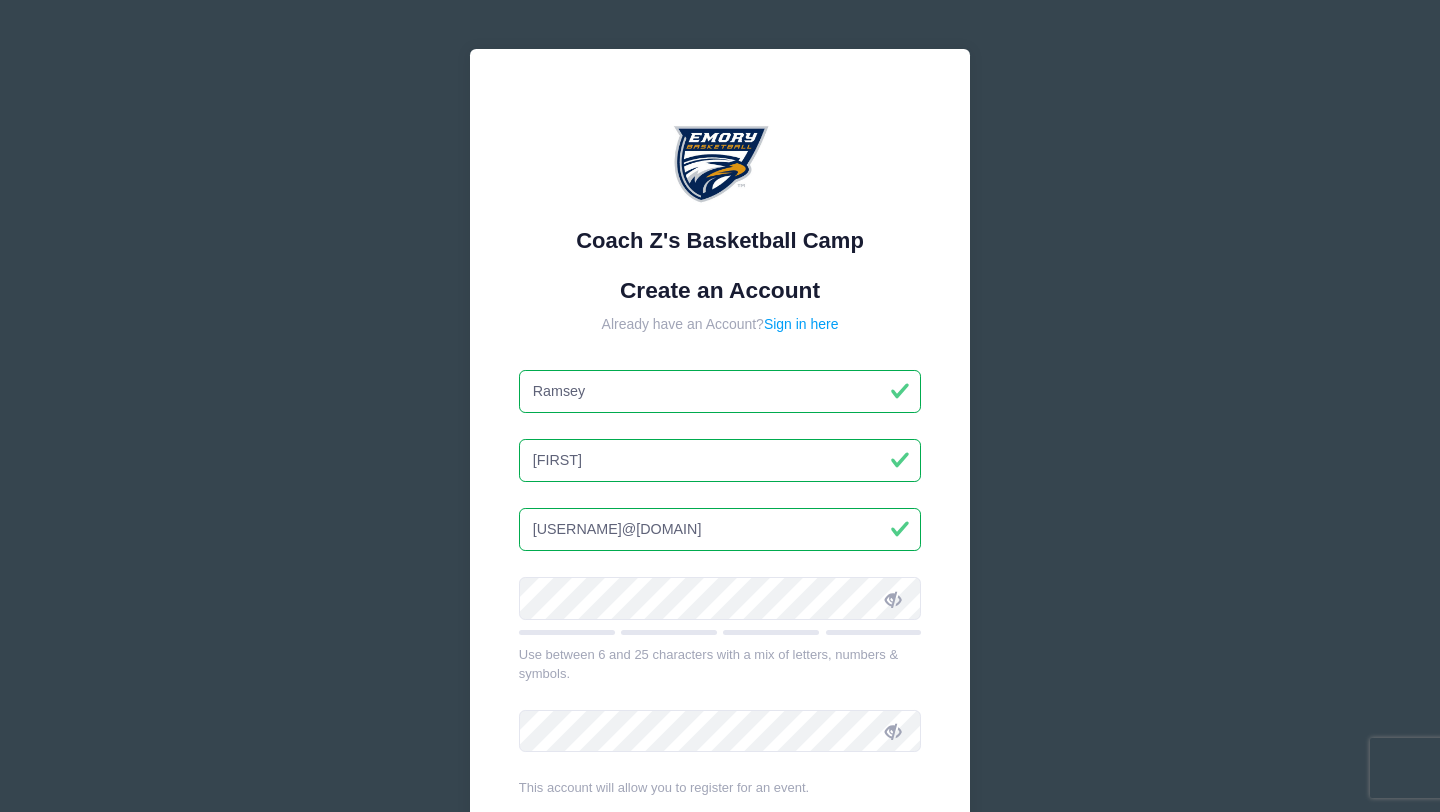 type on "[USERNAME]@[DOMAIN]" 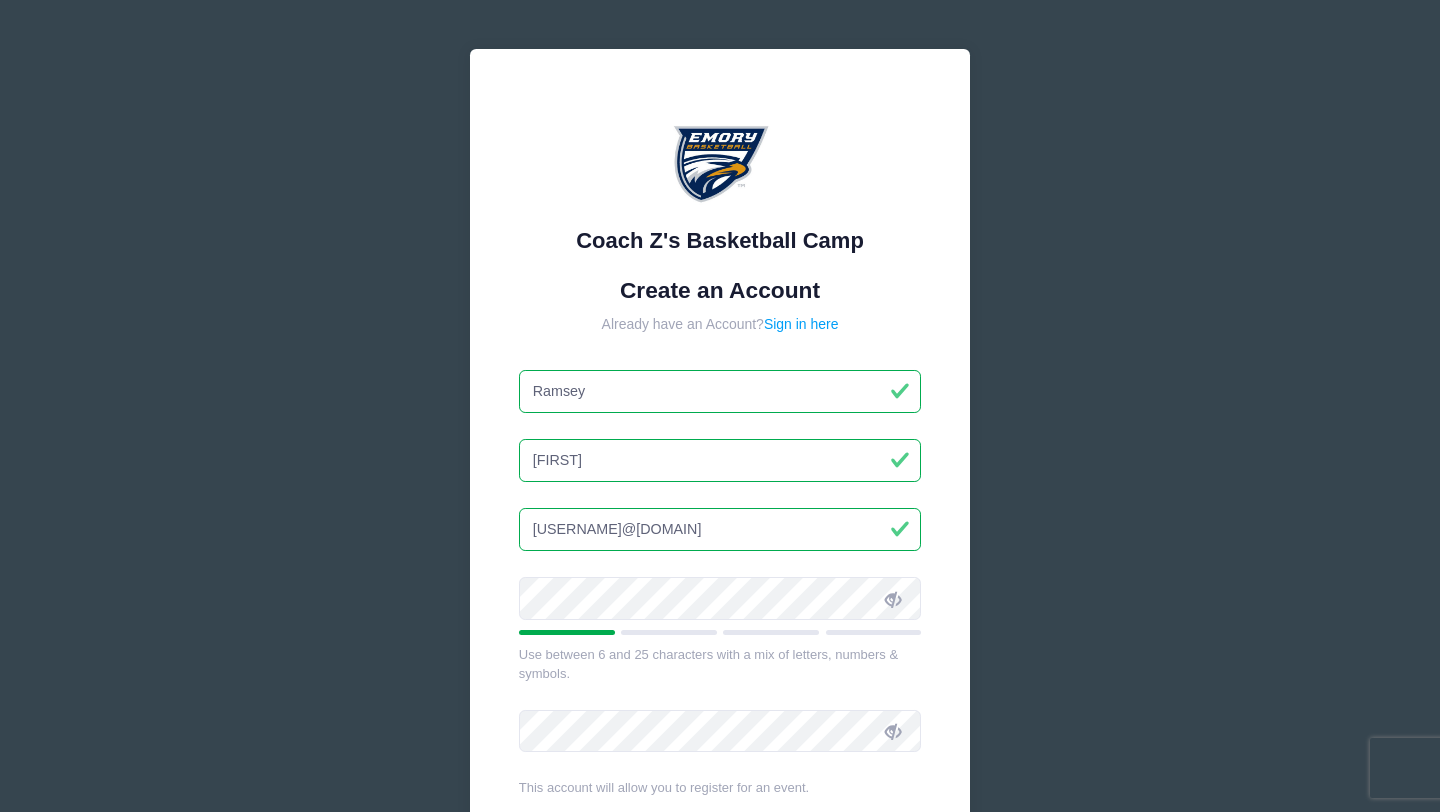 click at bounding box center [893, 599] 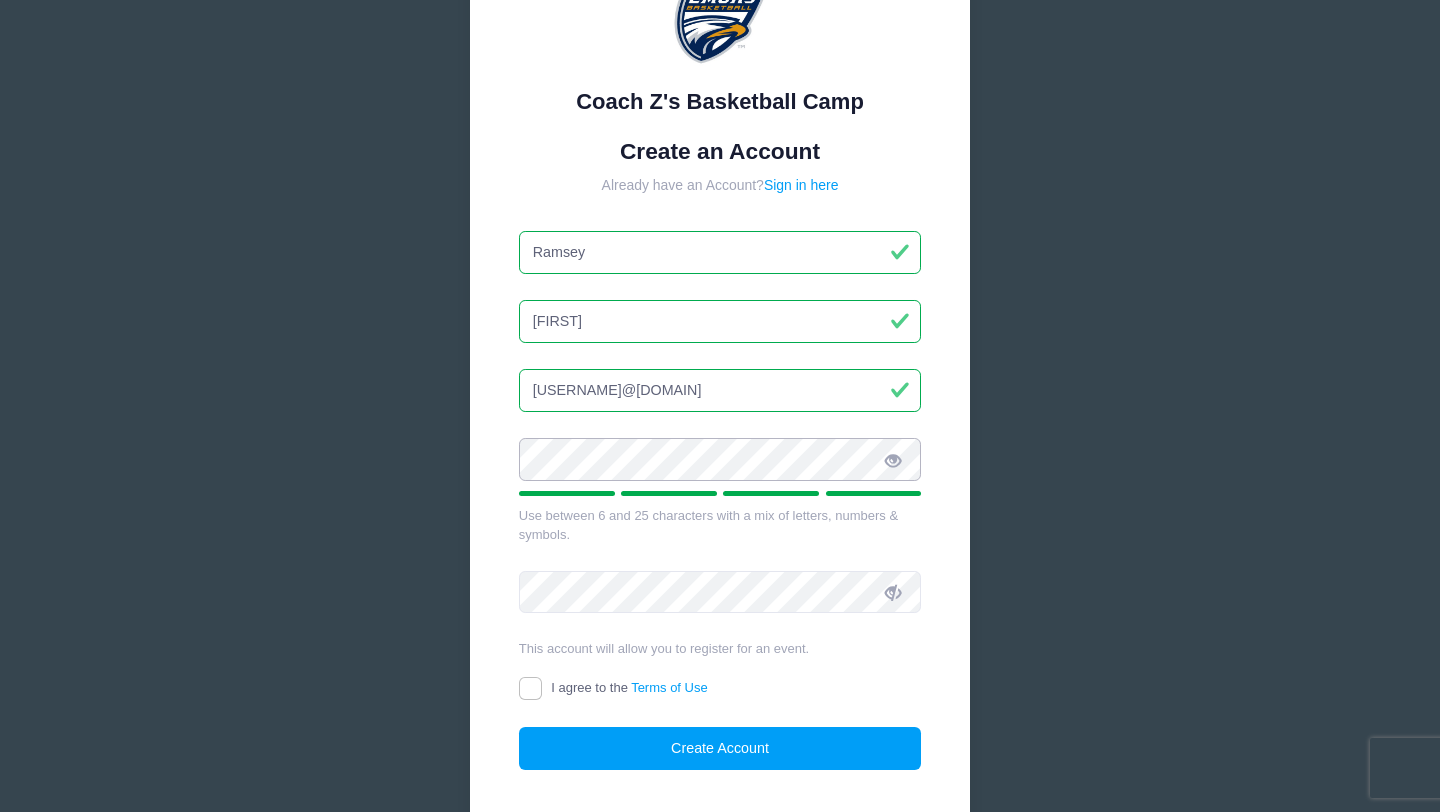 scroll, scrollTop: 147, scrollLeft: 0, axis: vertical 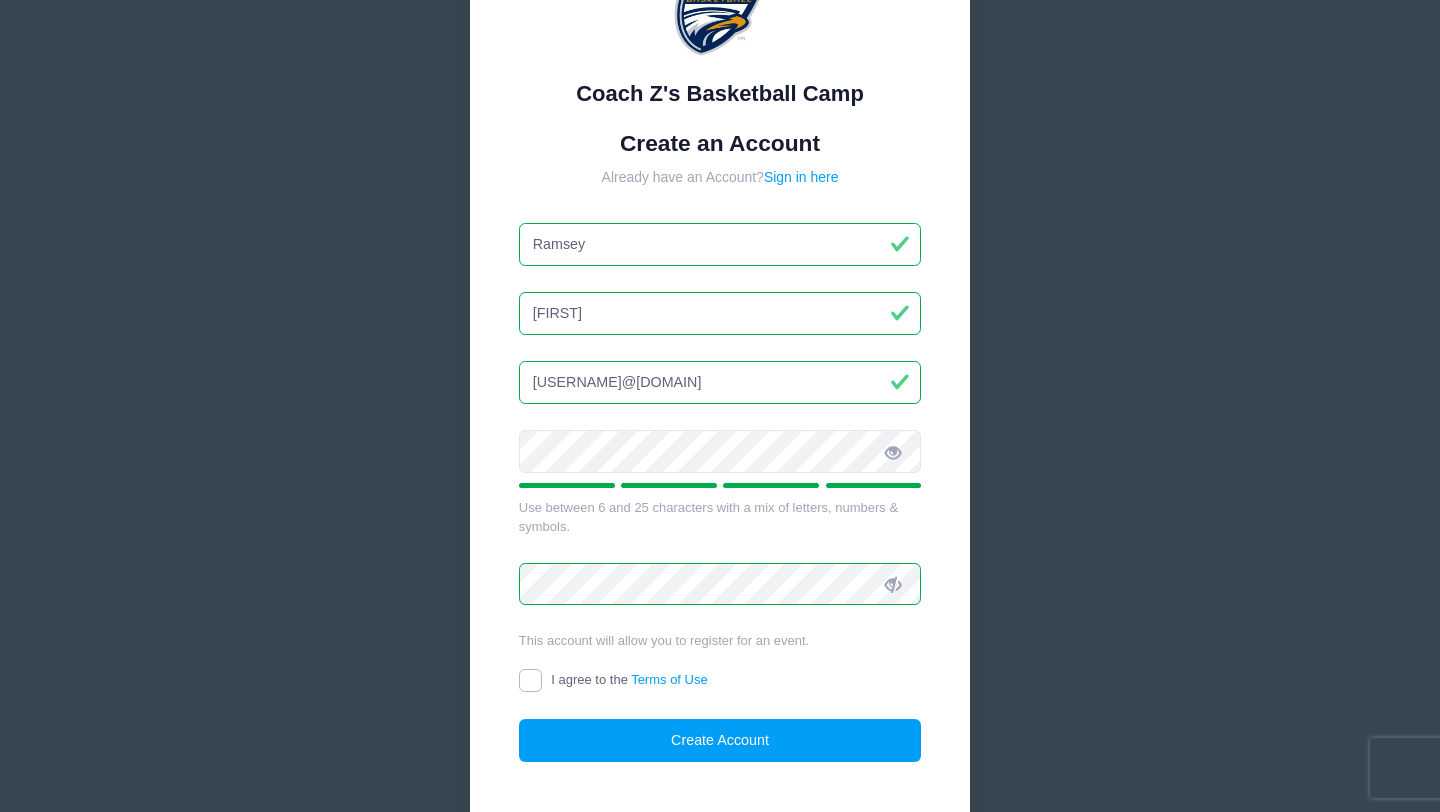 click on "I agree to the
Terms of Use" at bounding box center (530, 680) 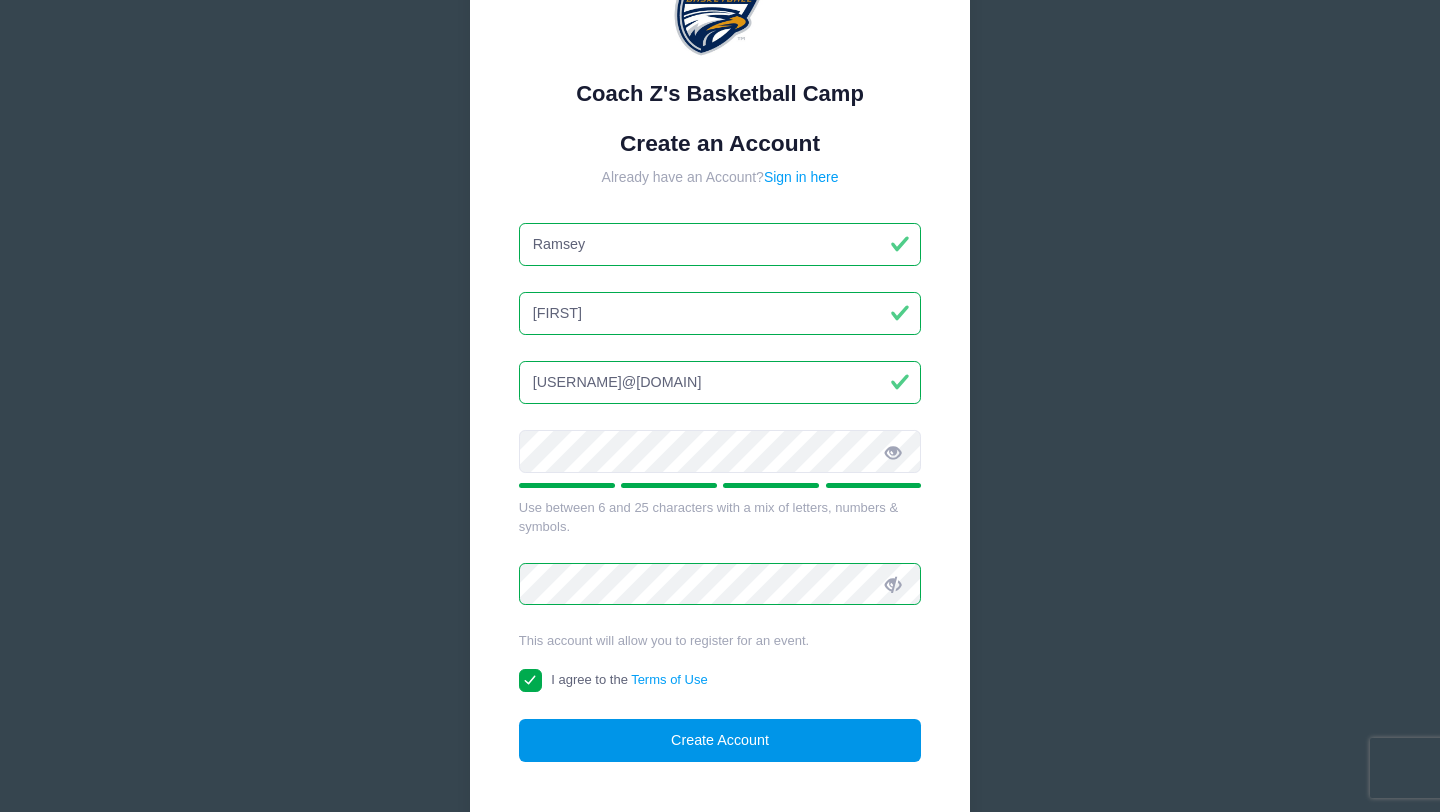 click on "Create Account" at bounding box center [720, 740] 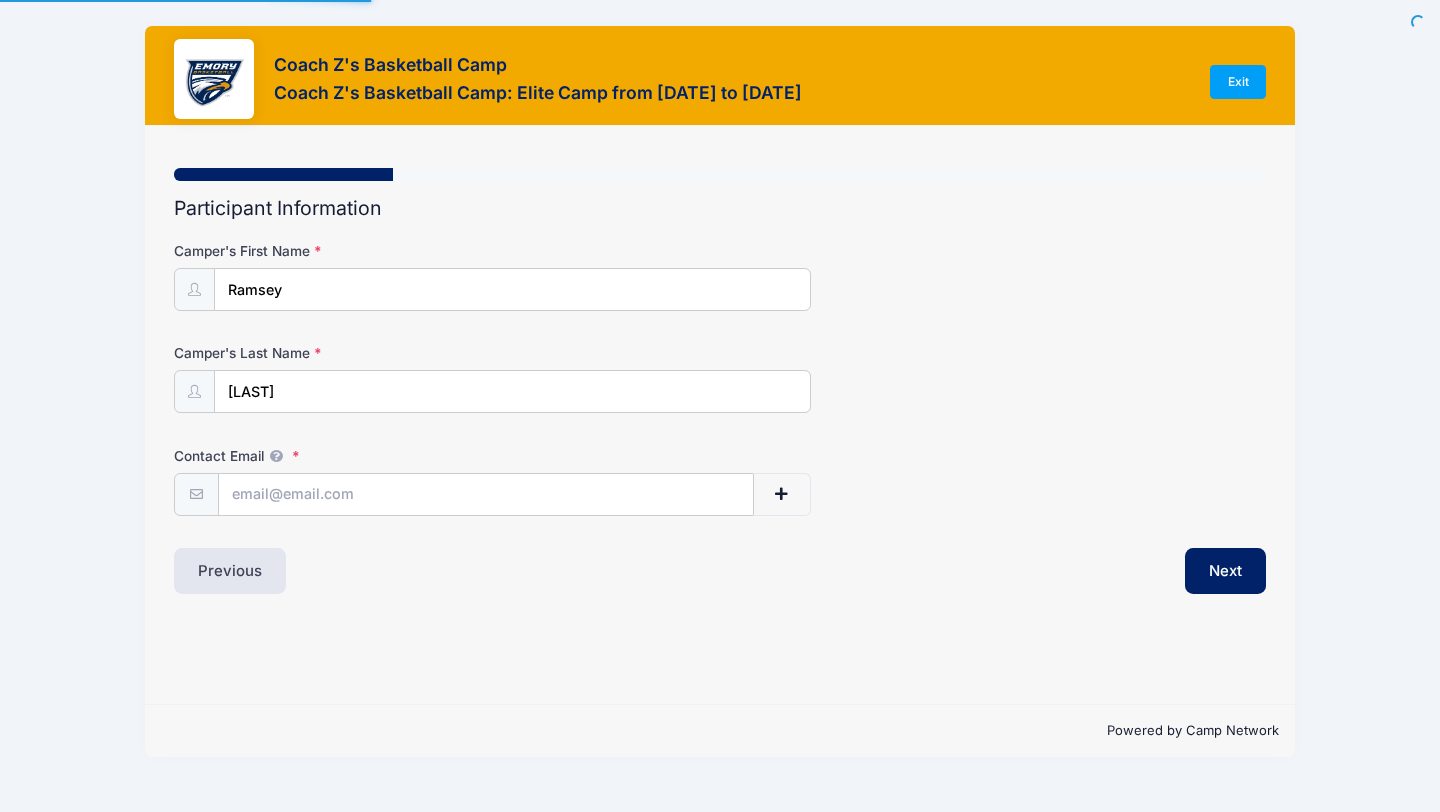 scroll, scrollTop: 0, scrollLeft: 0, axis: both 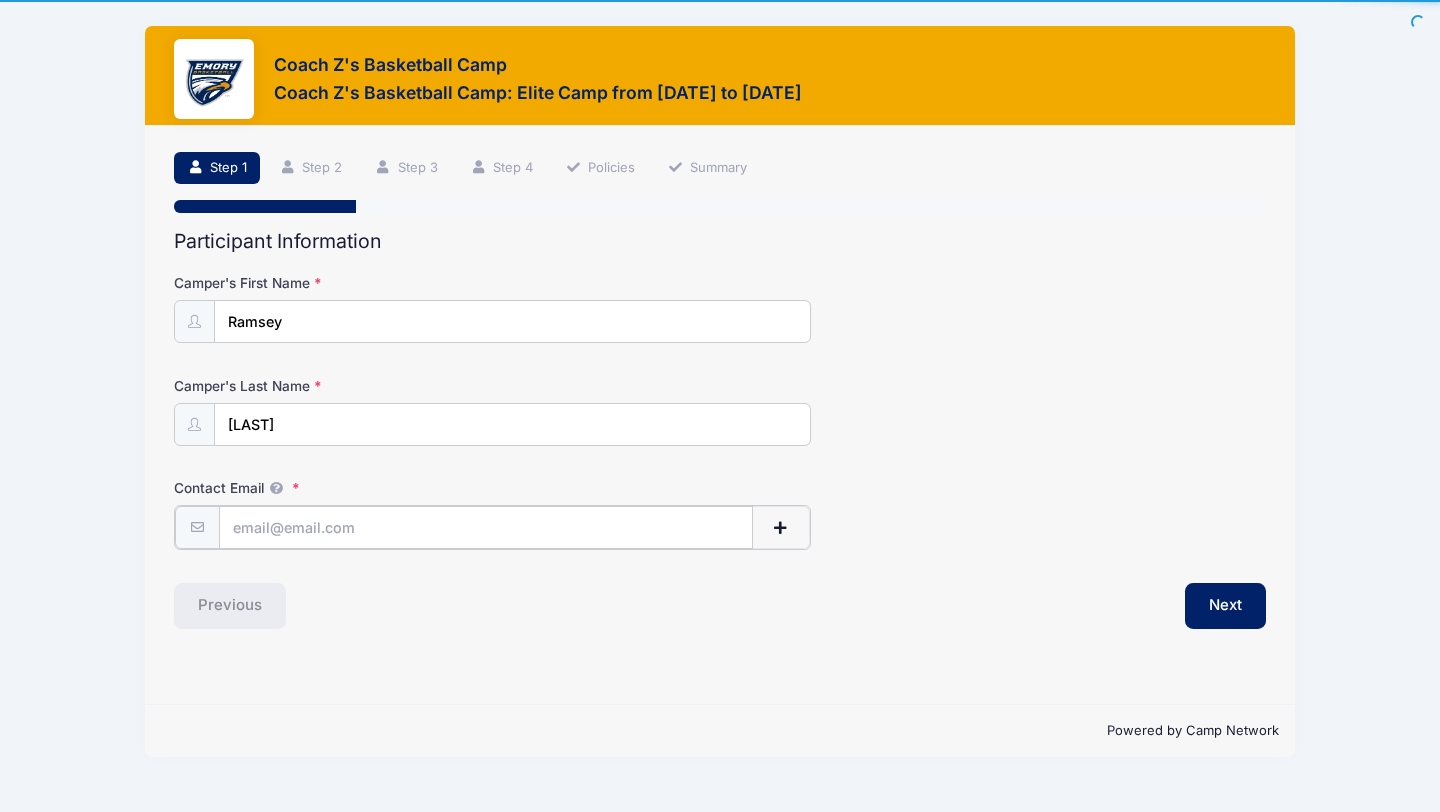 click on "Contact Email" at bounding box center [486, 527] 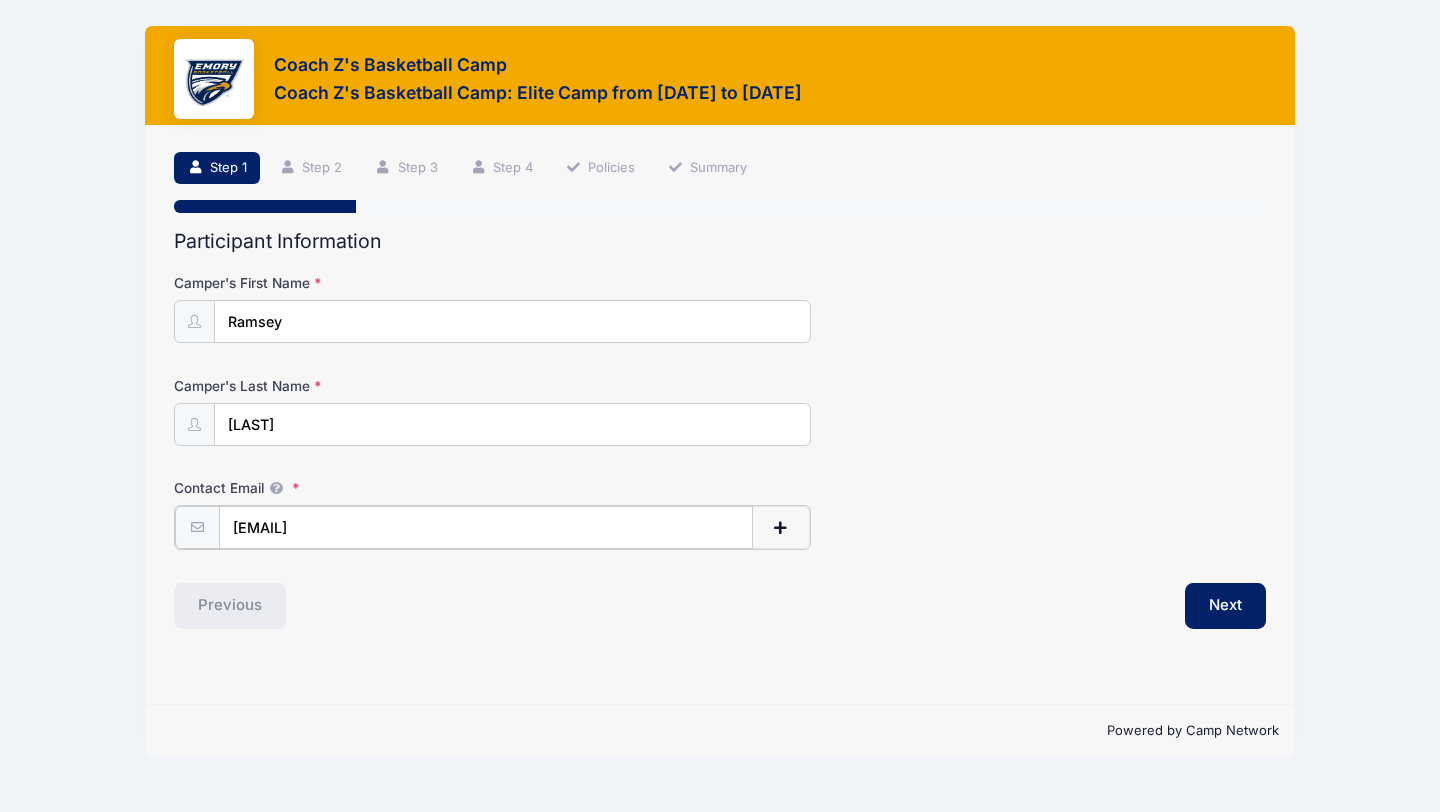 type on "[EMAIL]" 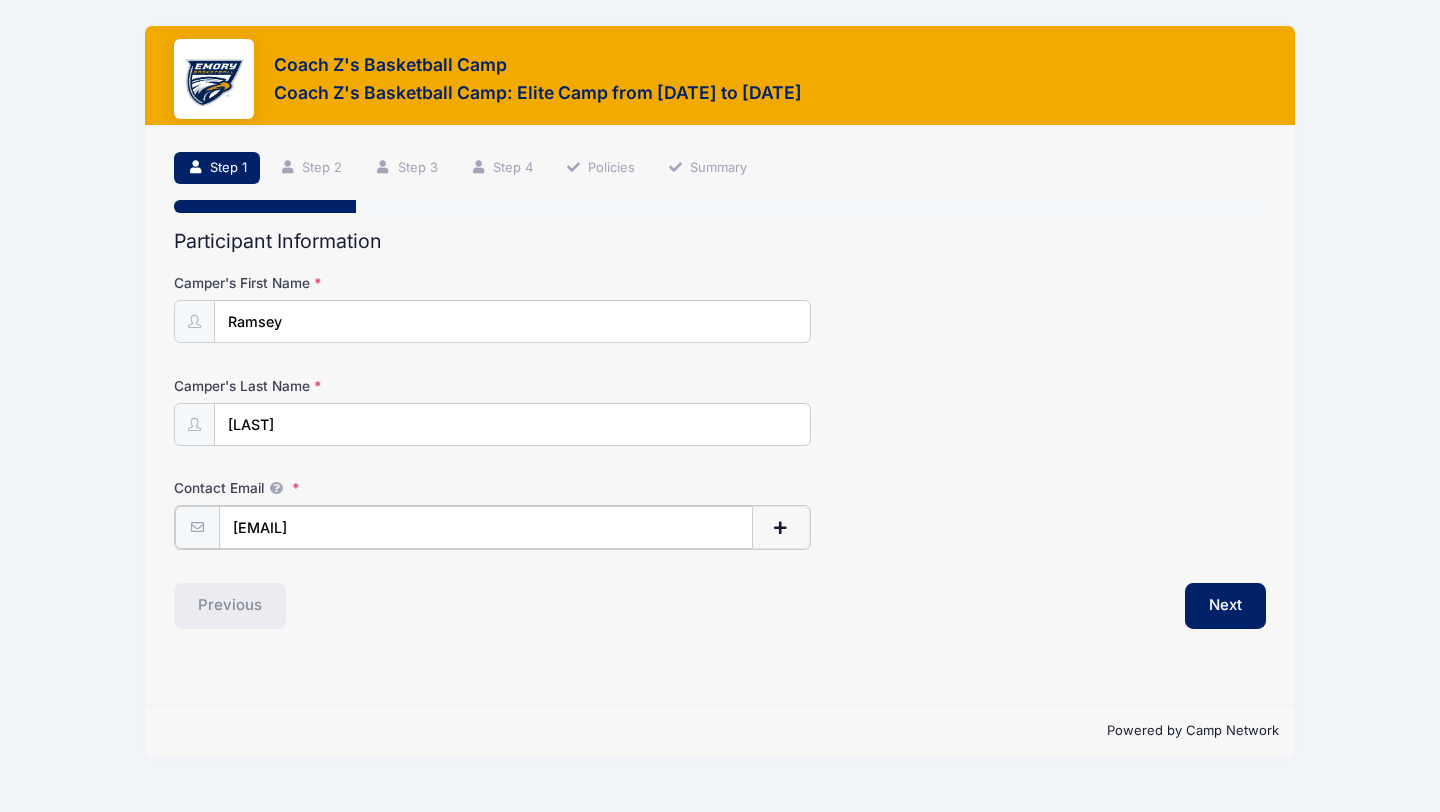 click at bounding box center [781, 528] 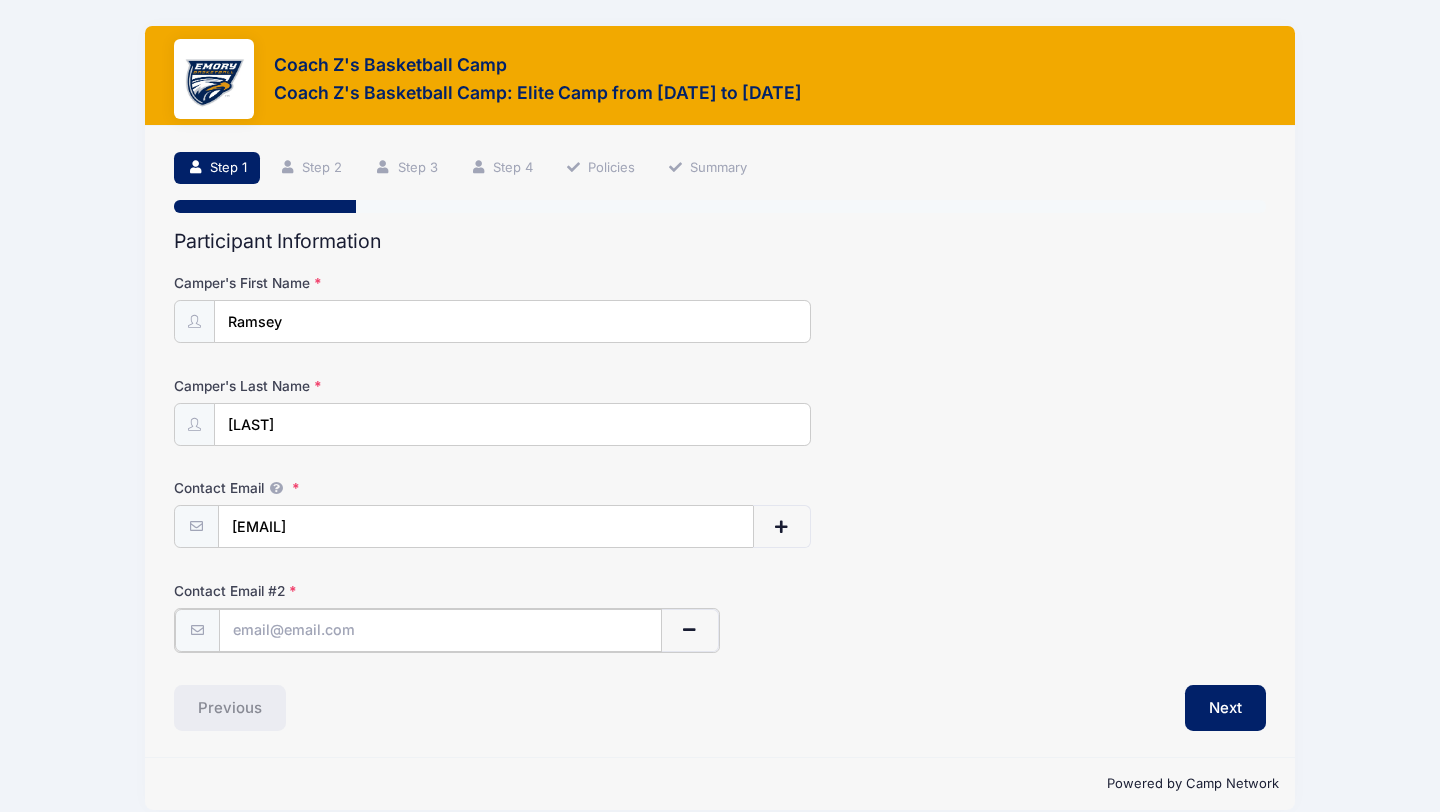 click at bounding box center (441, 630) 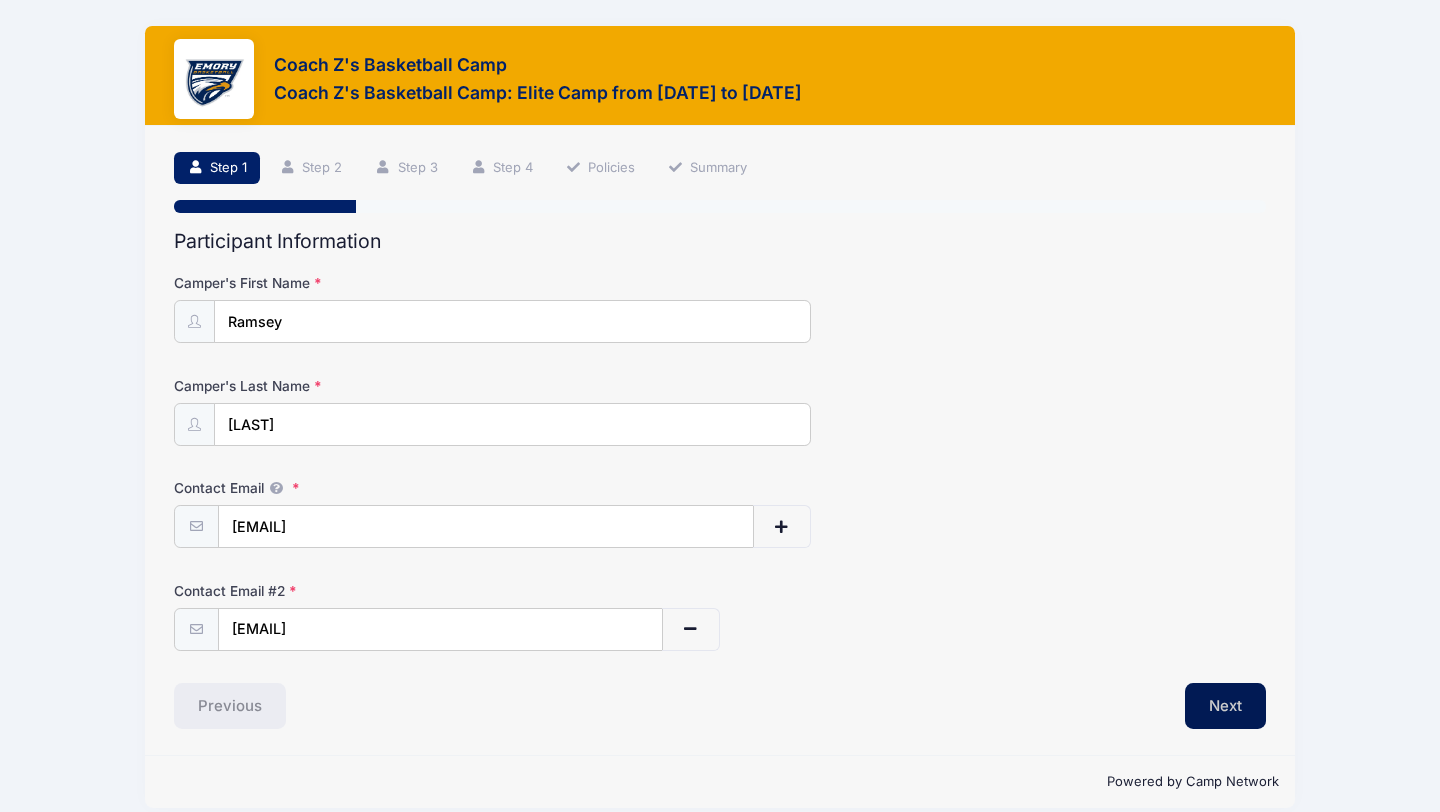 click on "Next" at bounding box center (1225, 706) 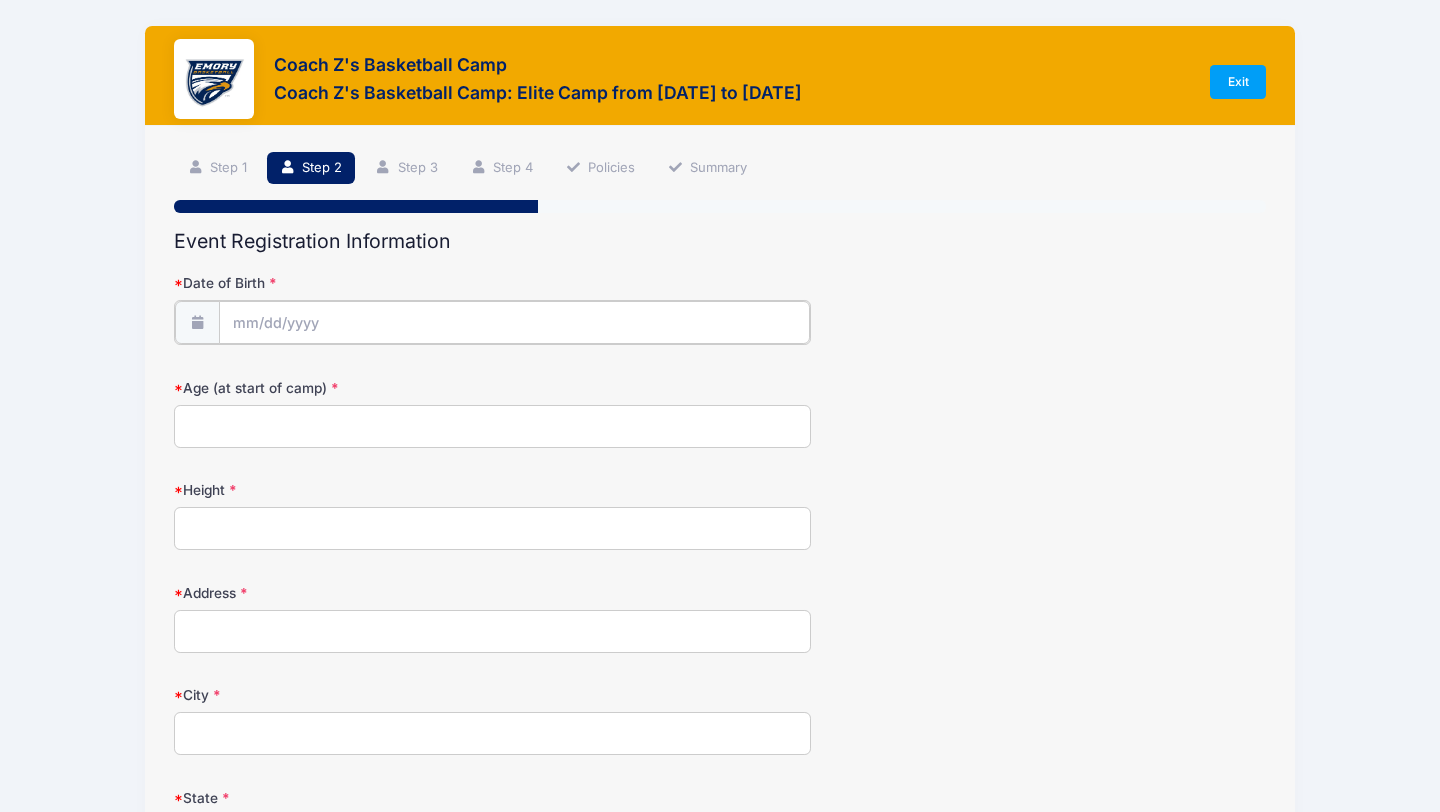 click on "Date of Birth" at bounding box center (514, 322) 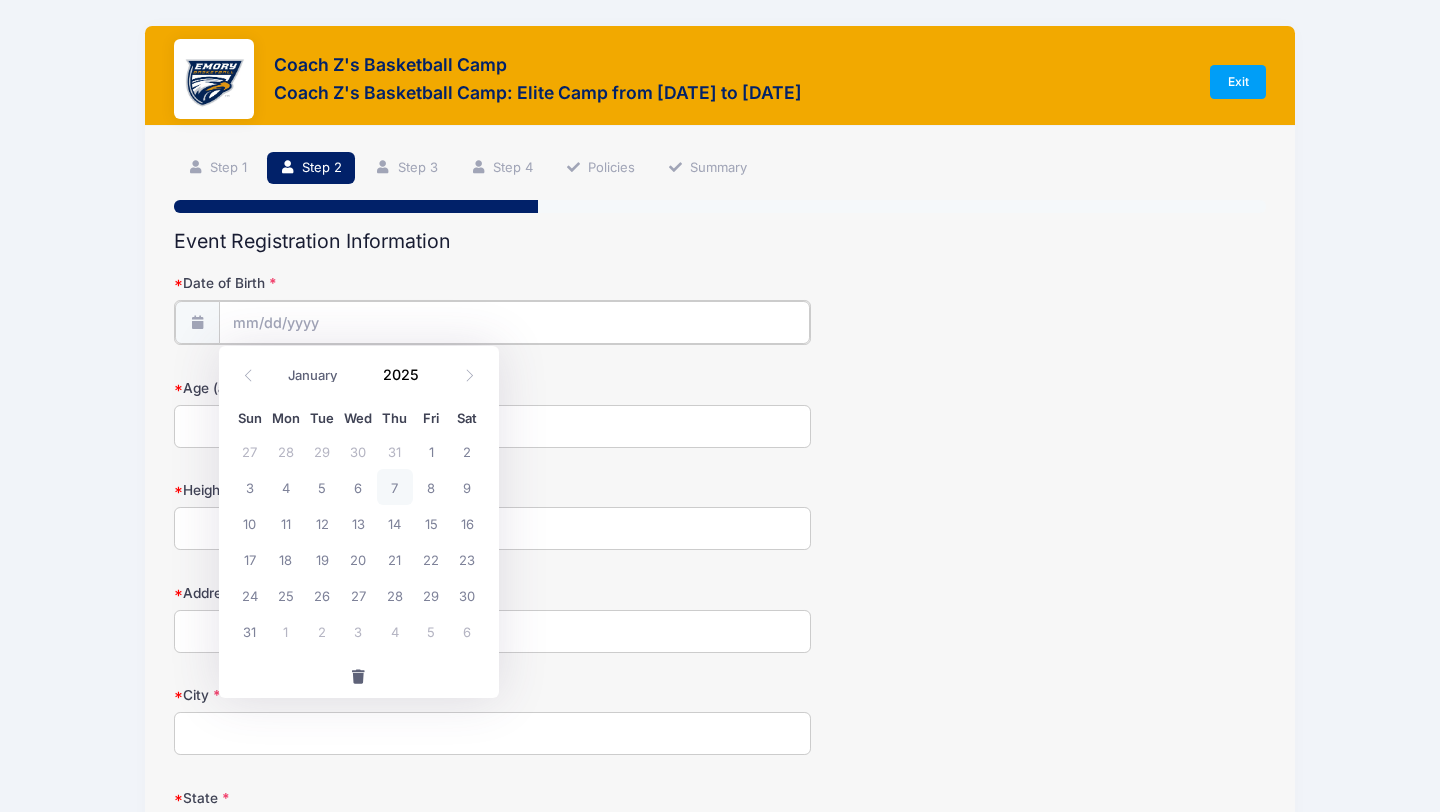 click on "Date of Birth" at bounding box center (514, 322) 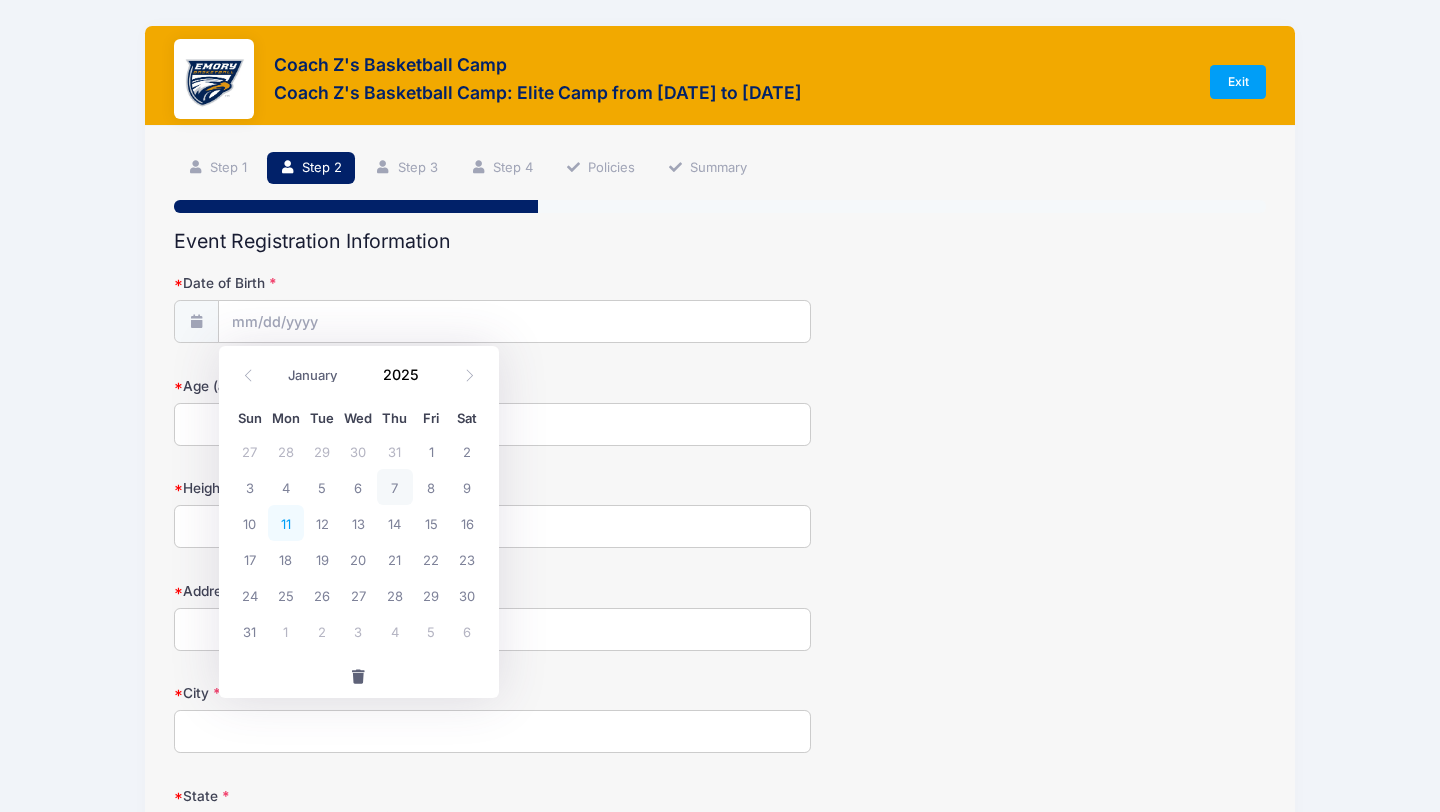 click on "11" at bounding box center [286, 523] 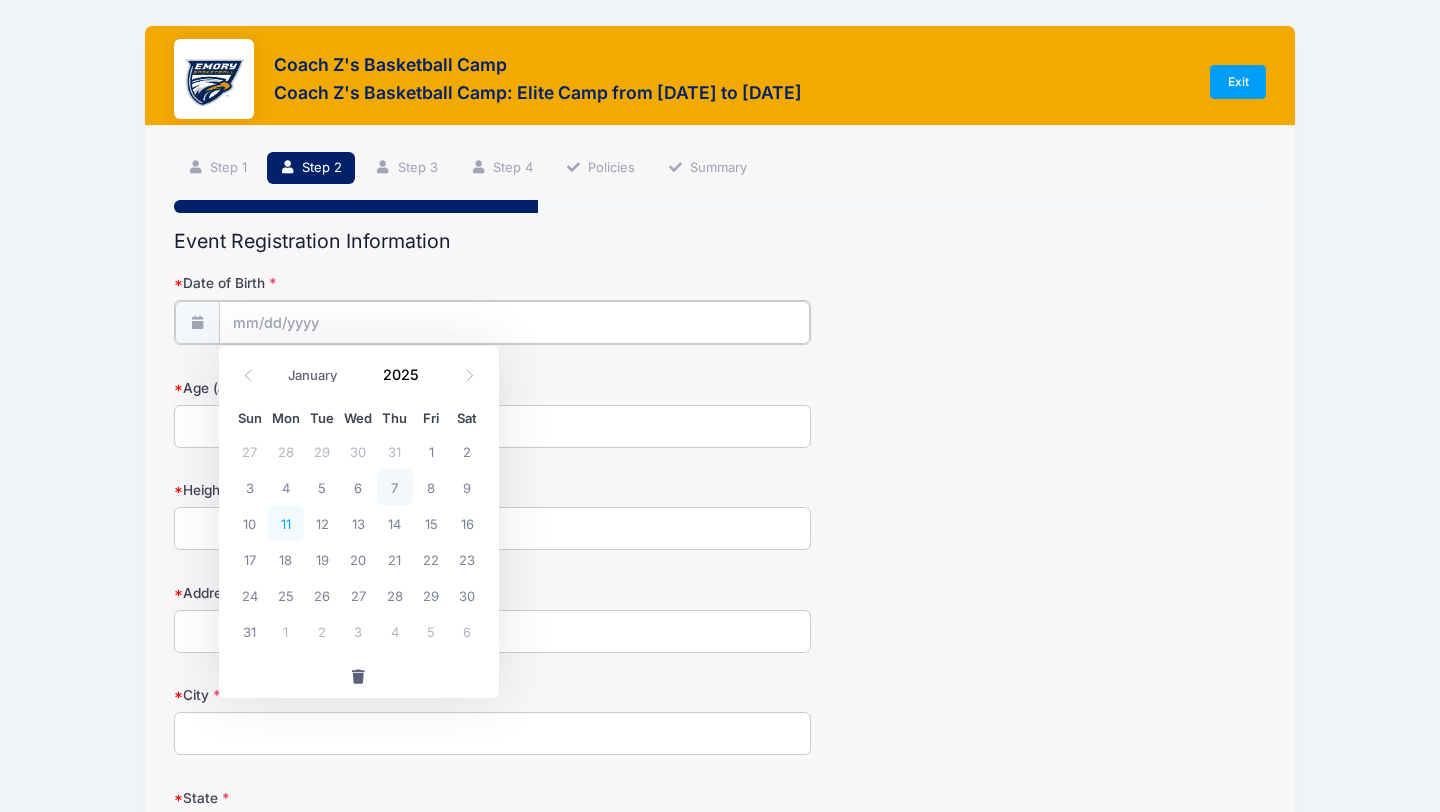 type on "[DATE]" 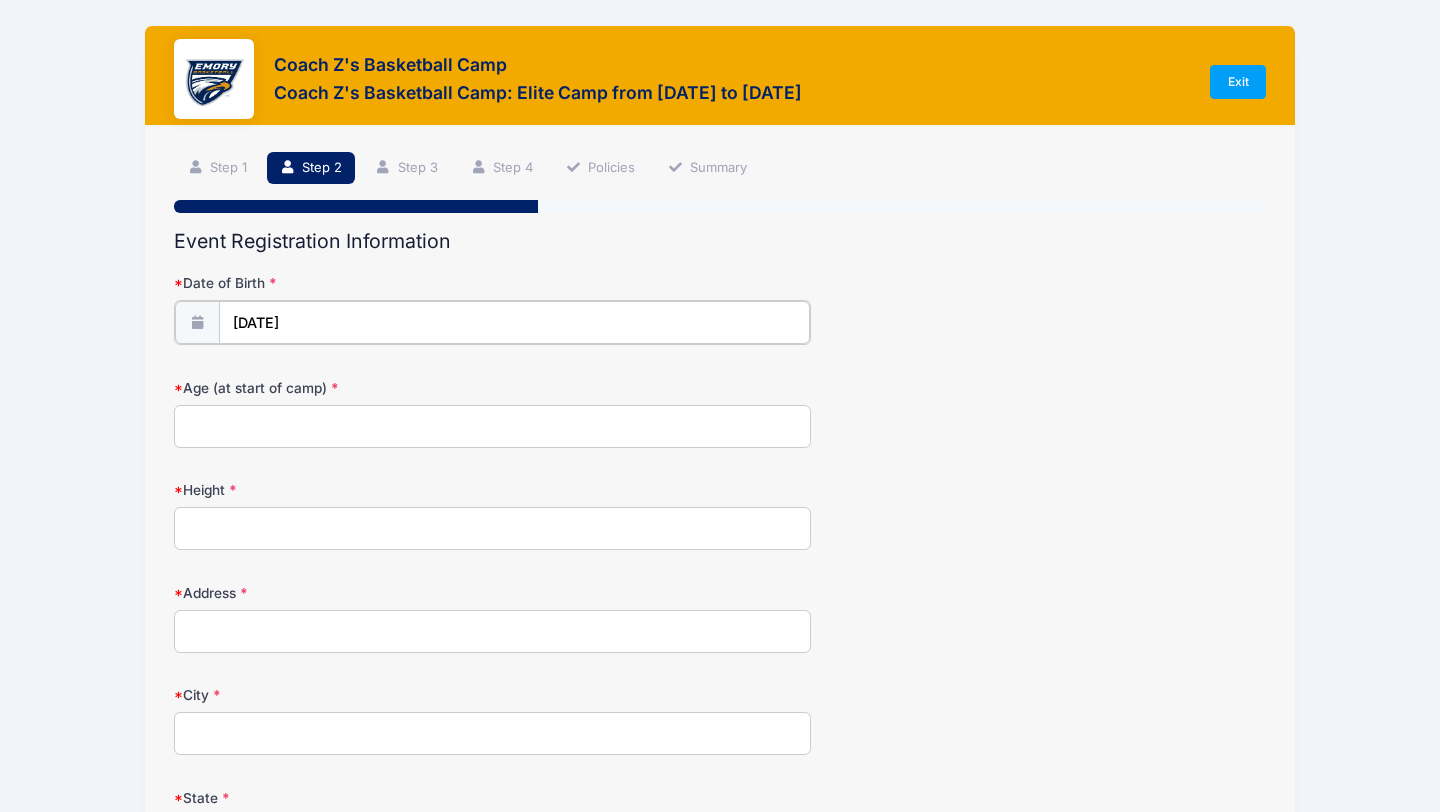 click on "[DATE]" at bounding box center (514, 322) 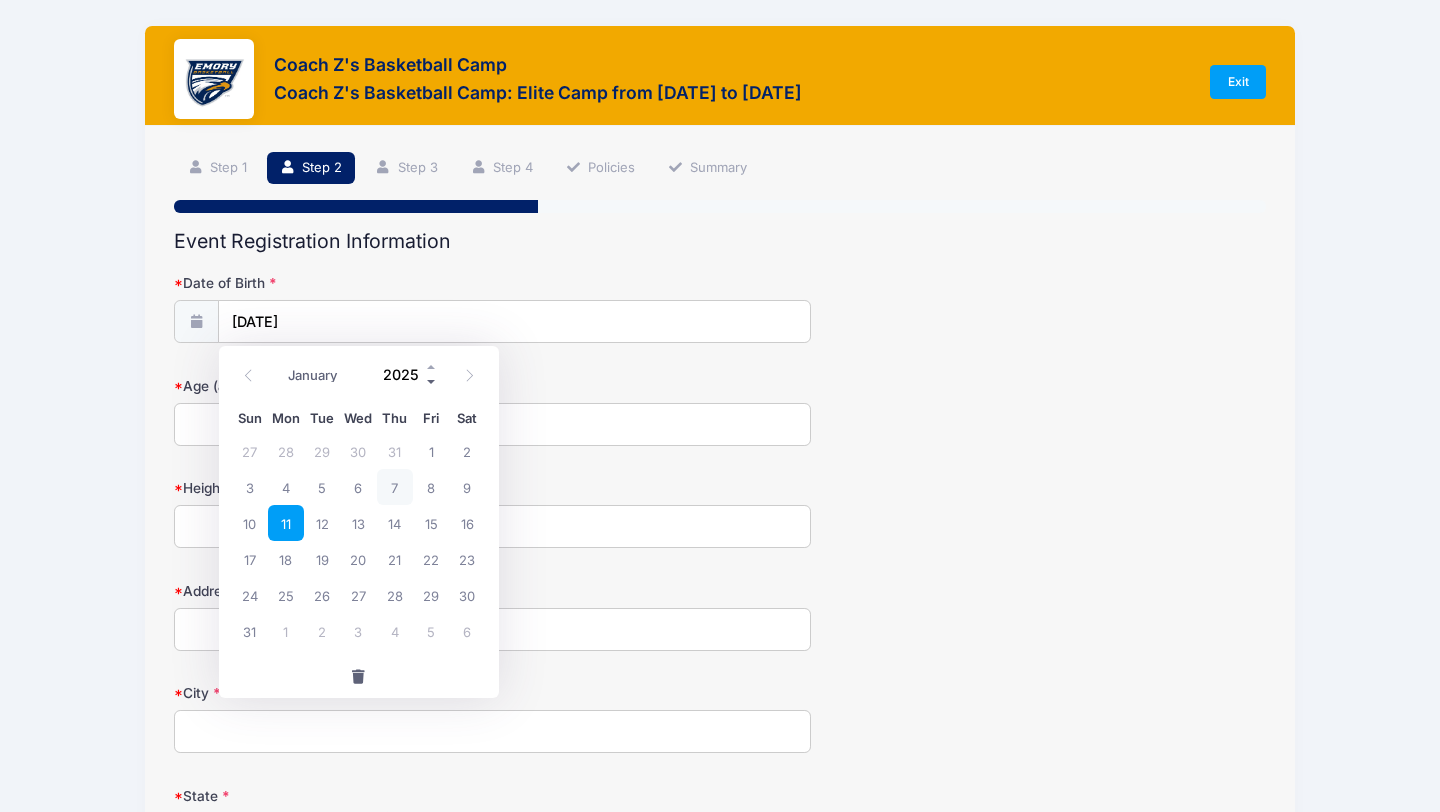click at bounding box center [432, 382] 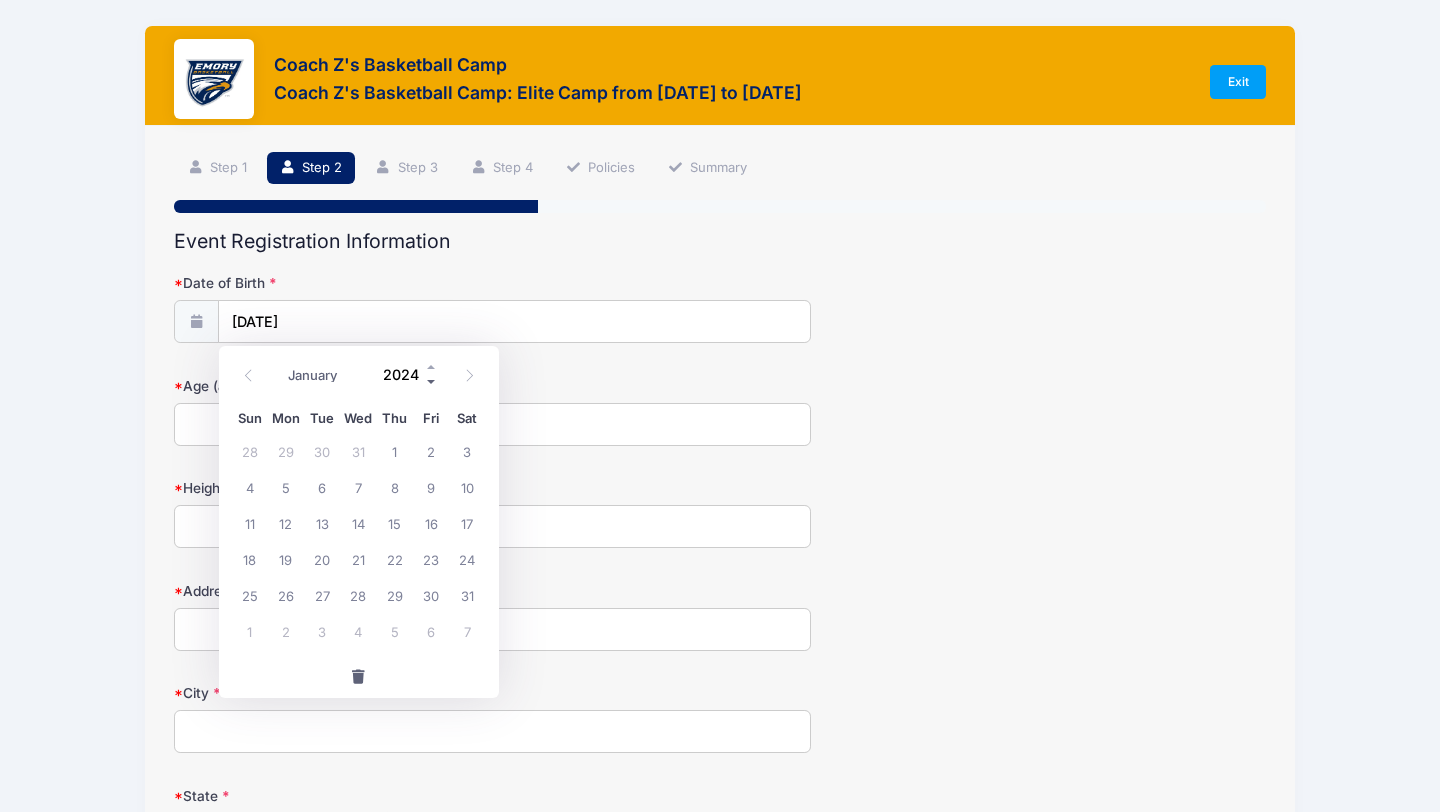 click at bounding box center (432, 382) 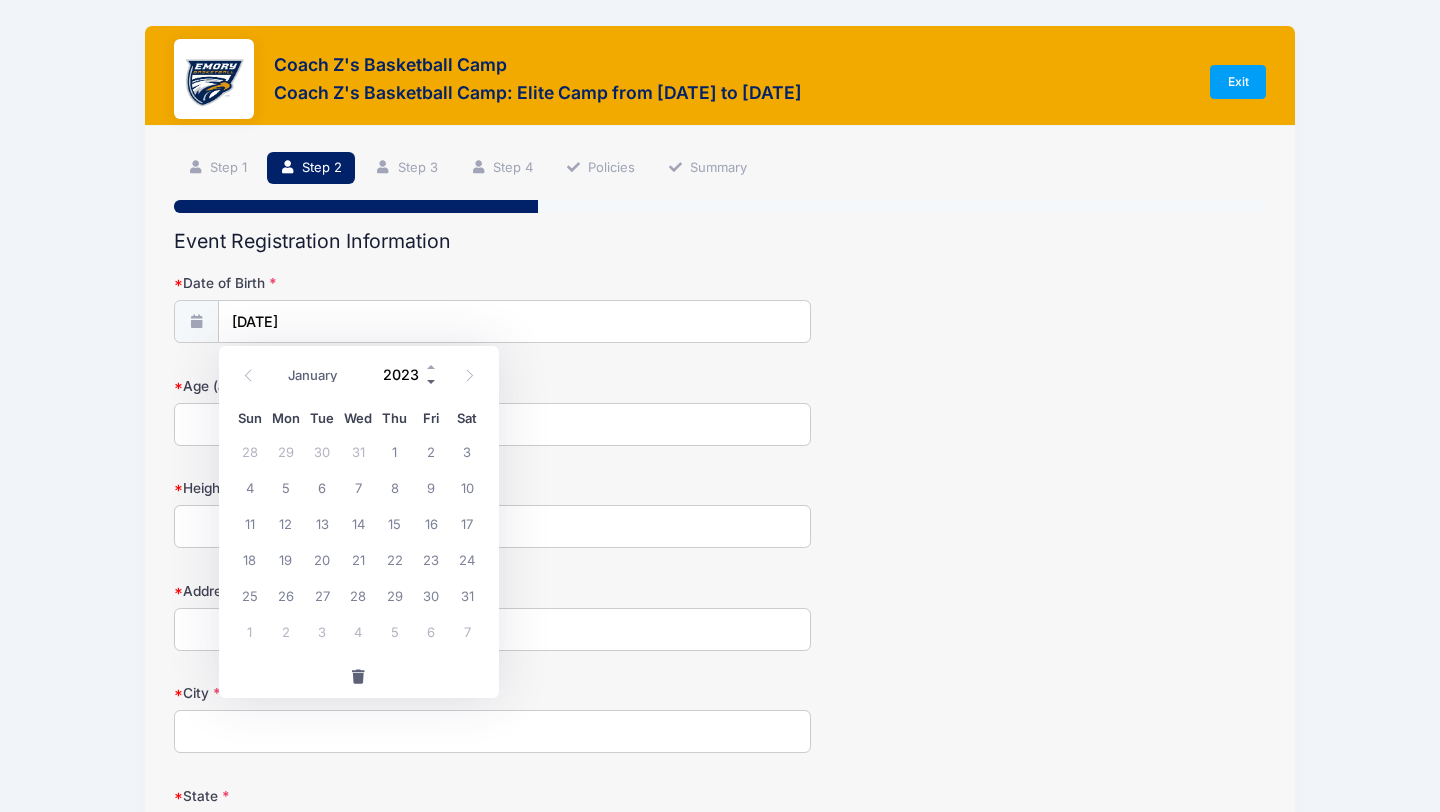 click at bounding box center (432, 382) 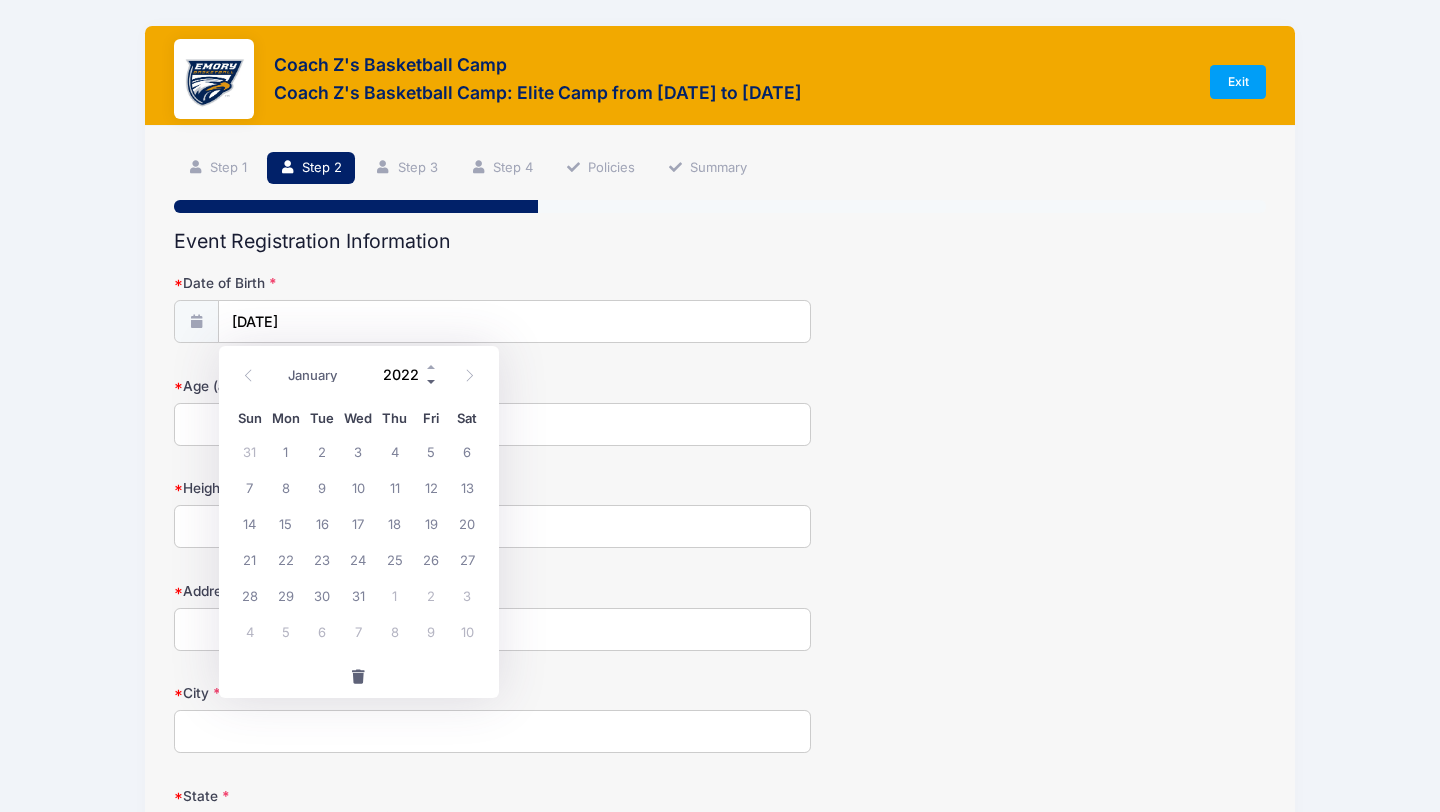 click at bounding box center (432, 382) 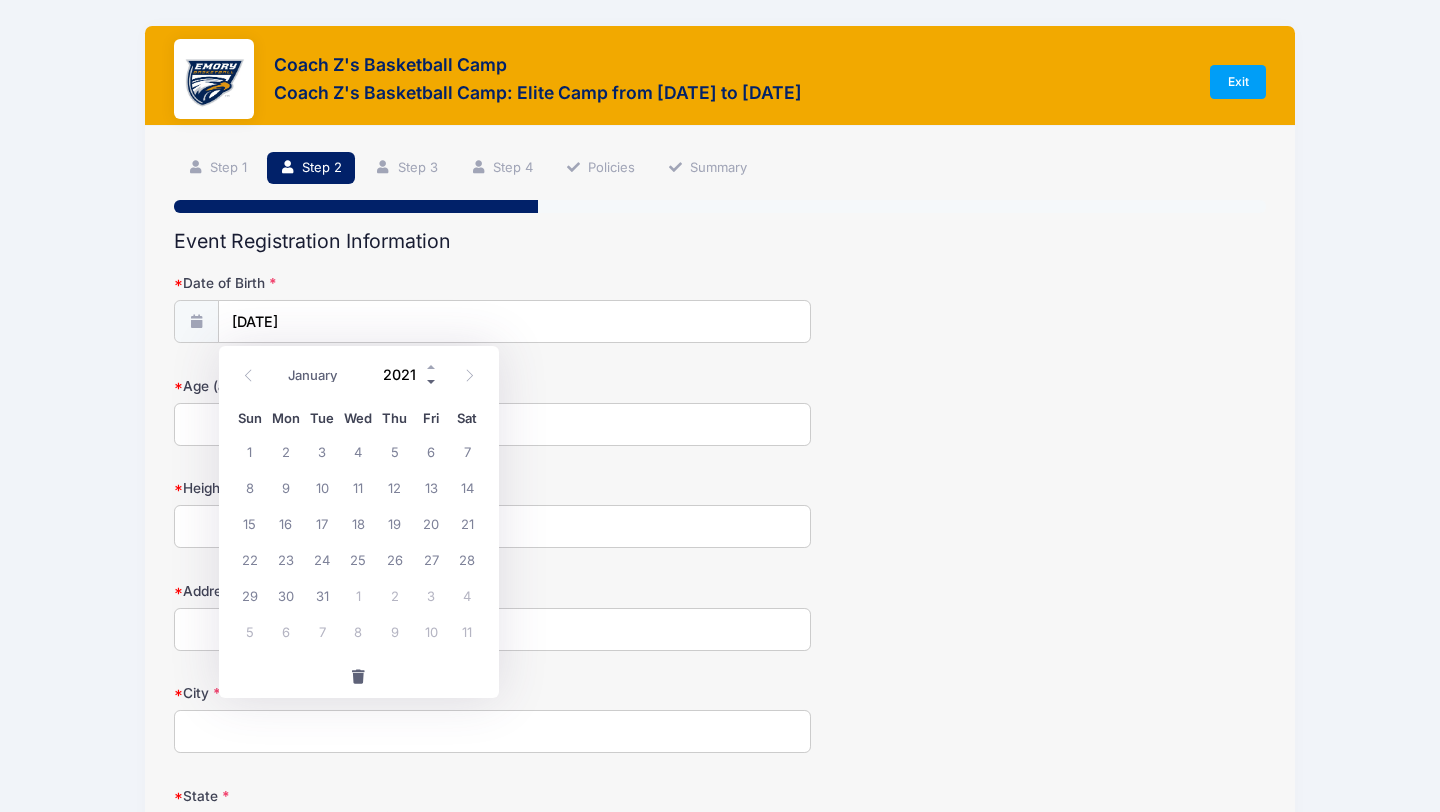 click at bounding box center (432, 382) 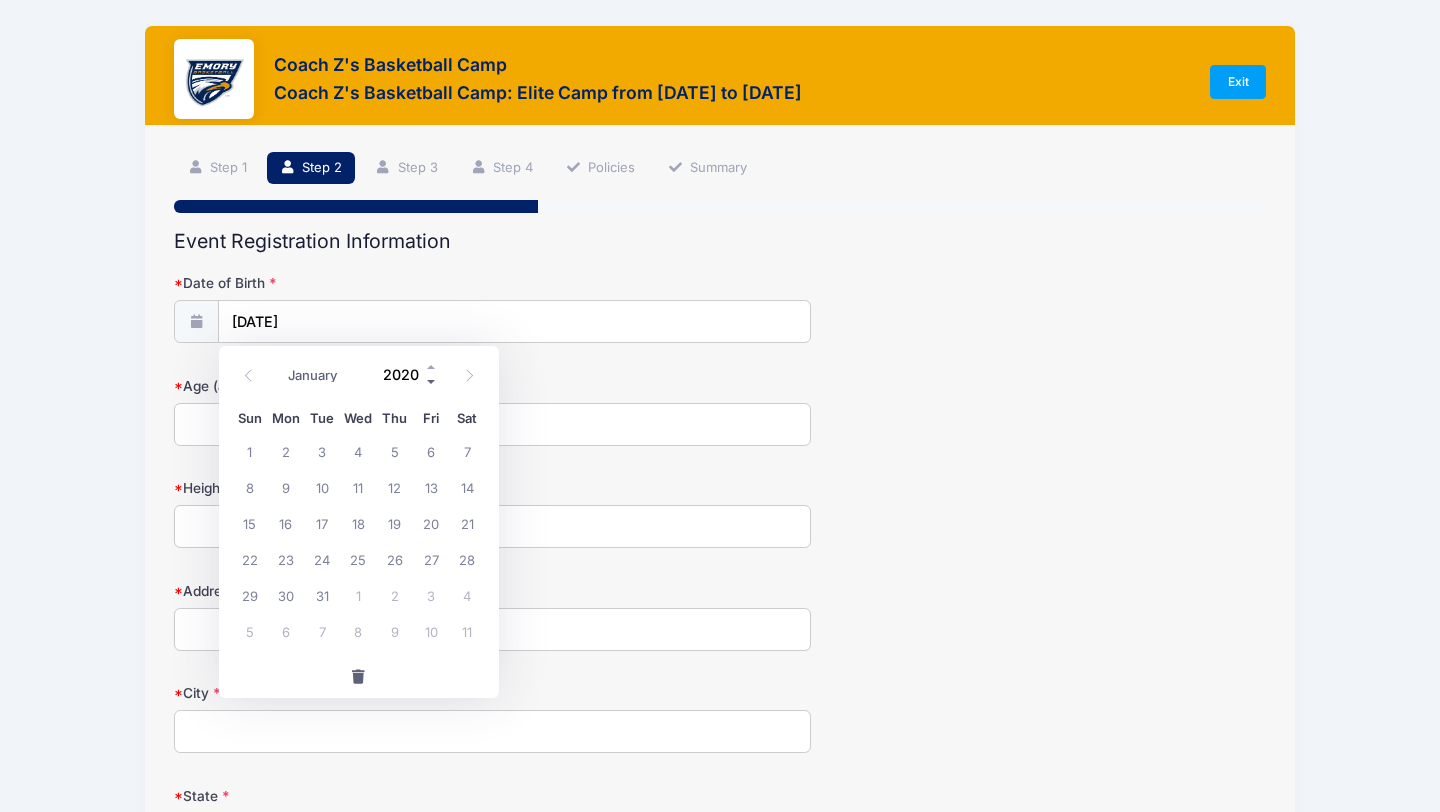 click at bounding box center [432, 382] 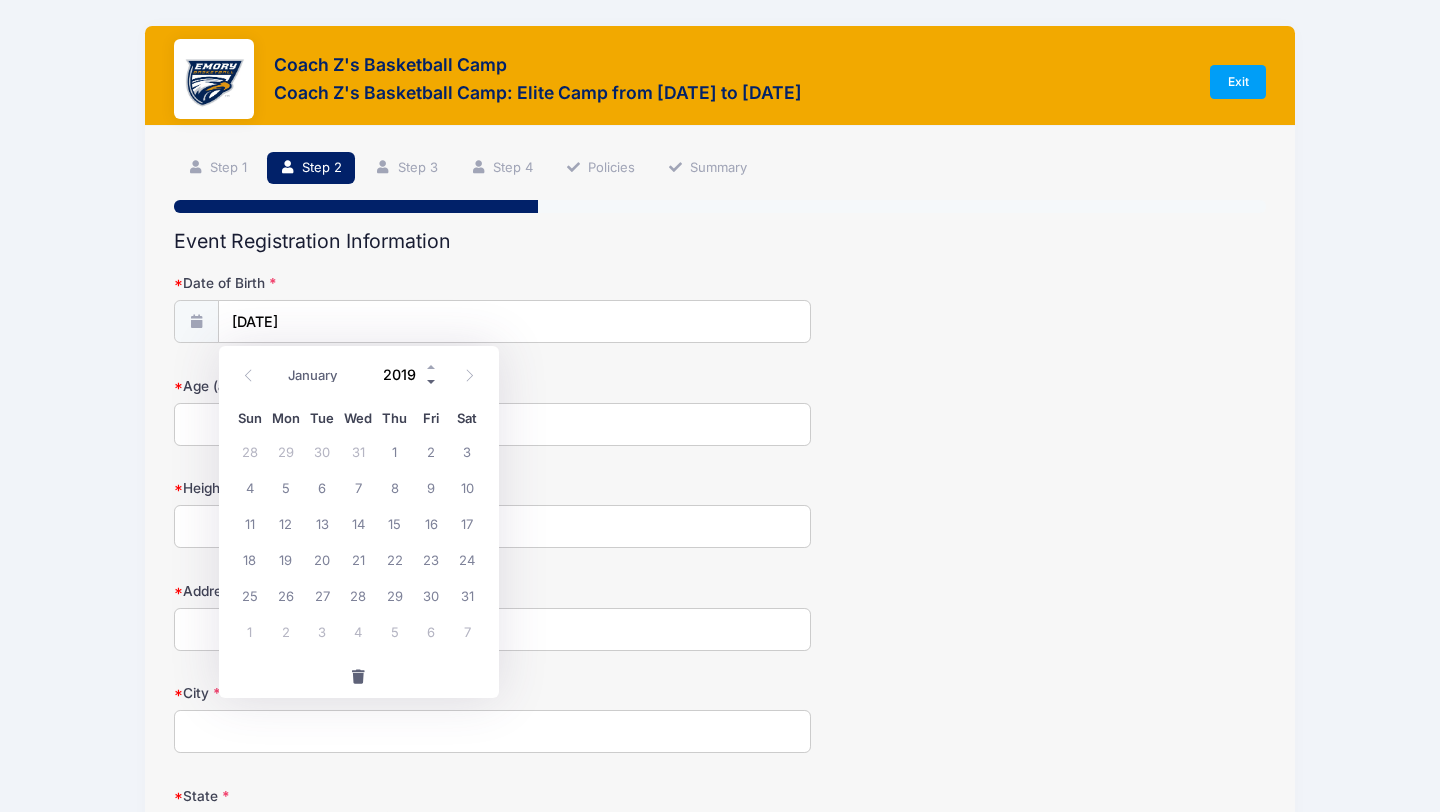 click at bounding box center [432, 382] 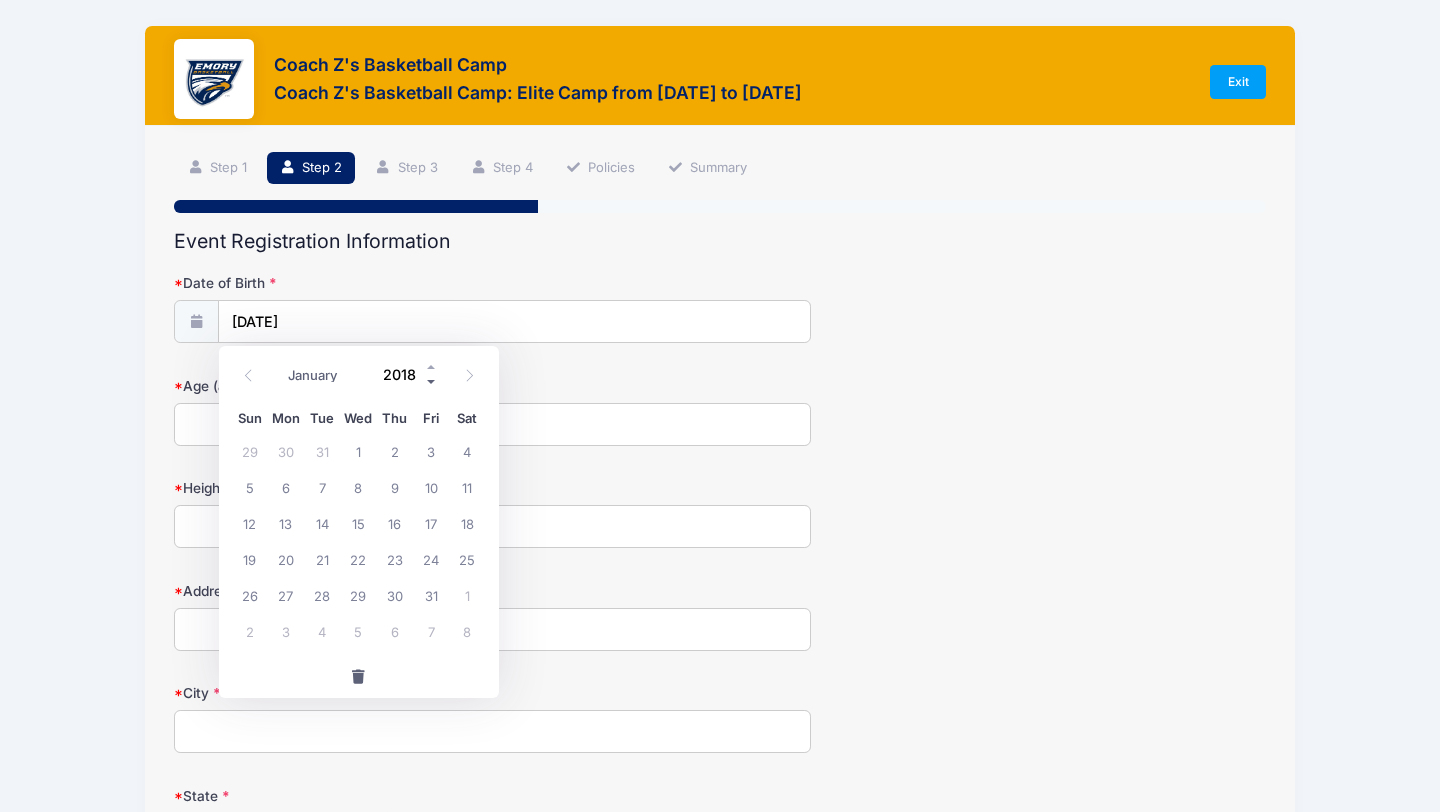 click at bounding box center (432, 382) 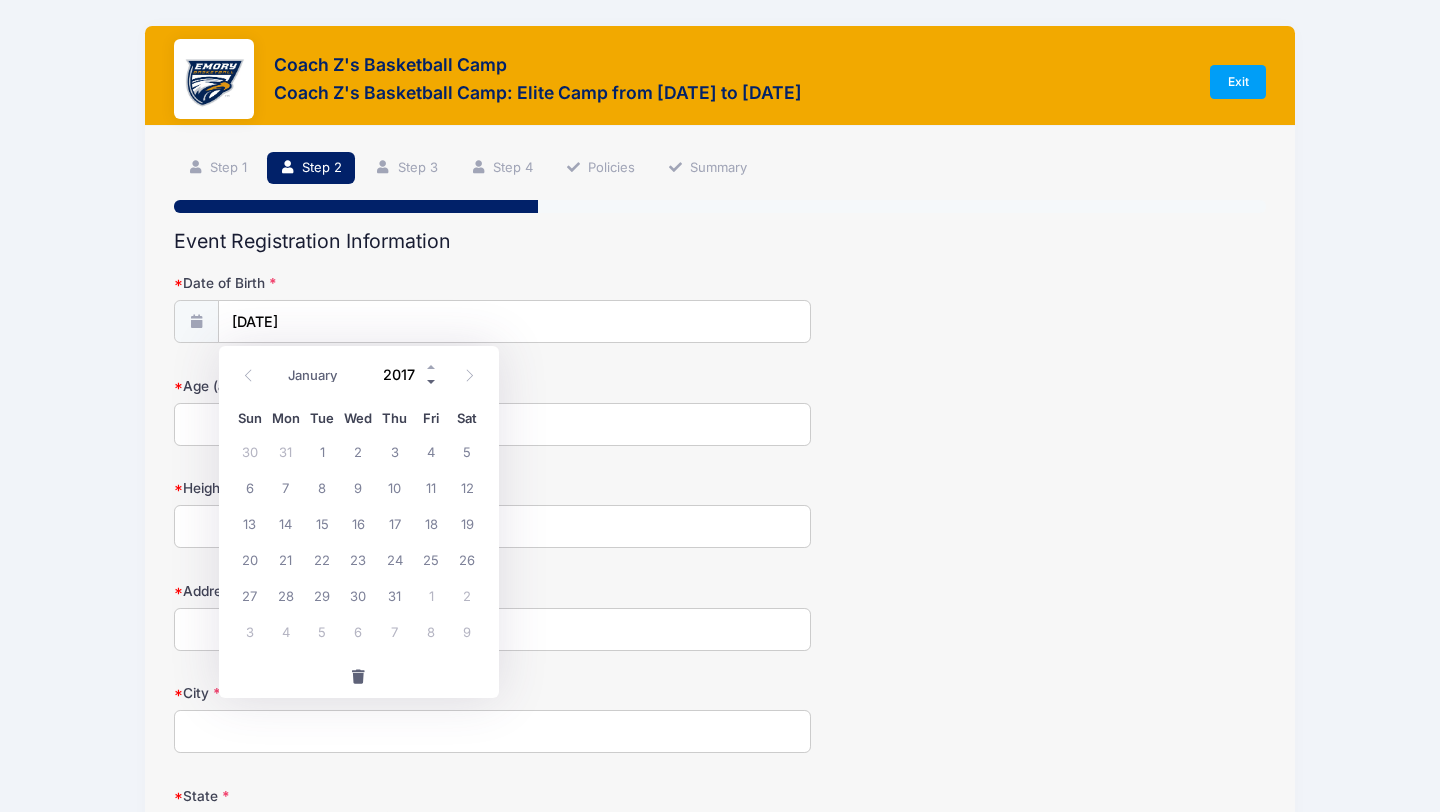 click at bounding box center [432, 382] 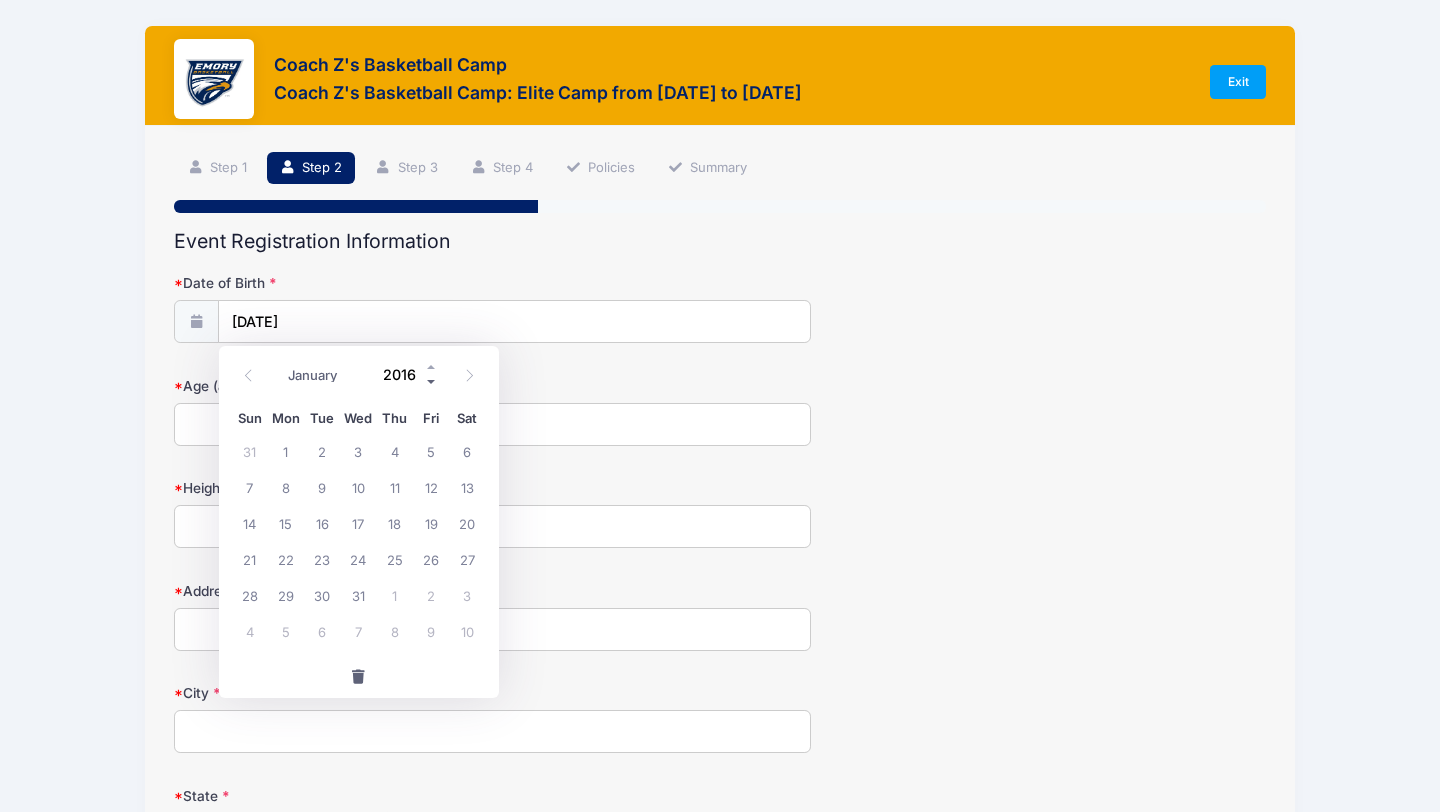 click at bounding box center (432, 382) 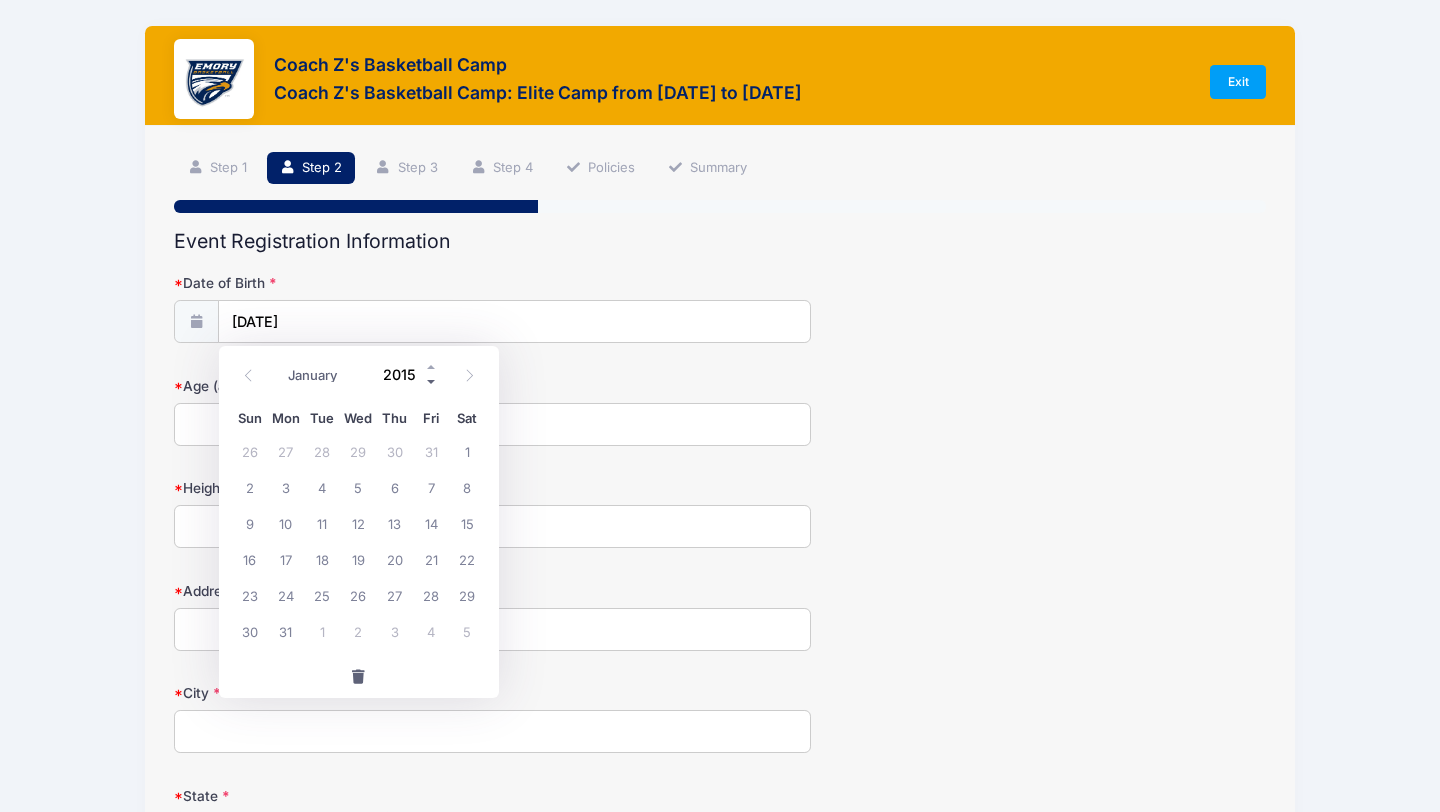 click at bounding box center (432, 382) 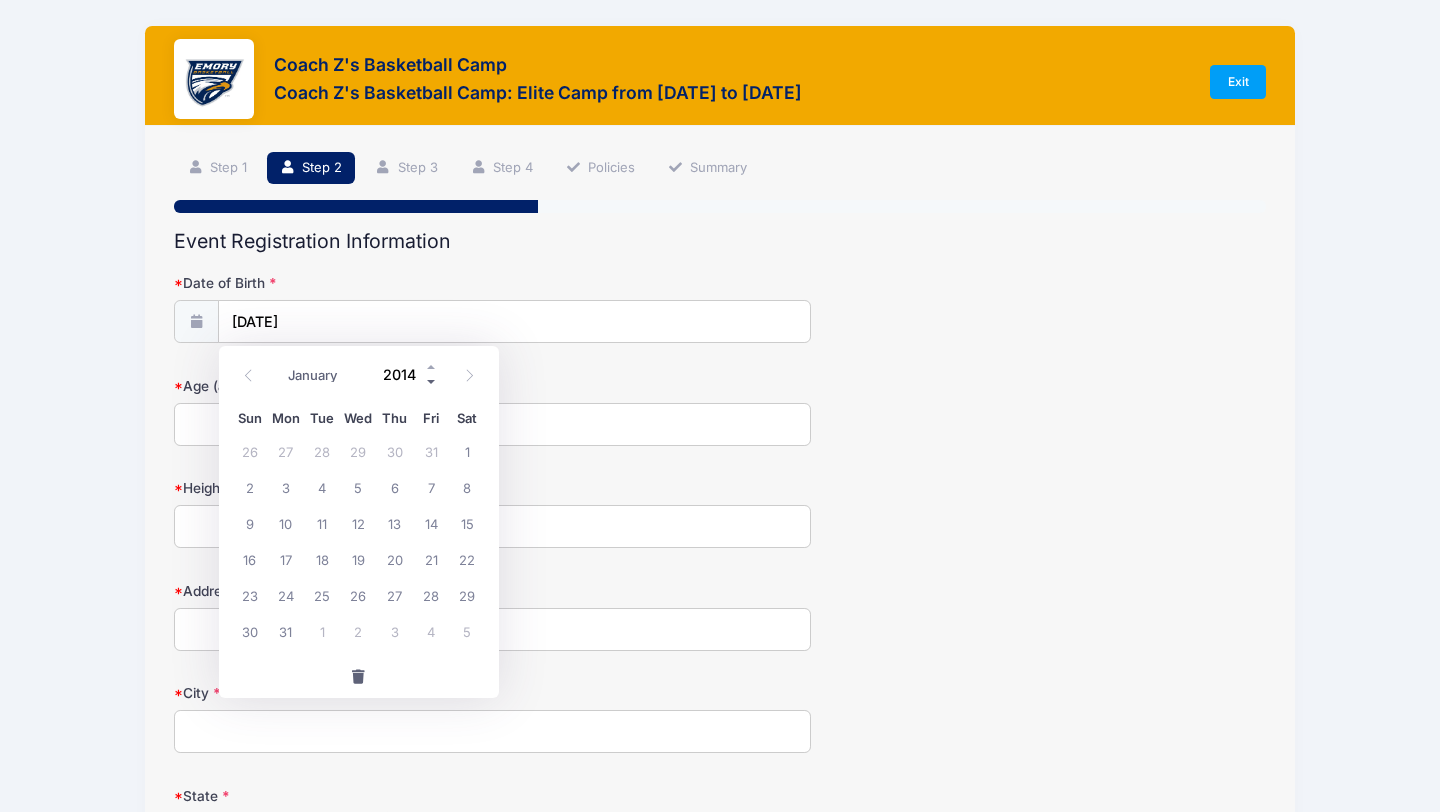 click at bounding box center (432, 382) 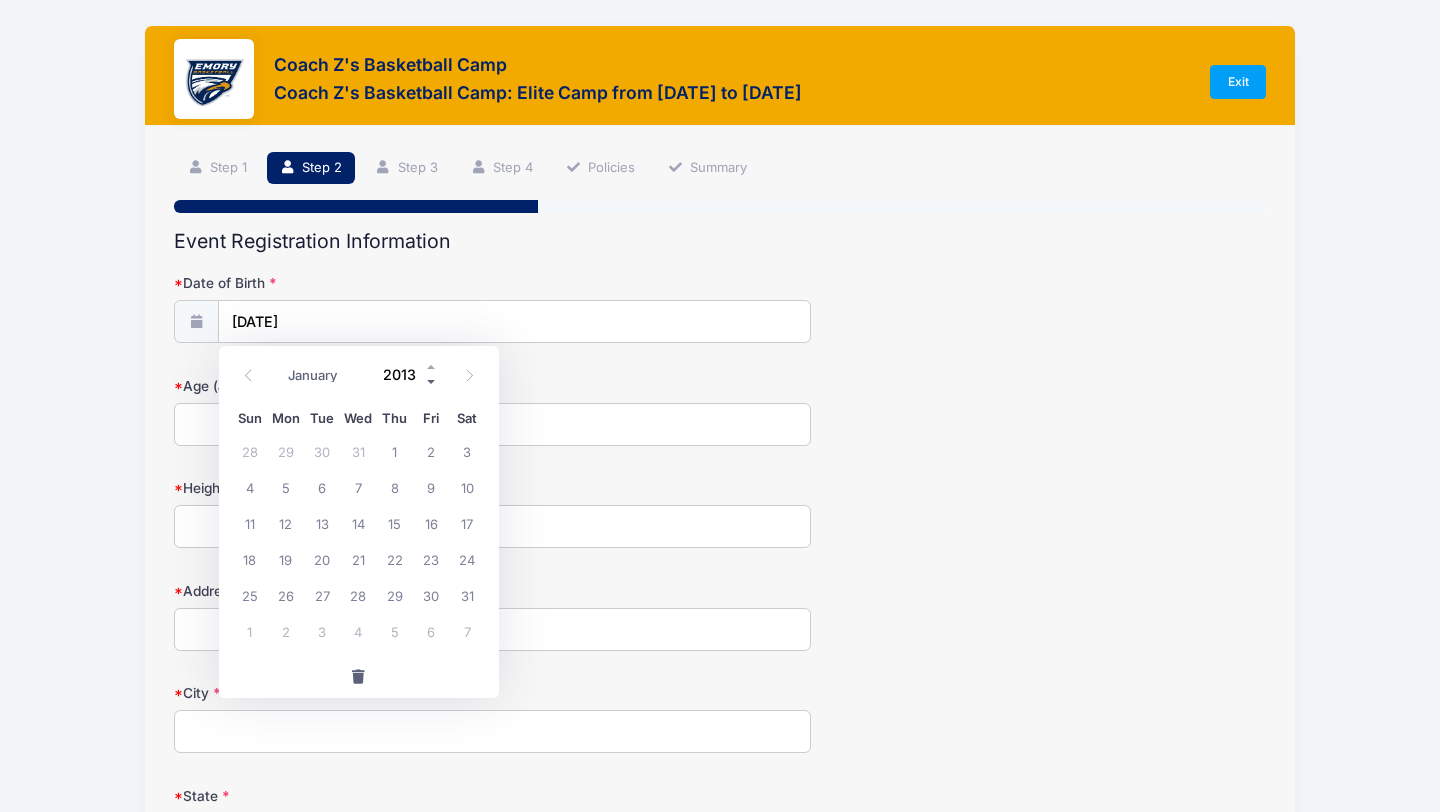 click at bounding box center (432, 382) 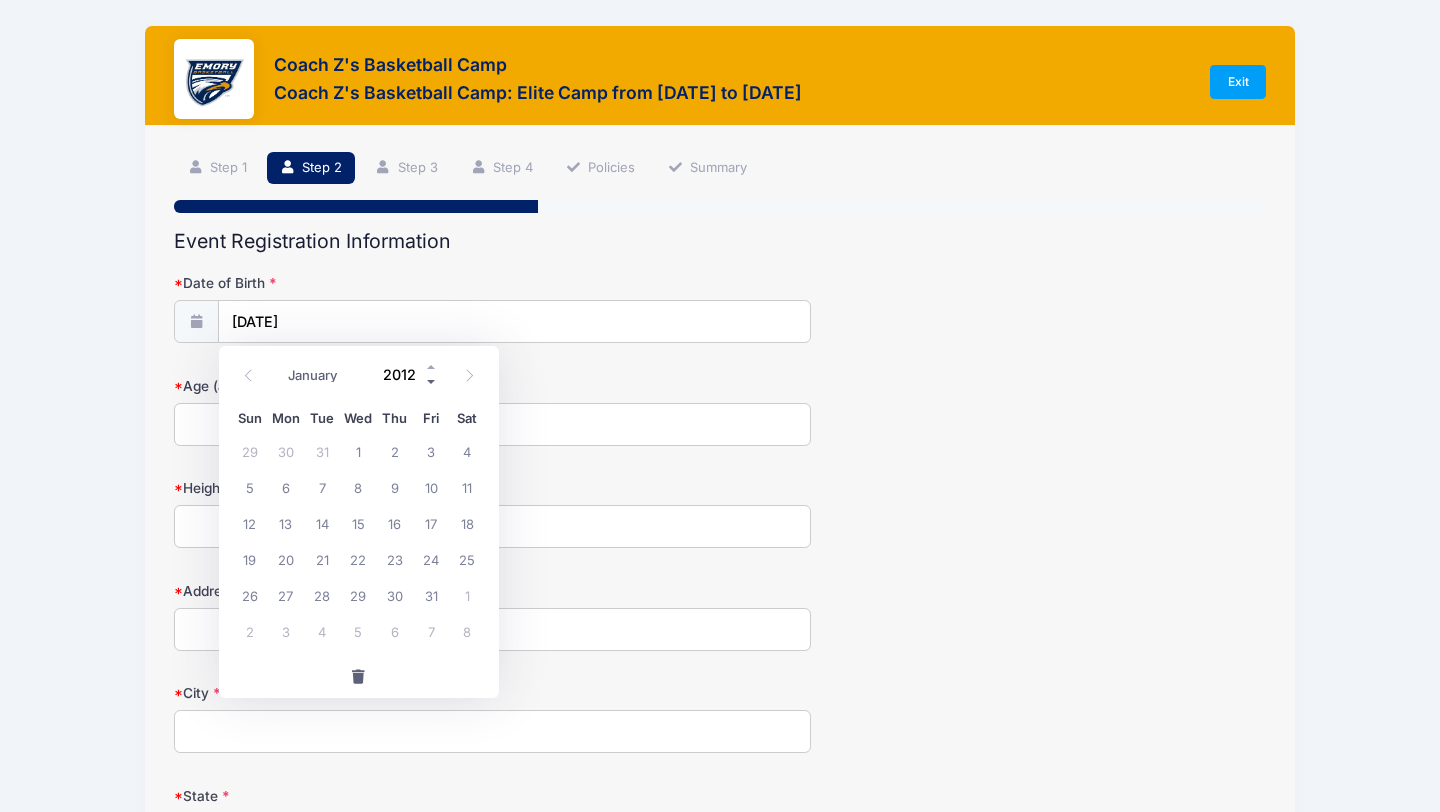 click at bounding box center [432, 382] 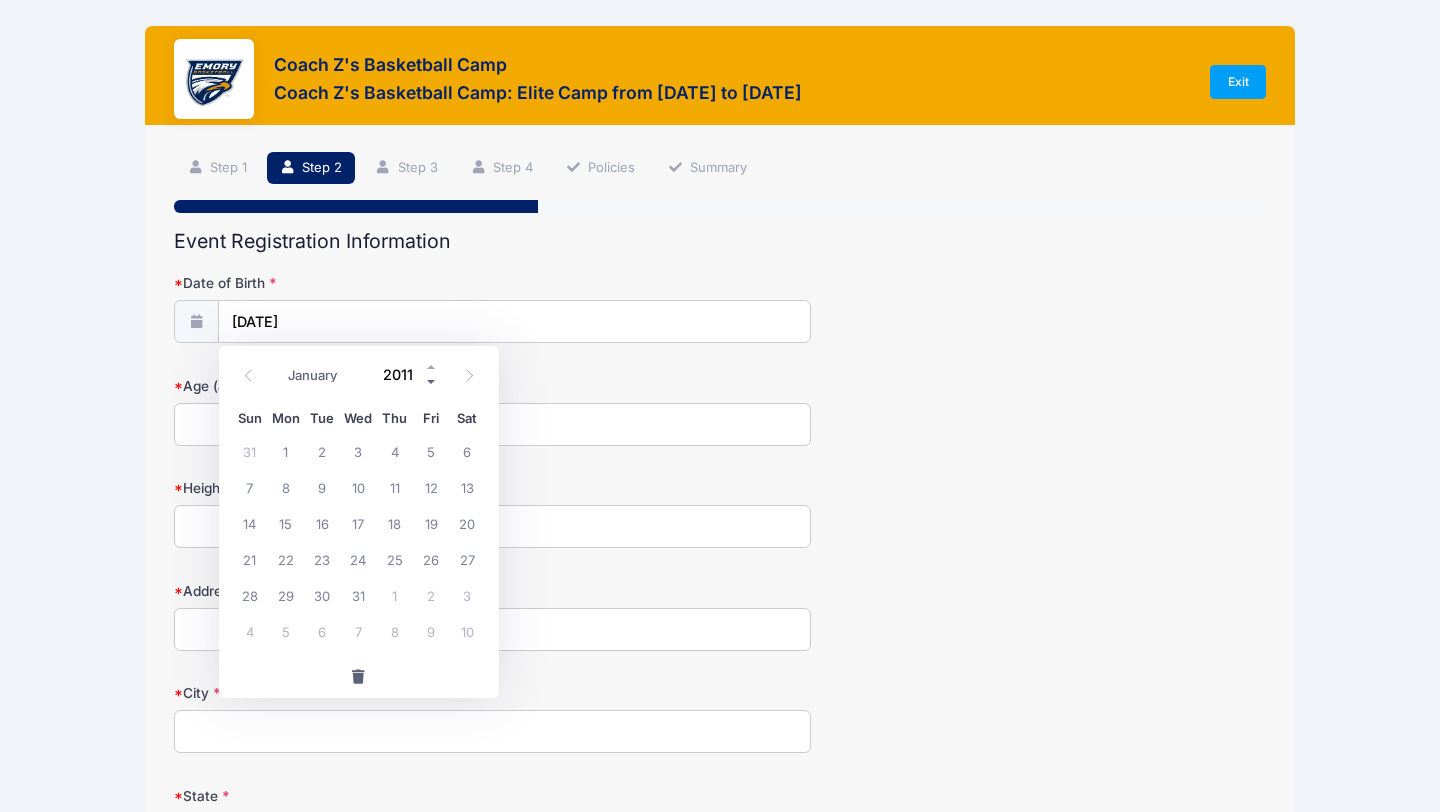 click at bounding box center [432, 382] 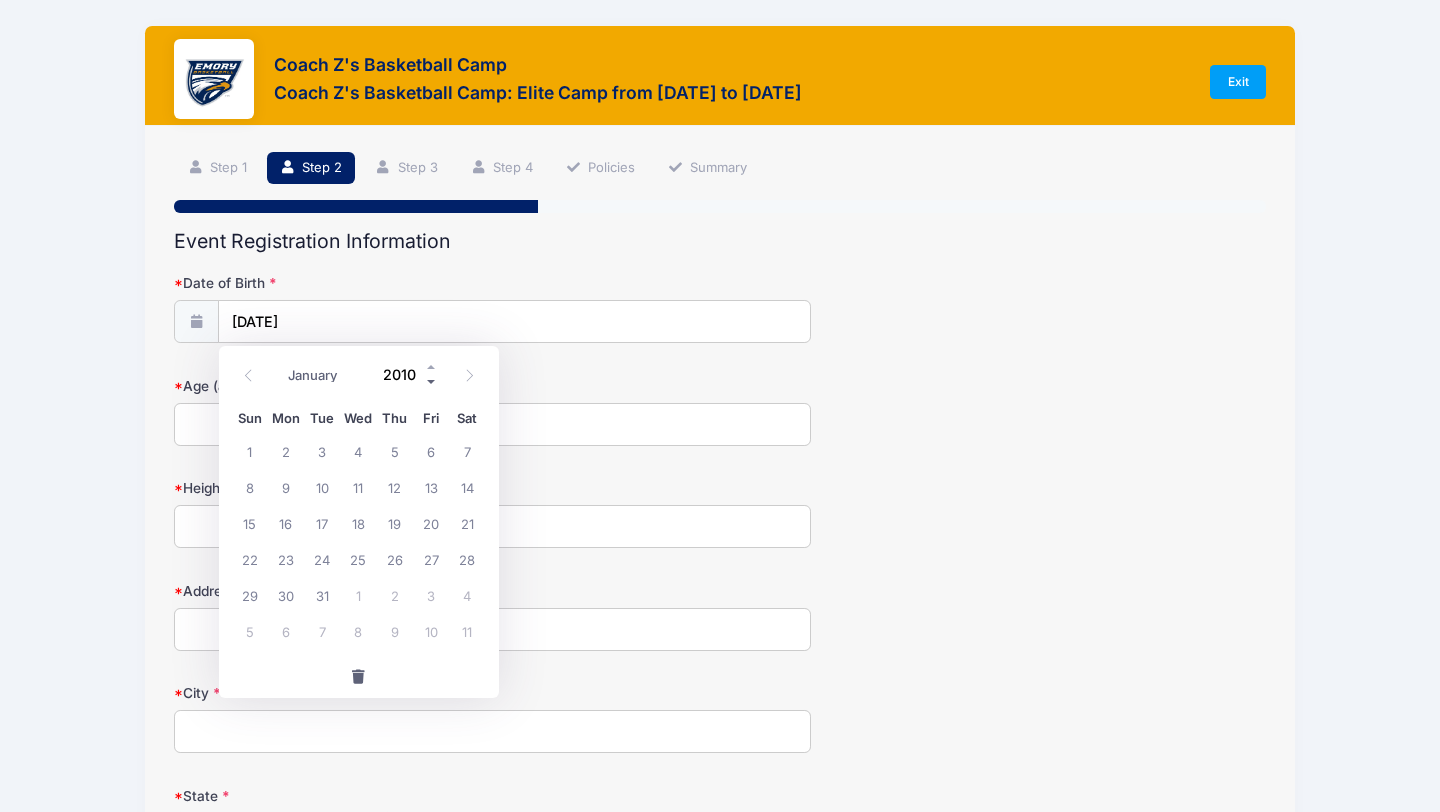 click at bounding box center [432, 382] 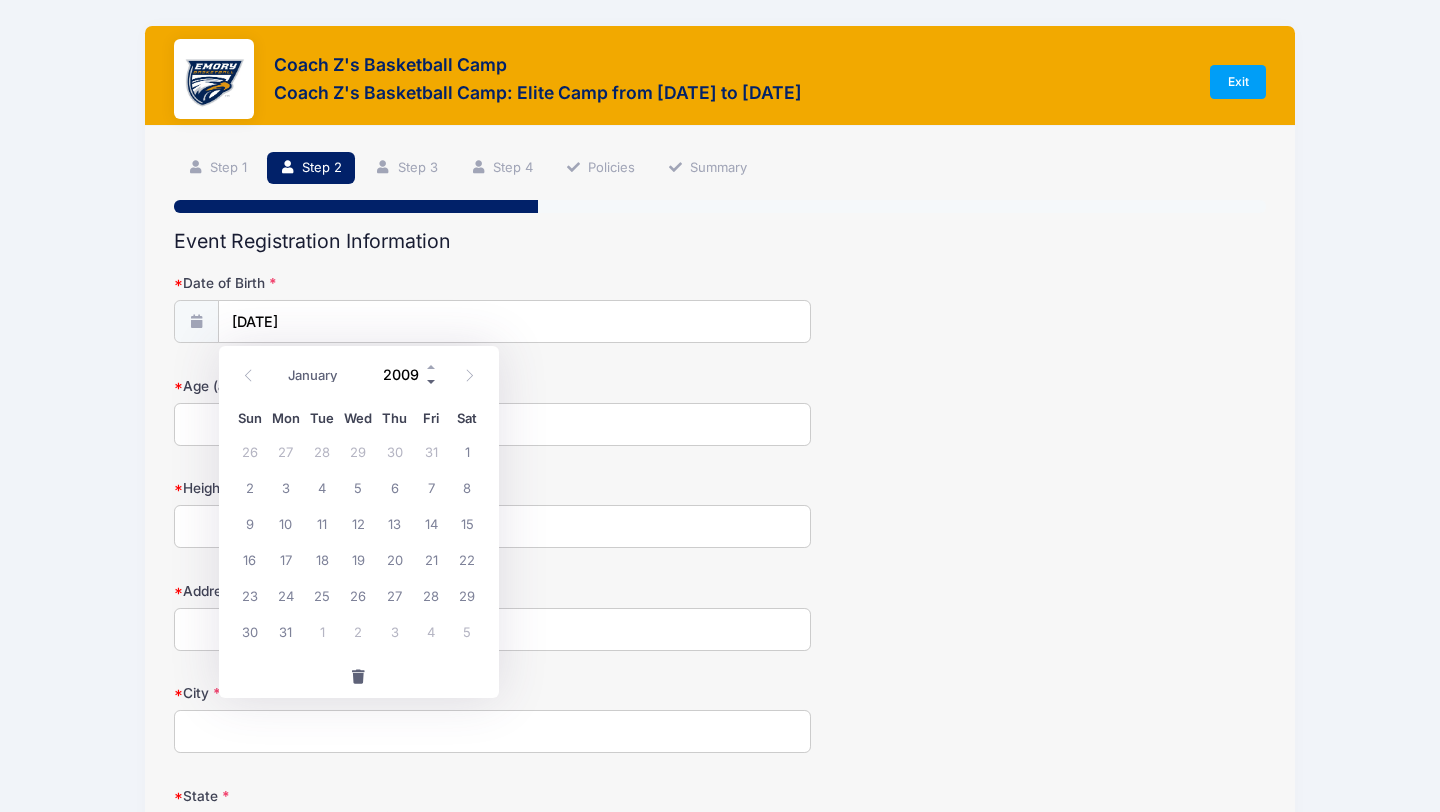 click at bounding box center (432, 382) 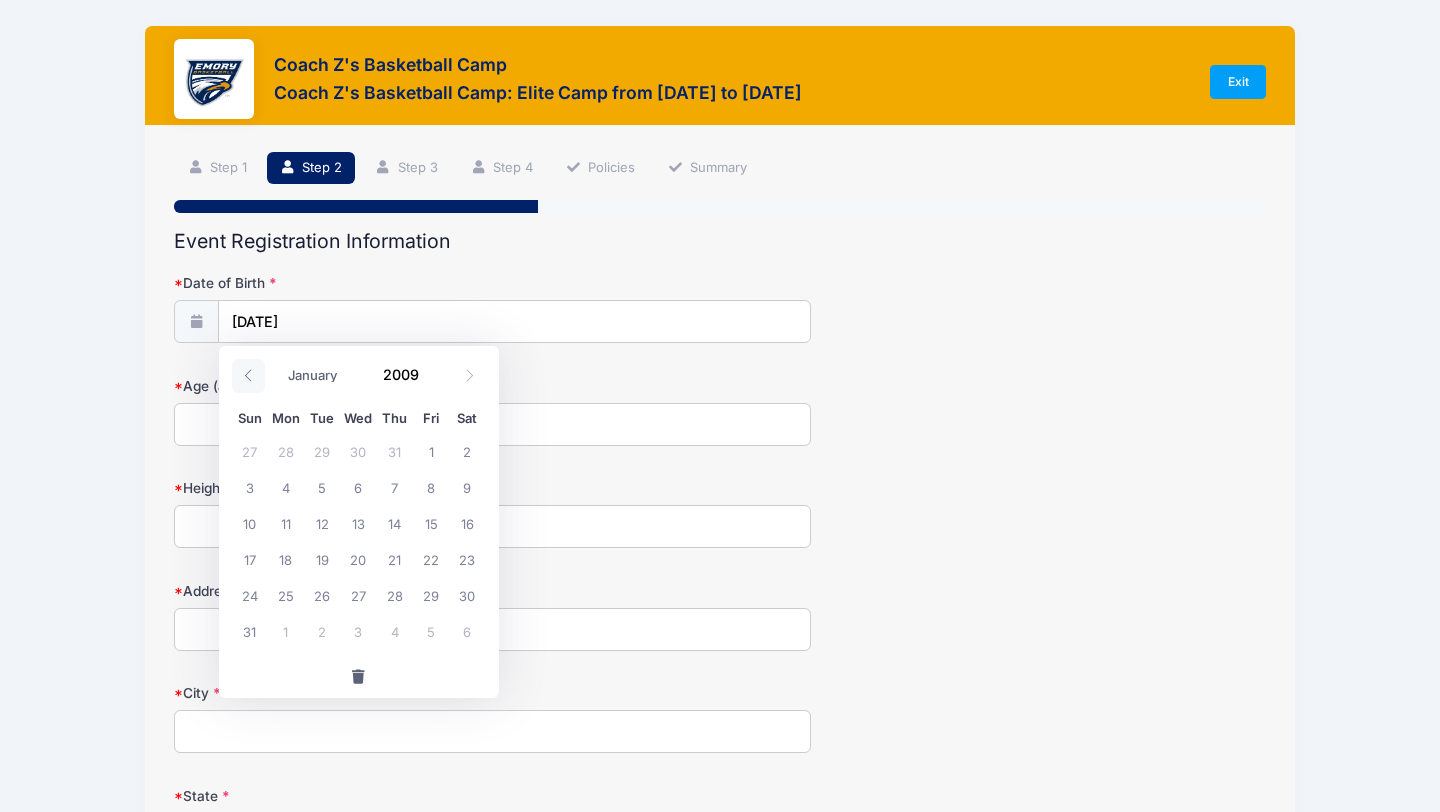 click 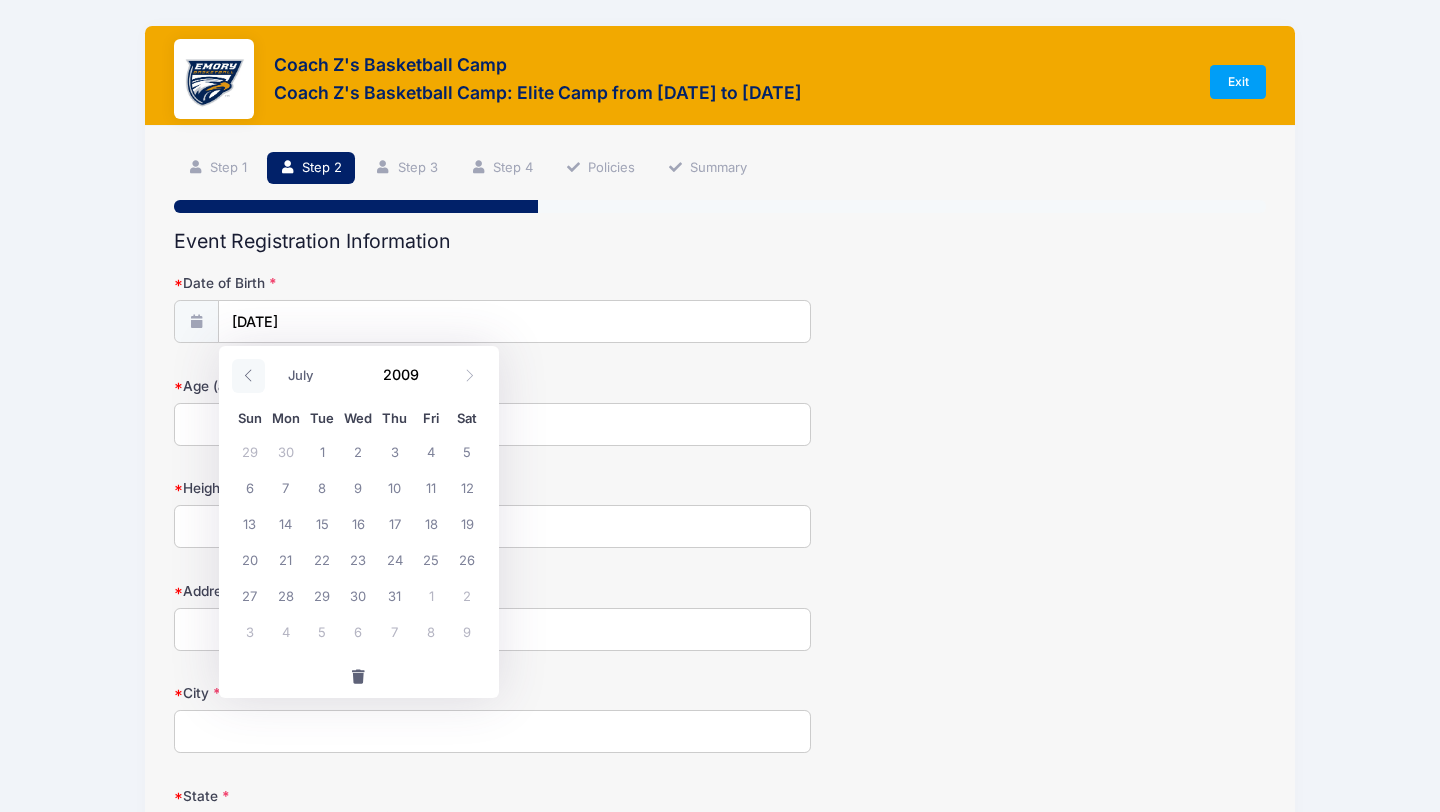 click 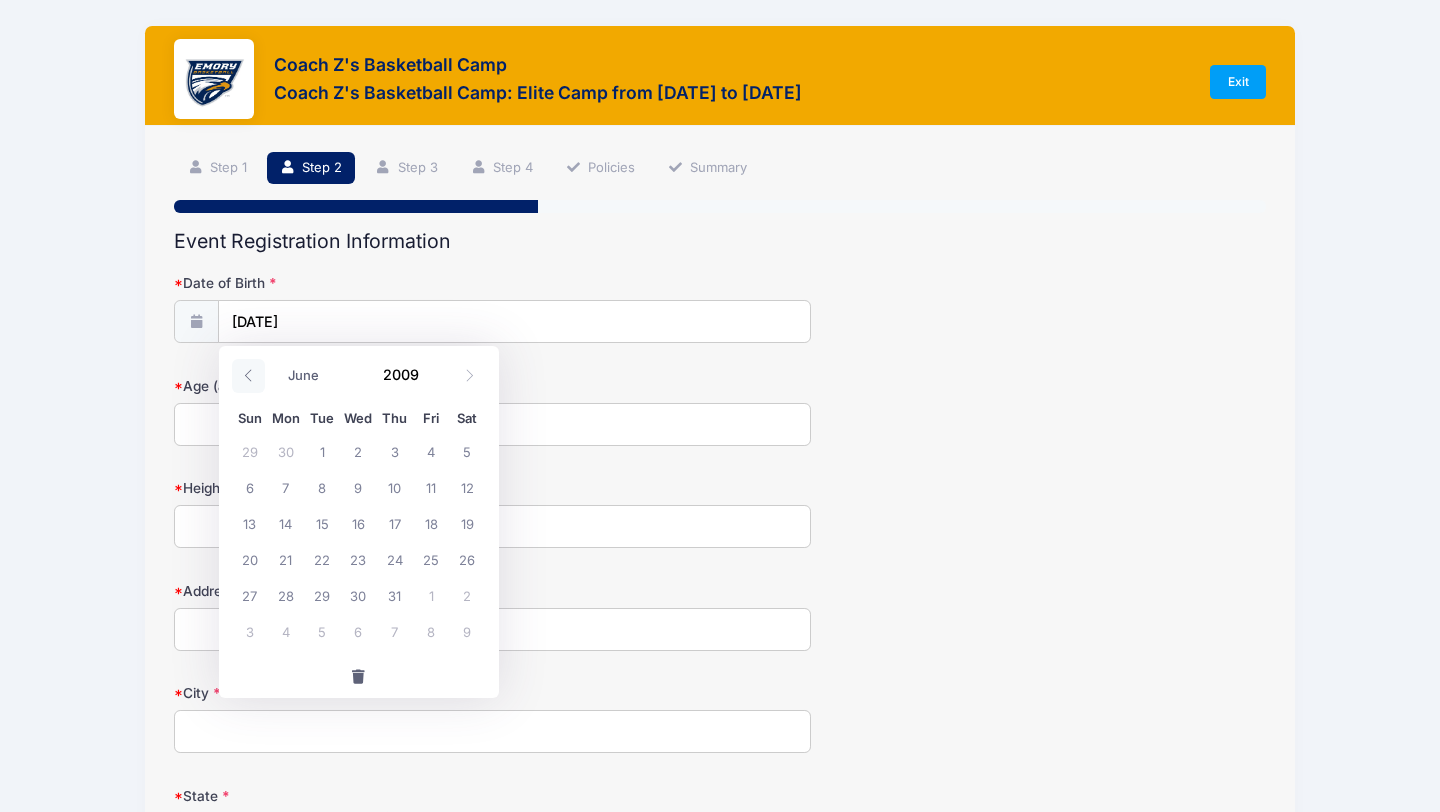 click 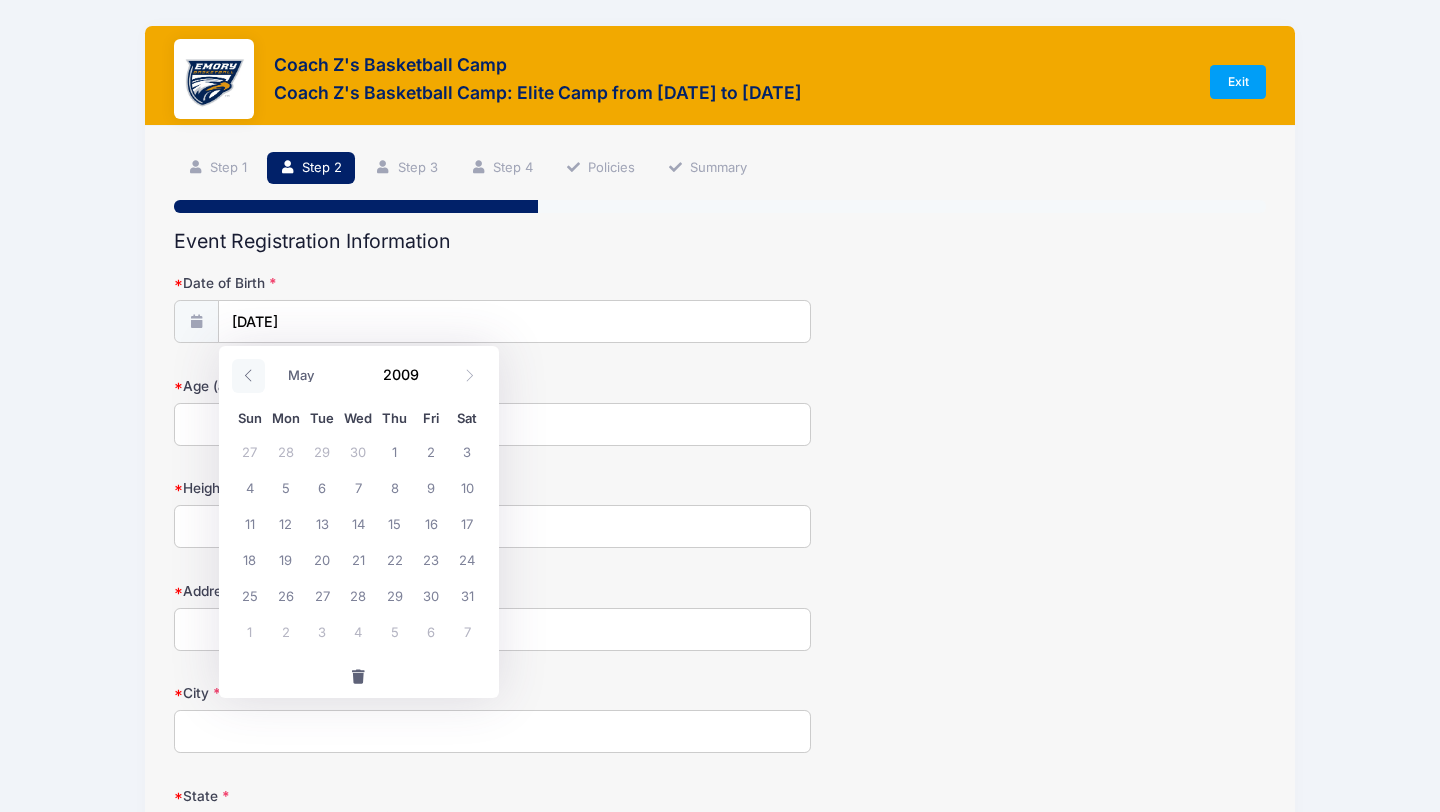 click 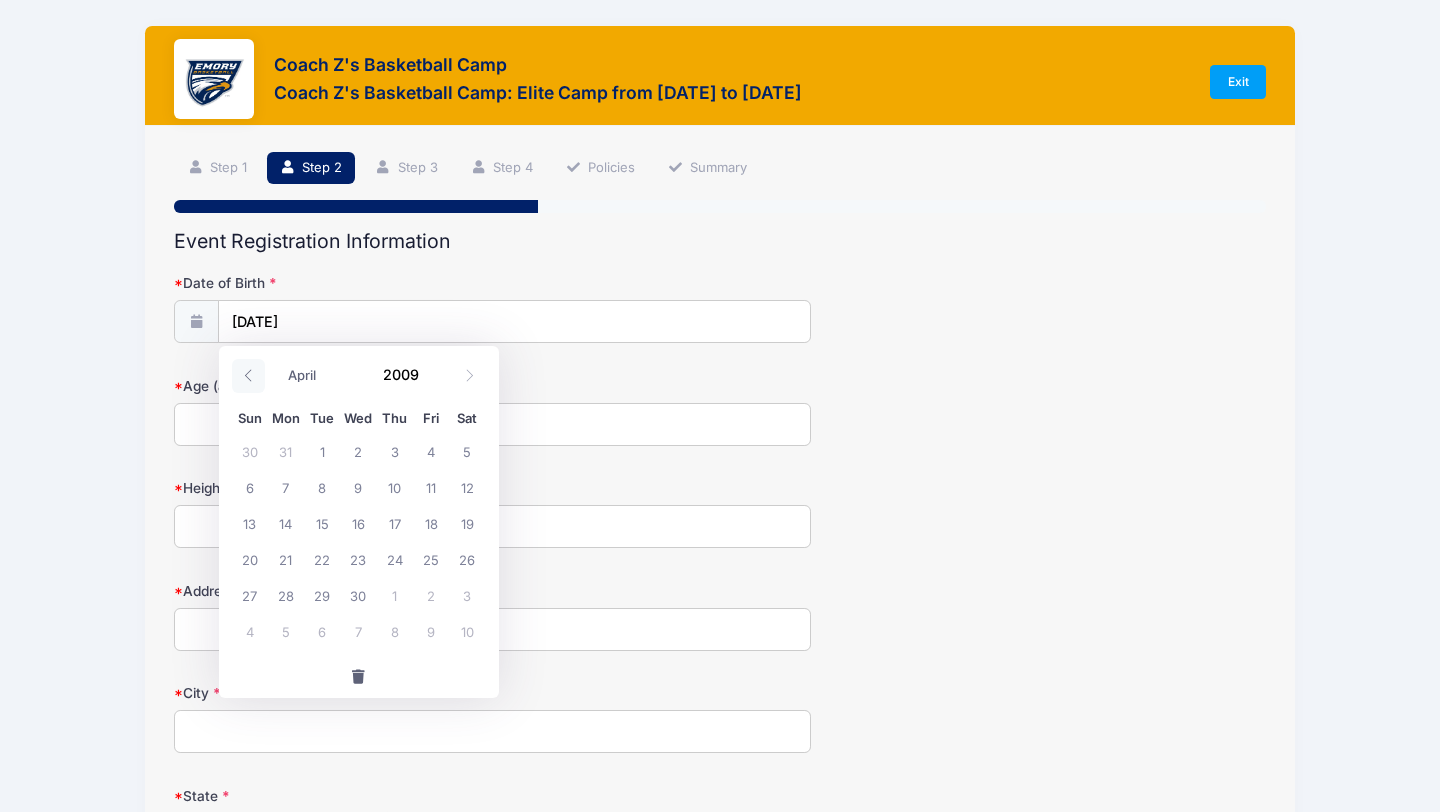 click 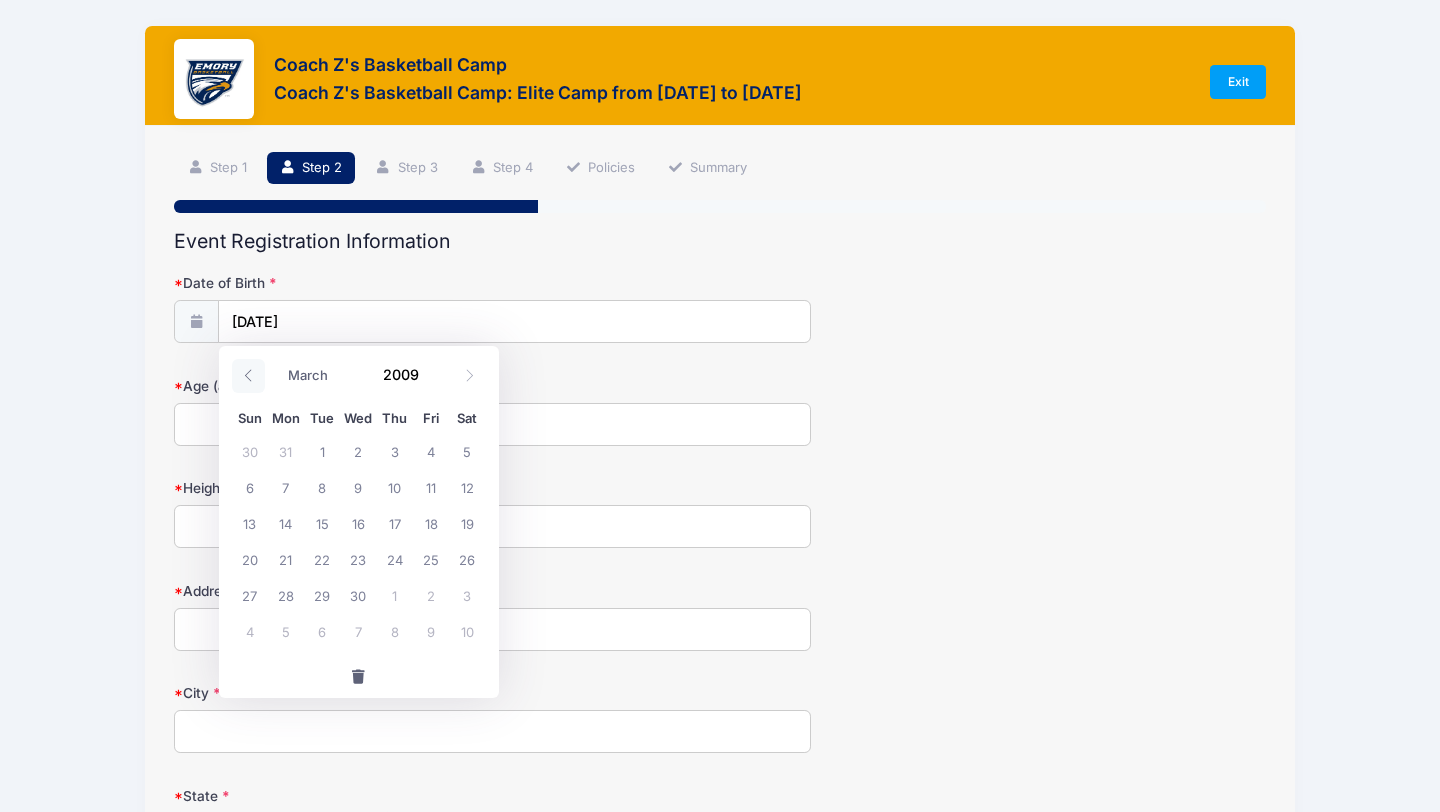 click 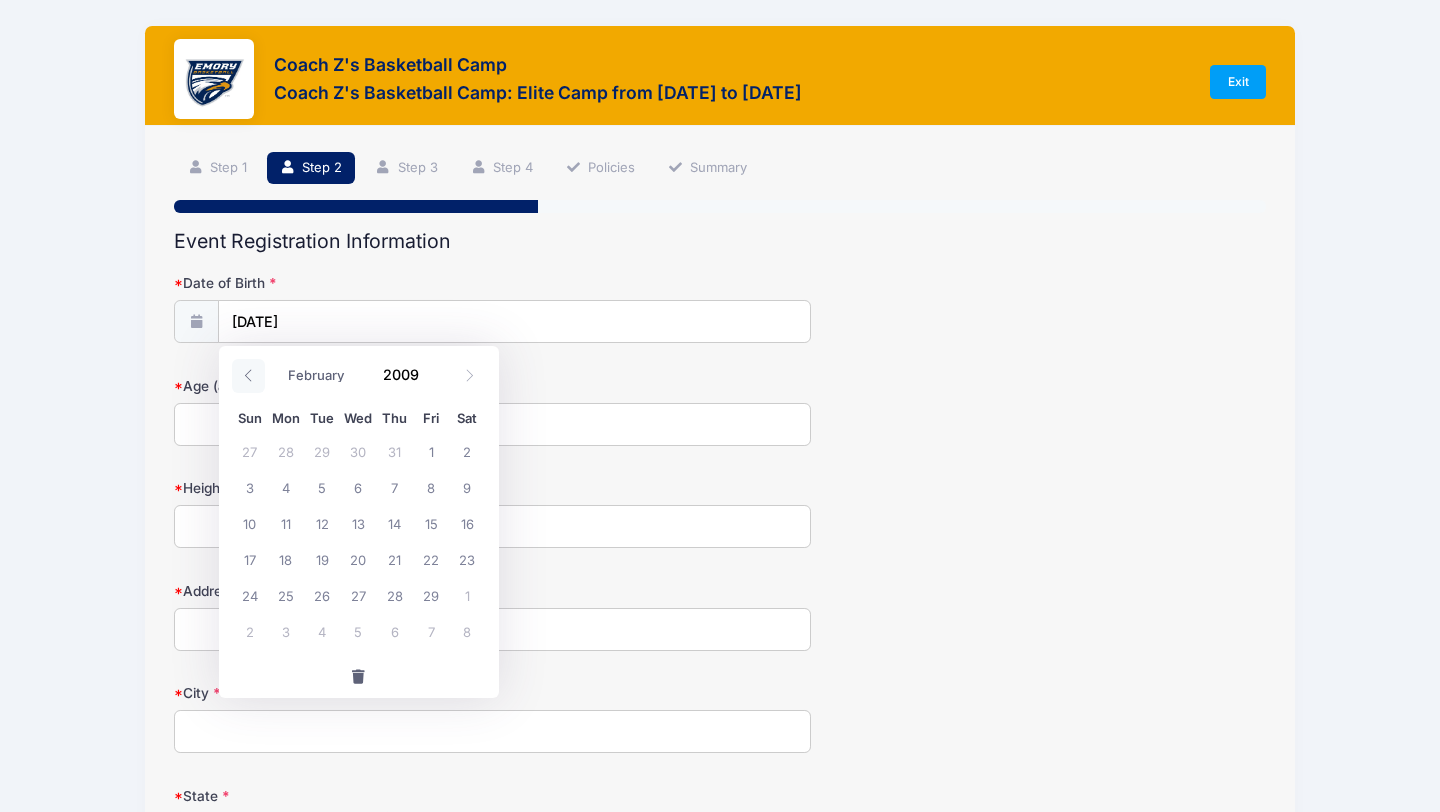 click 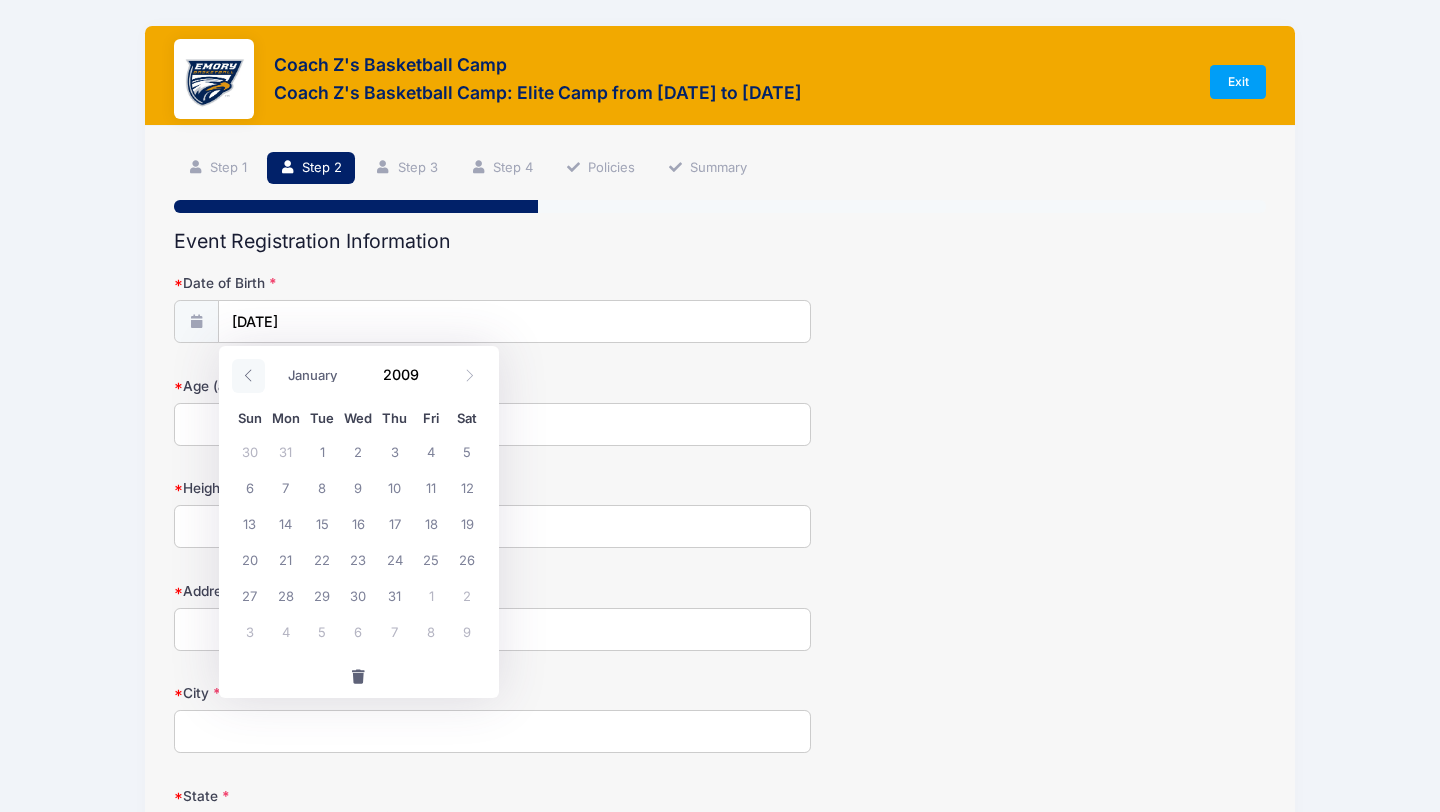 click 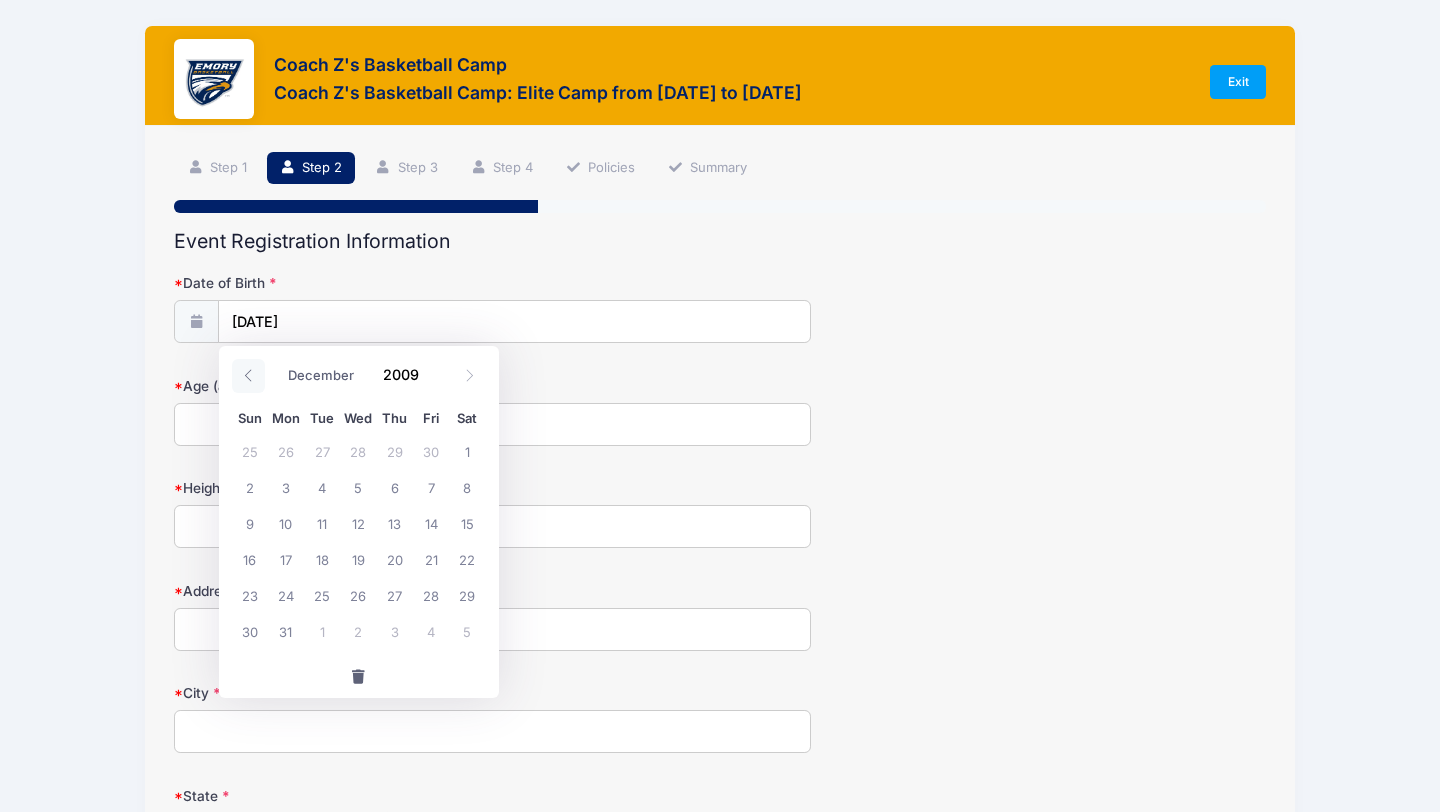 click 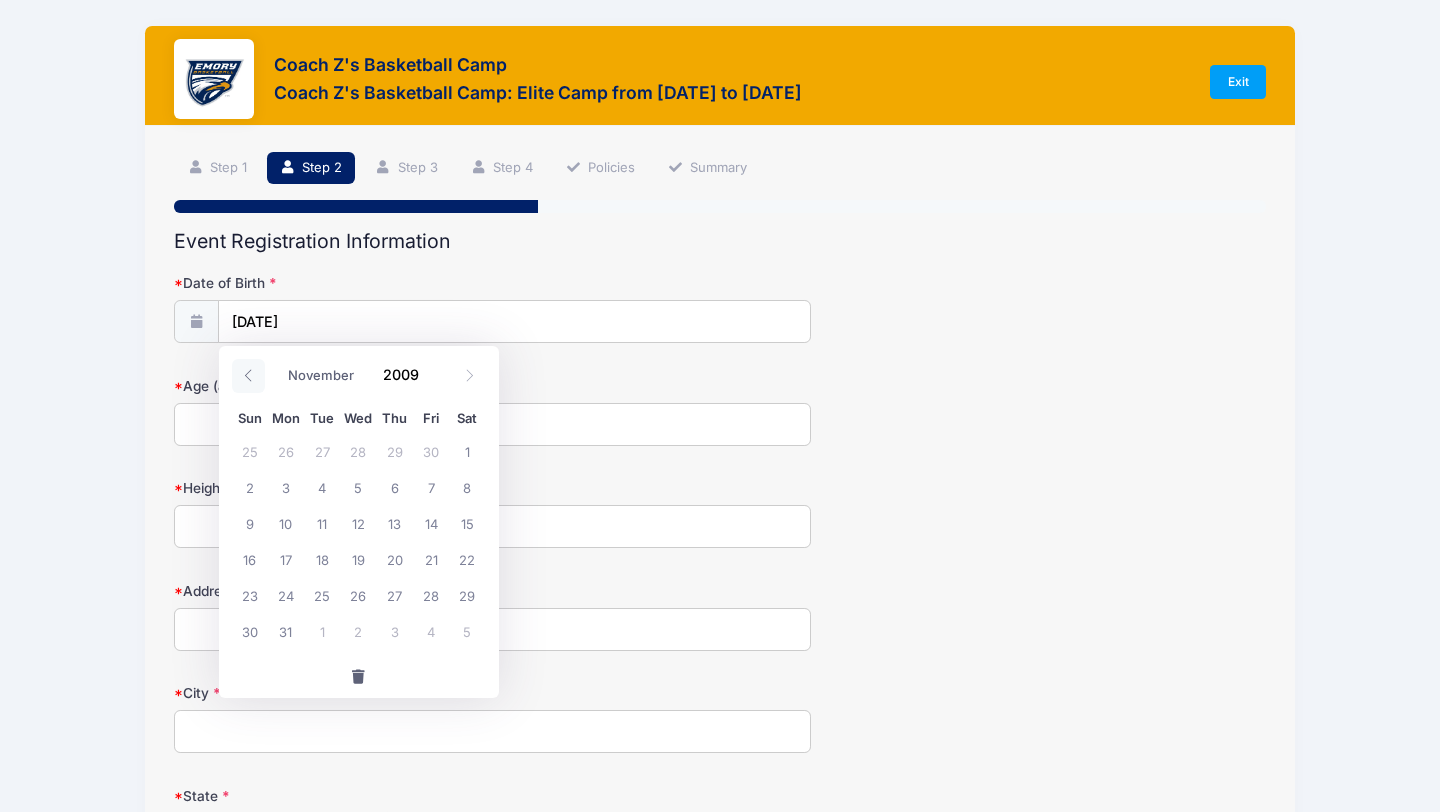 click 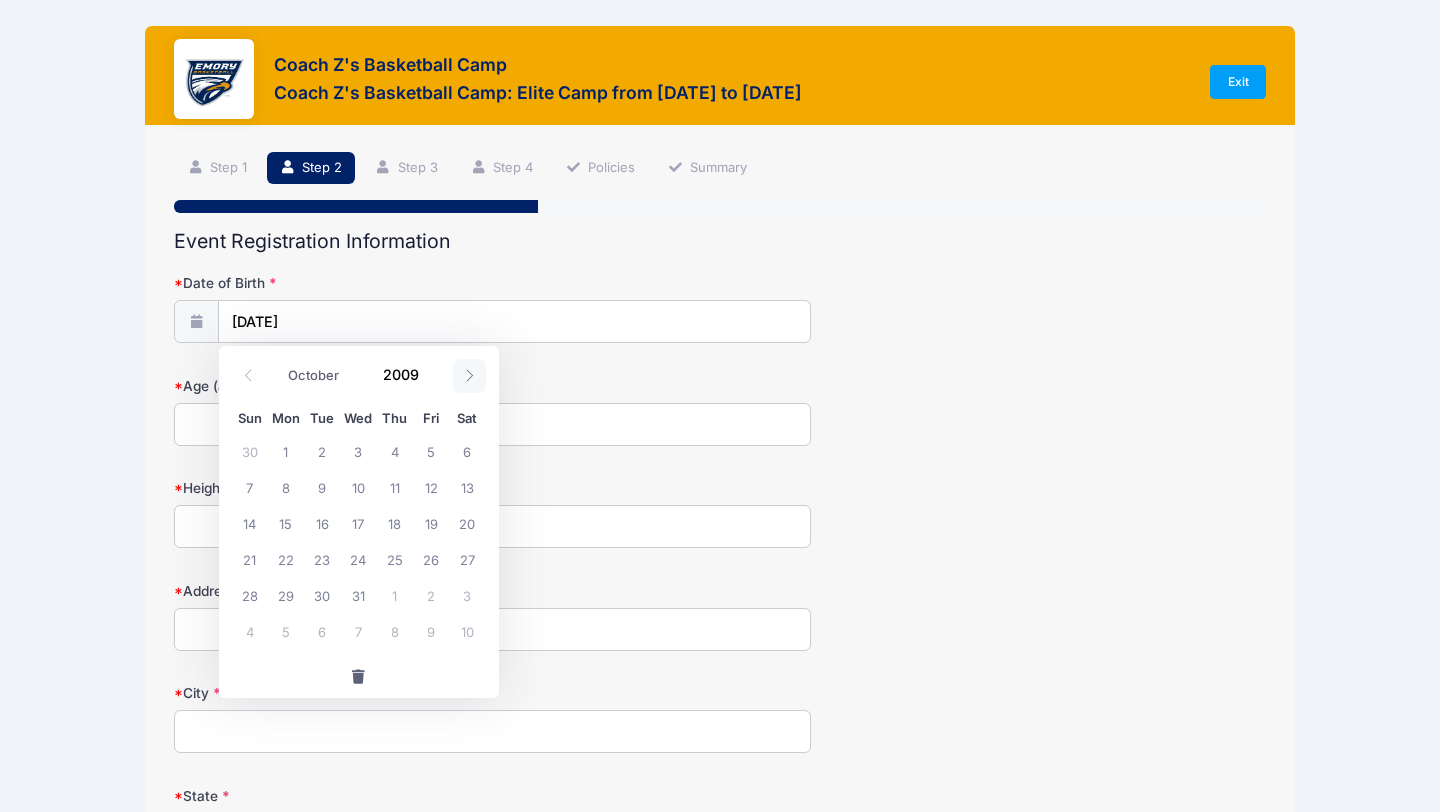 click 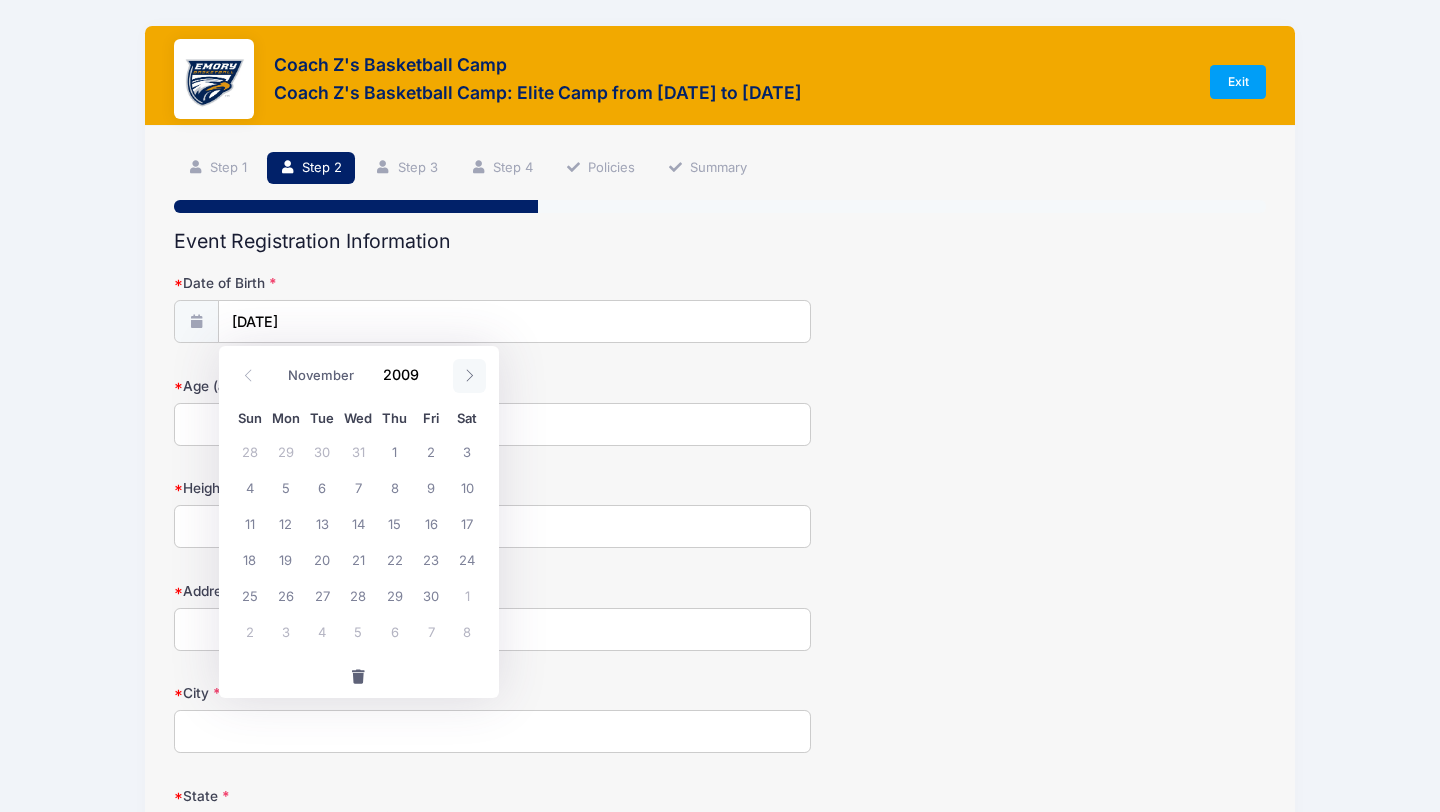 click 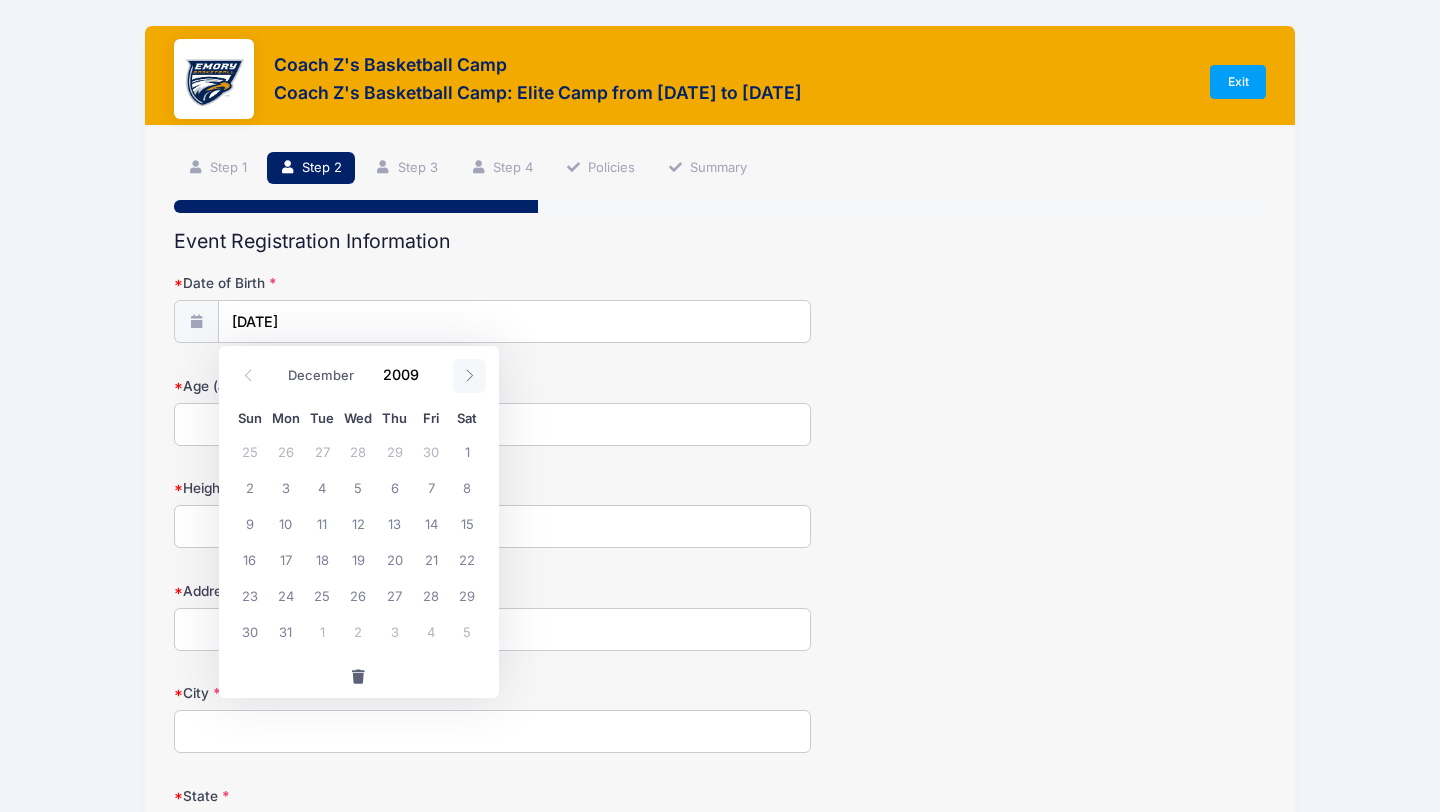 click 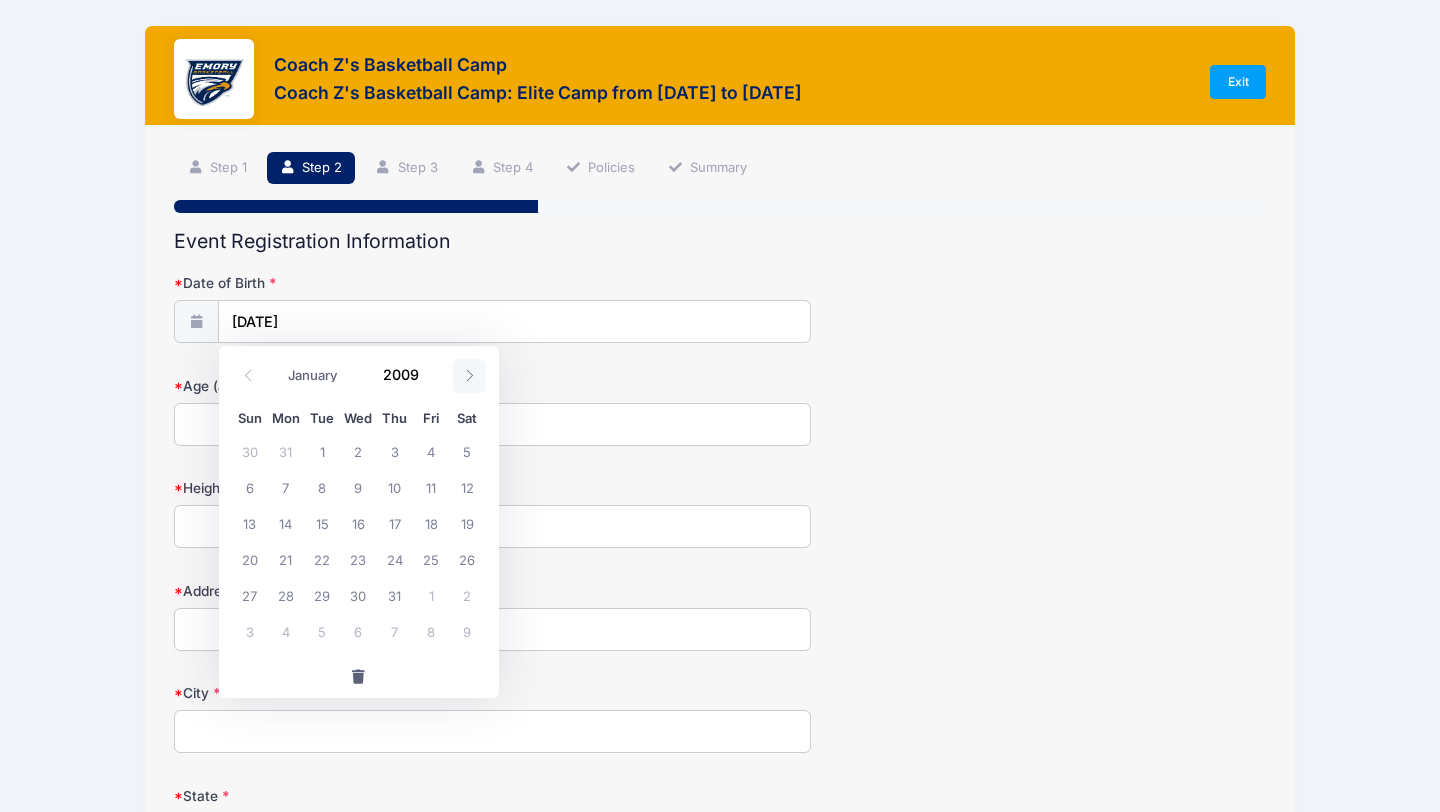click 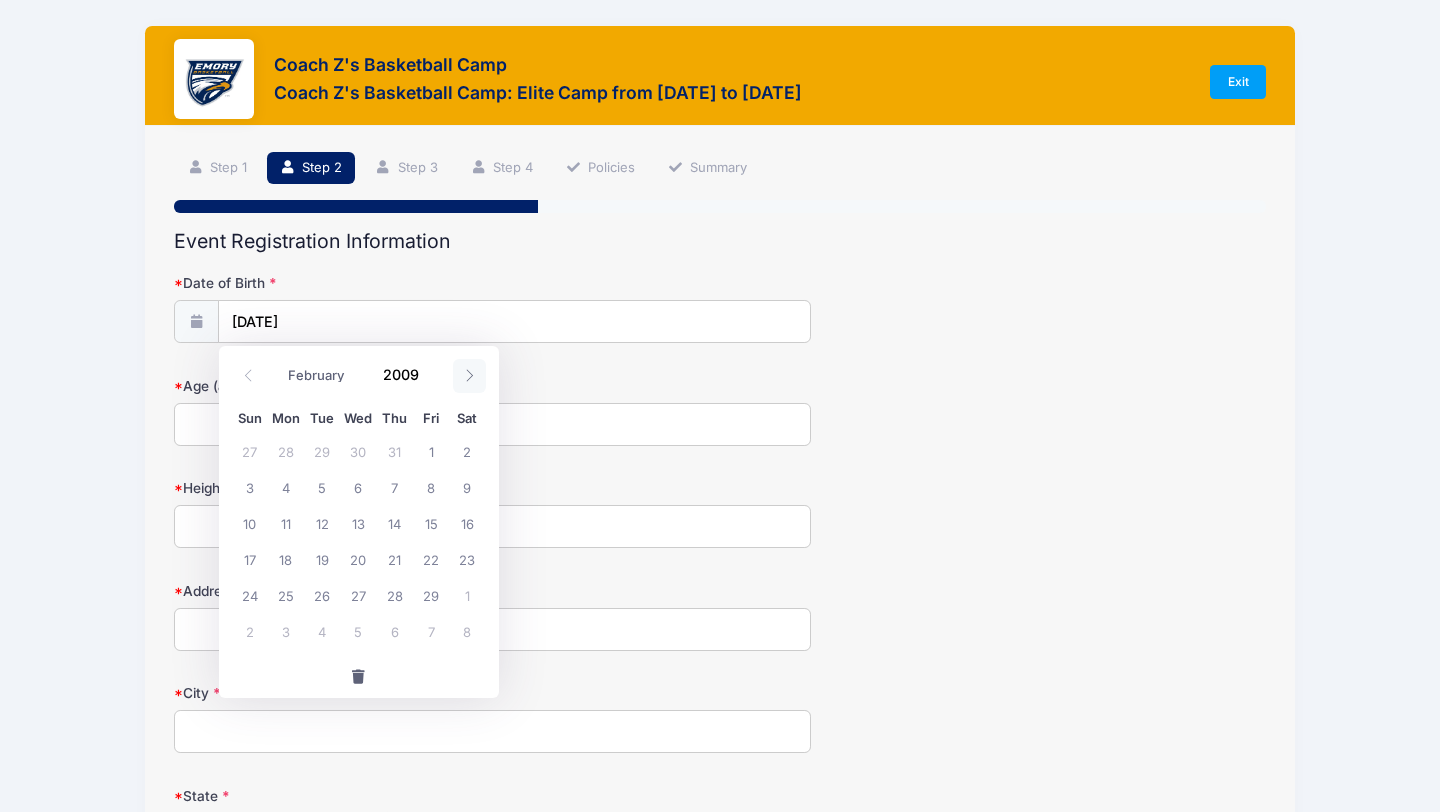click 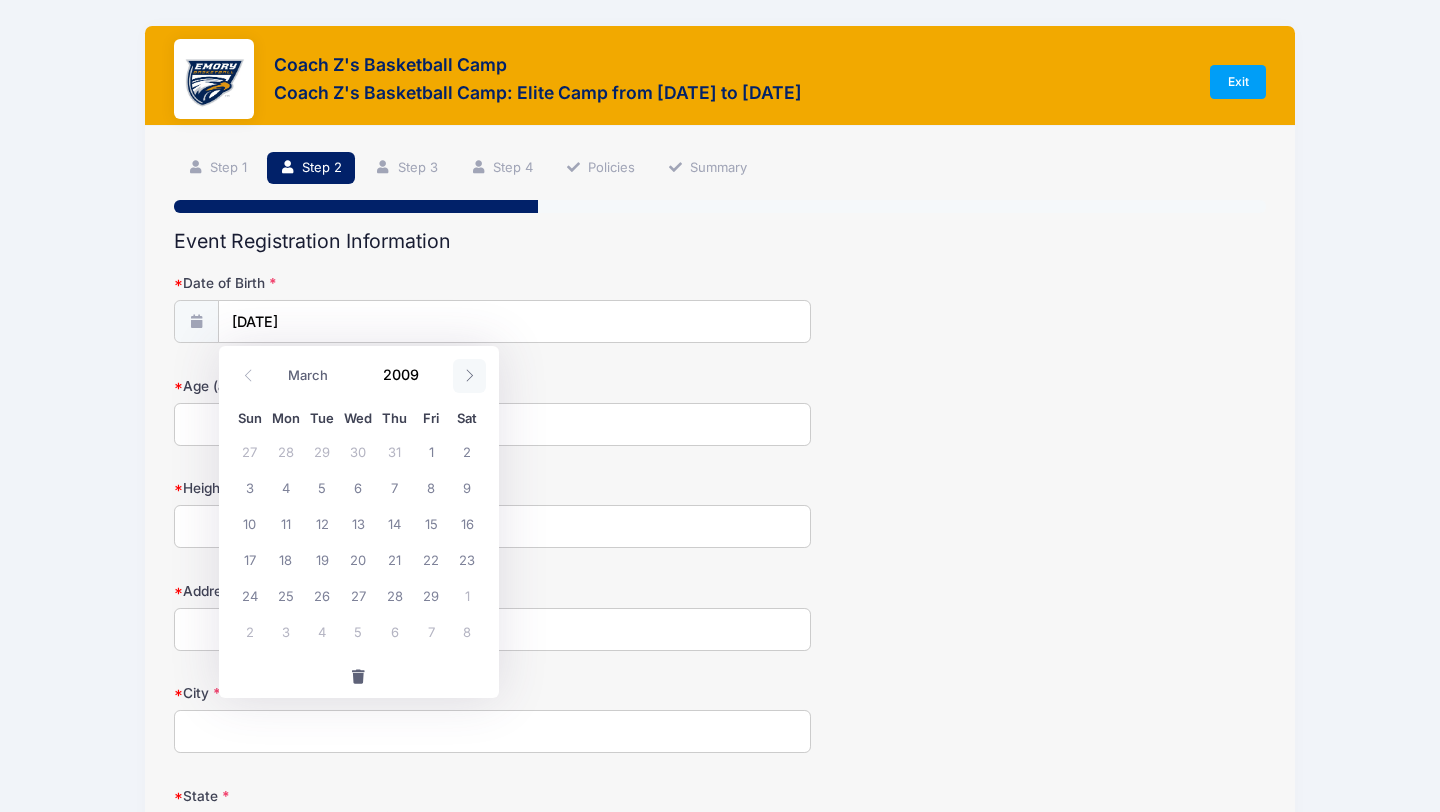 click 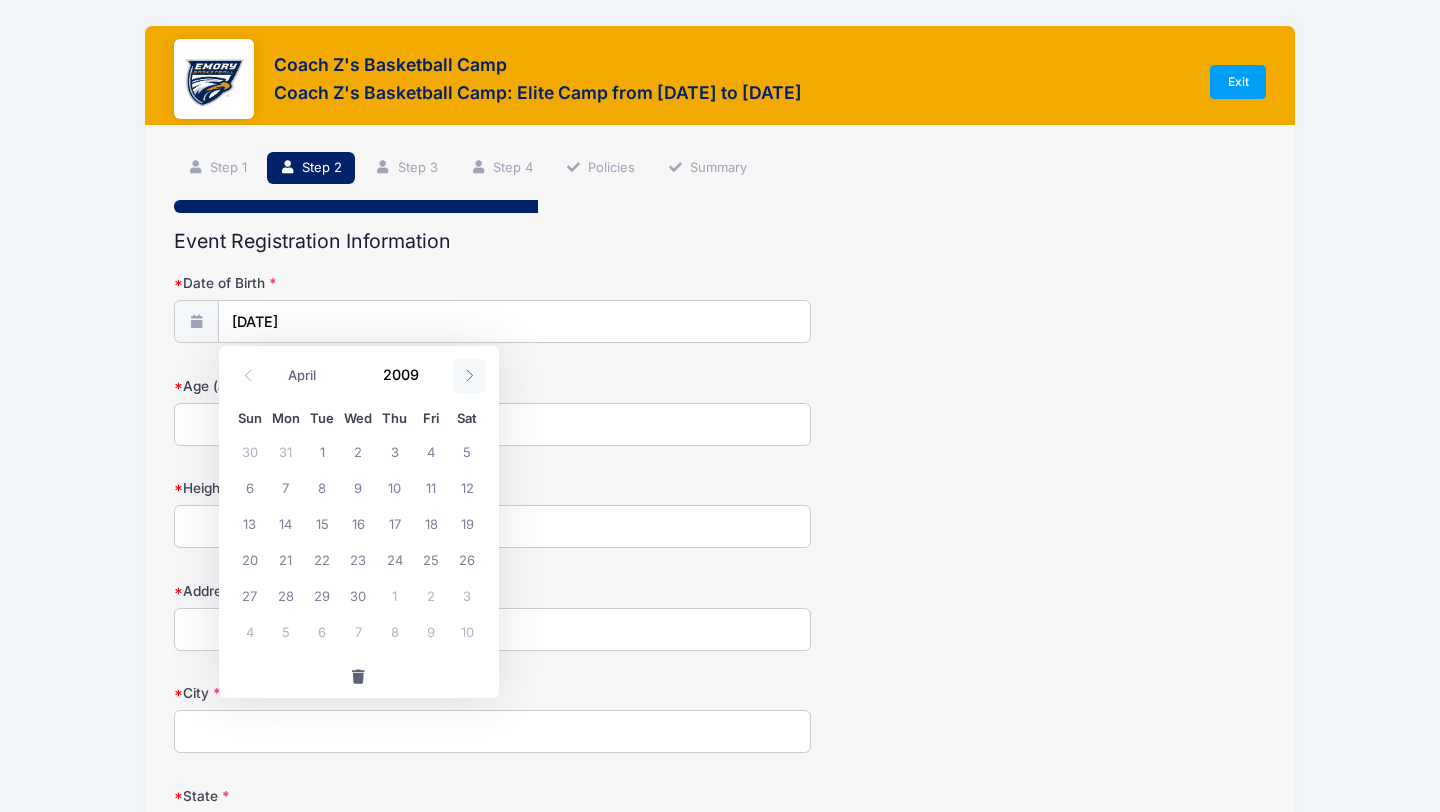 click 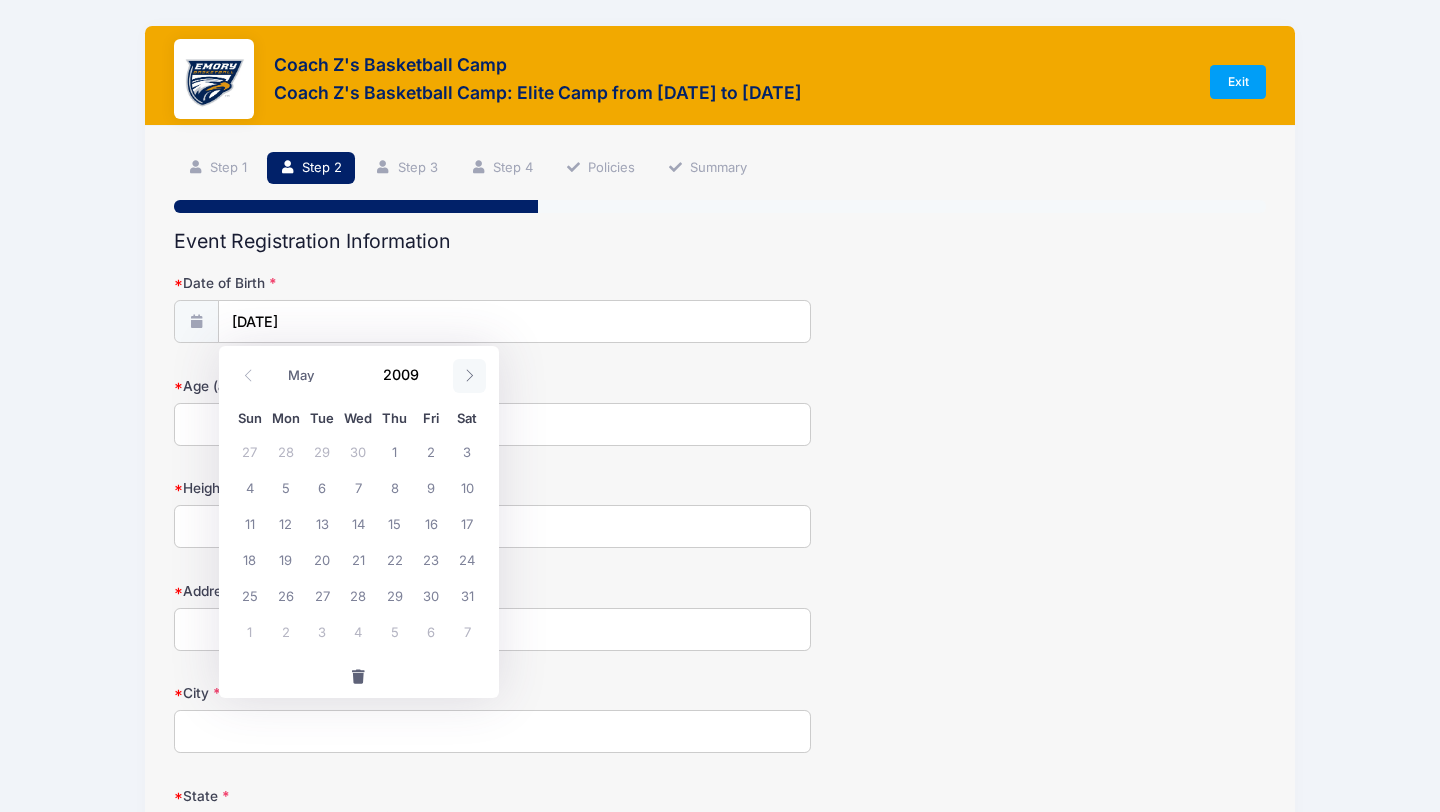 click 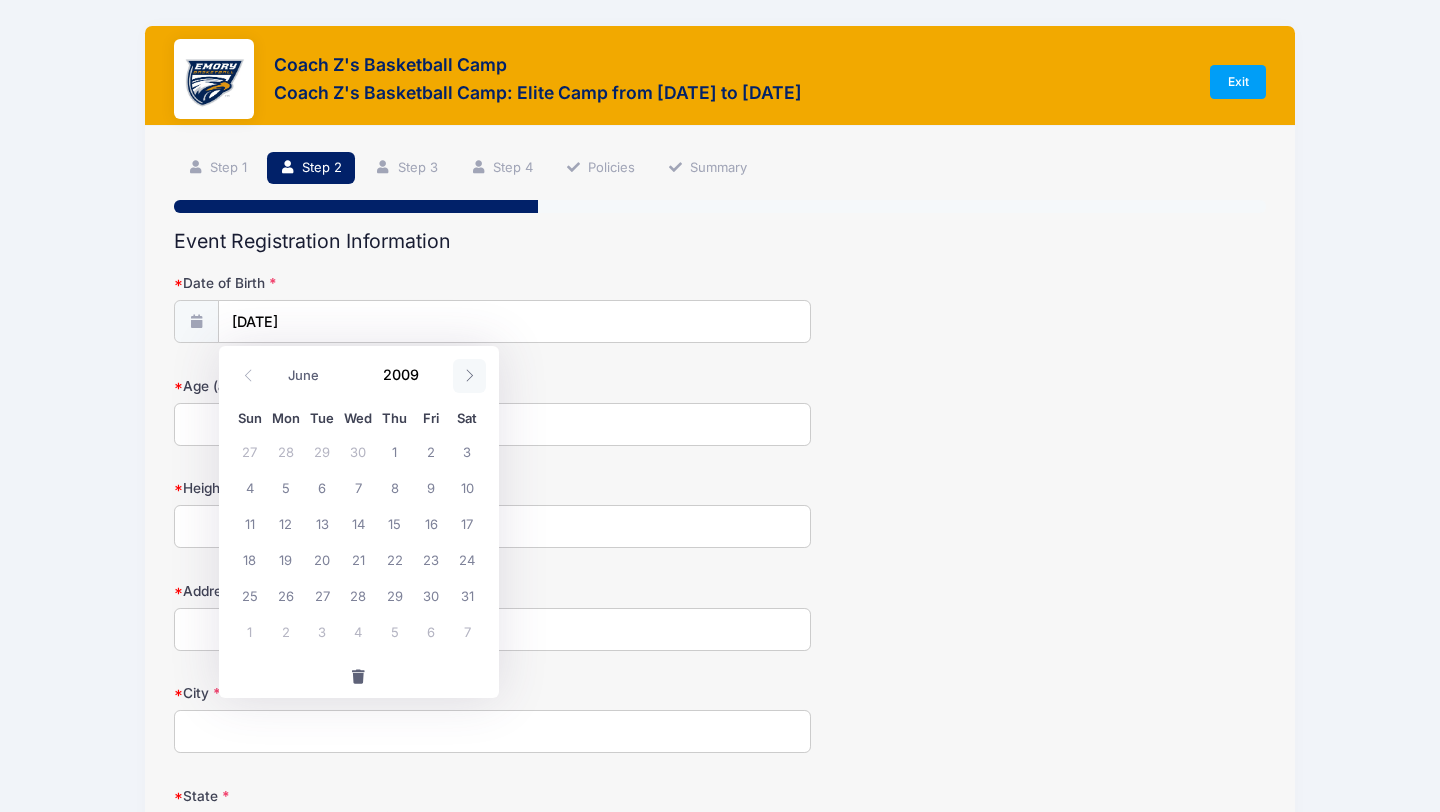 click 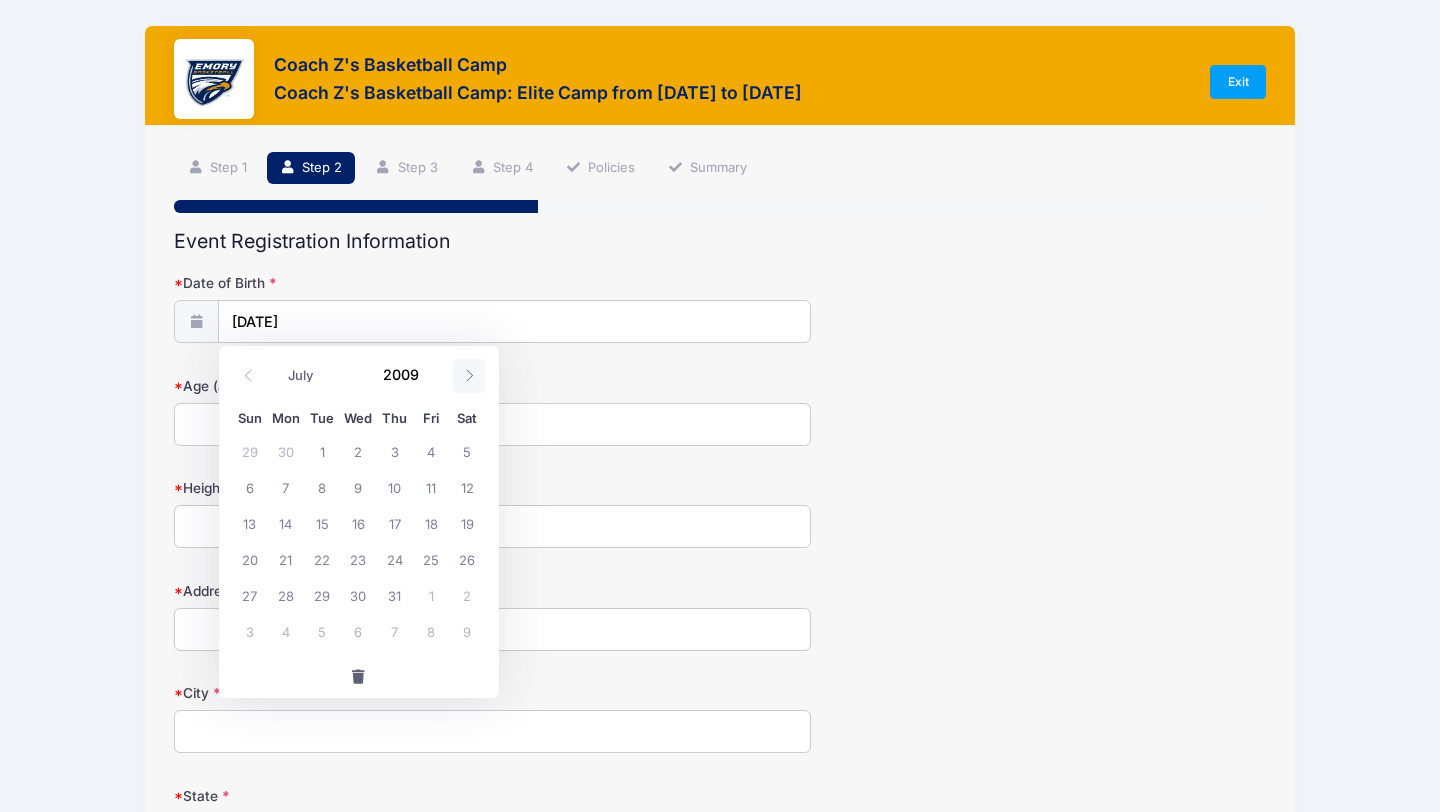 click 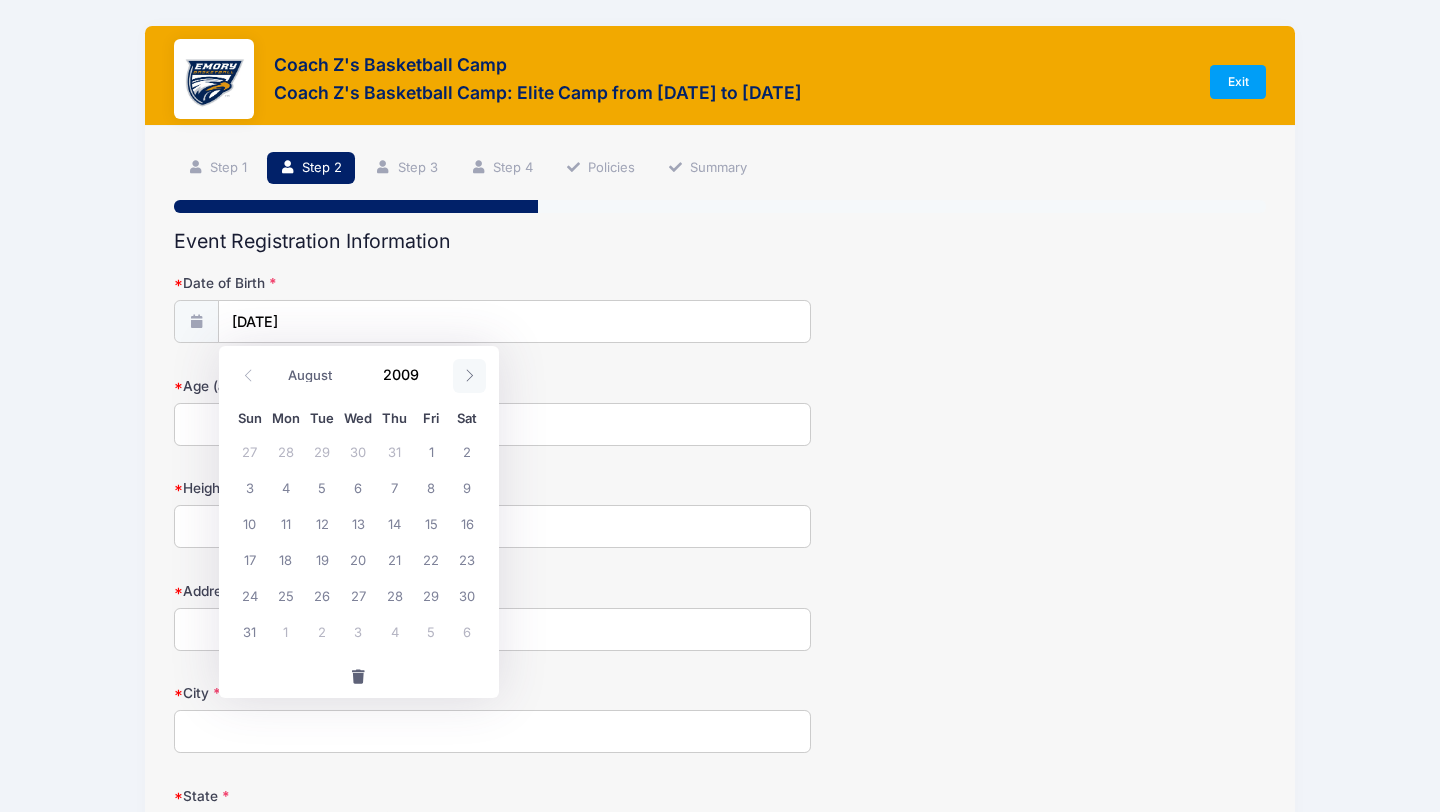click 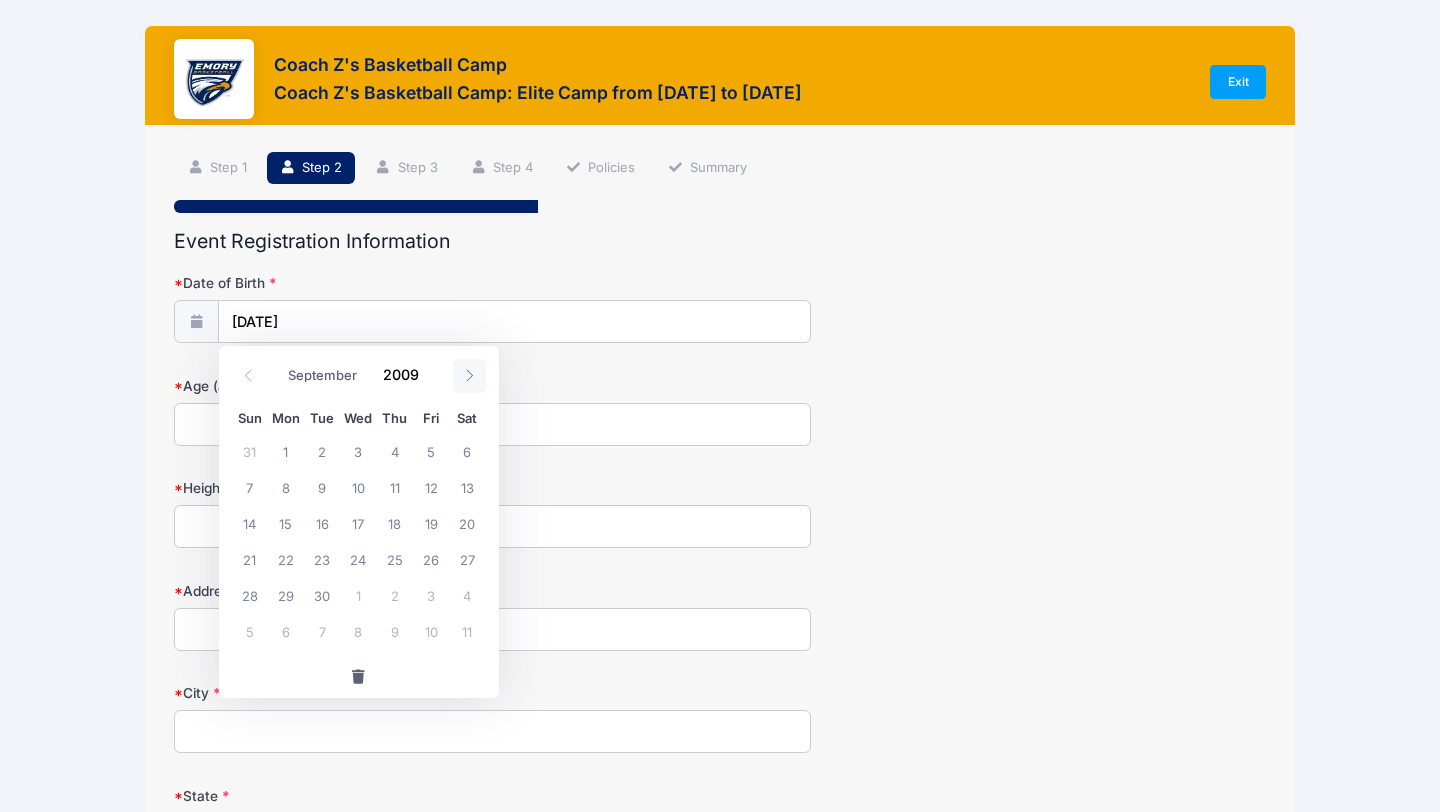click 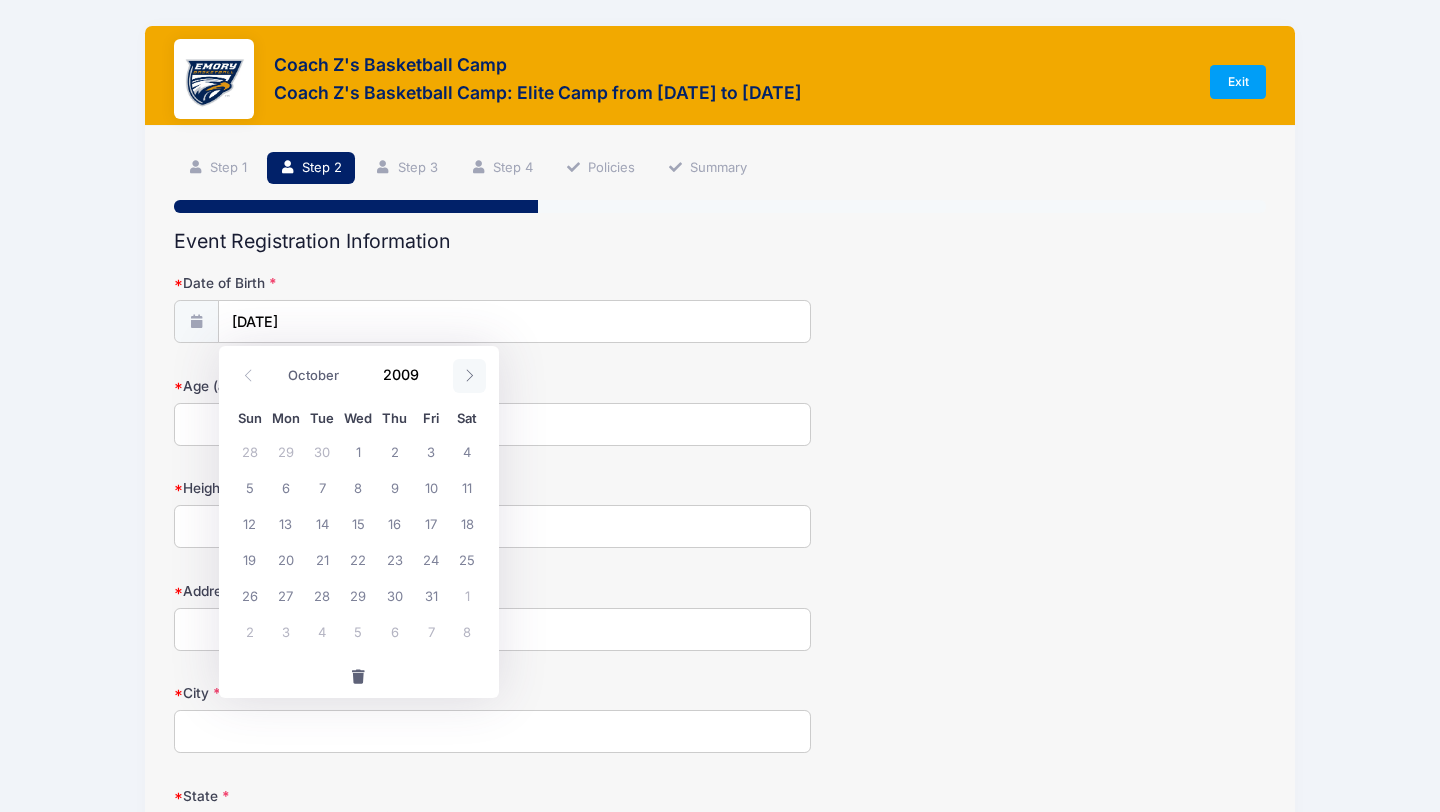 click 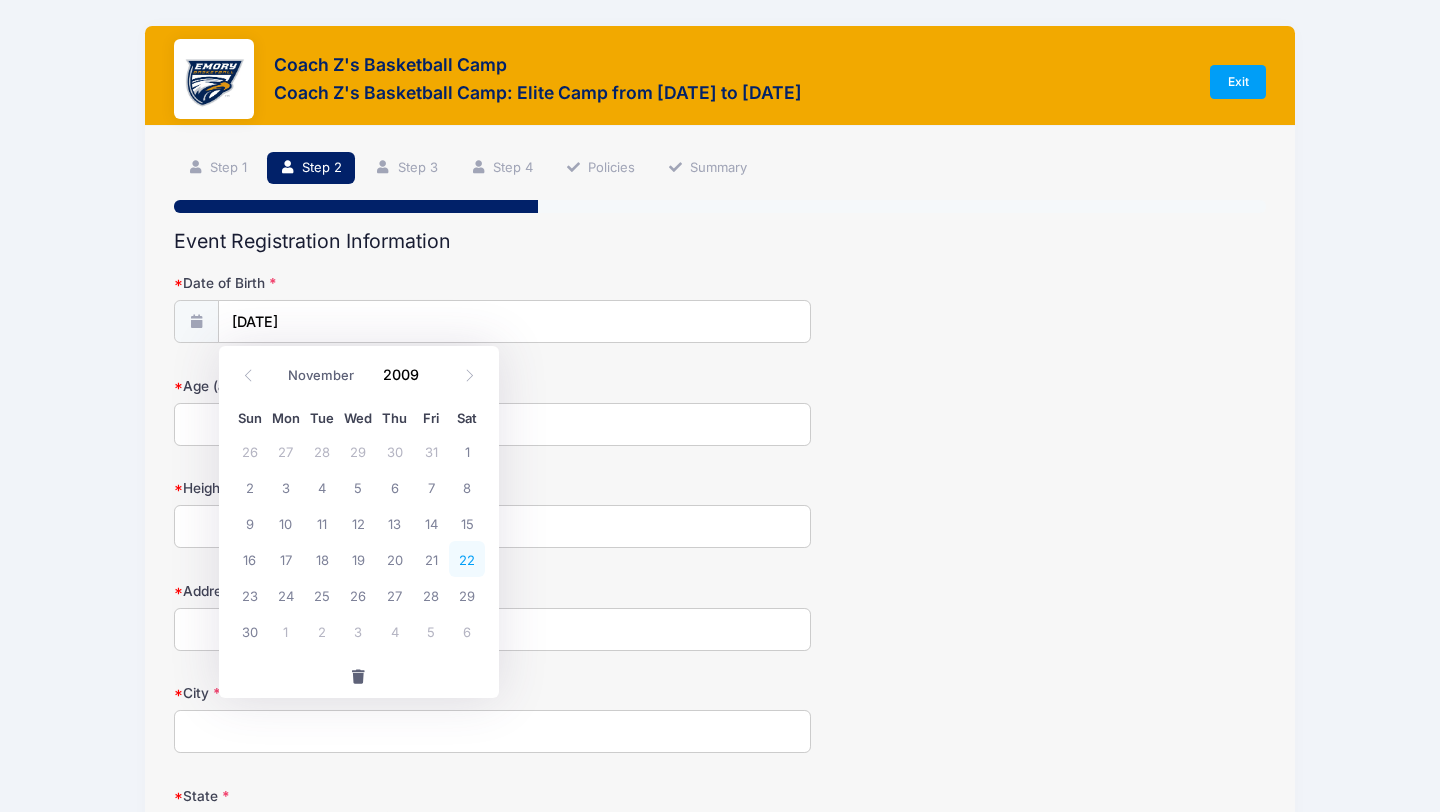 click on "22" at bounding box center [467, 559] 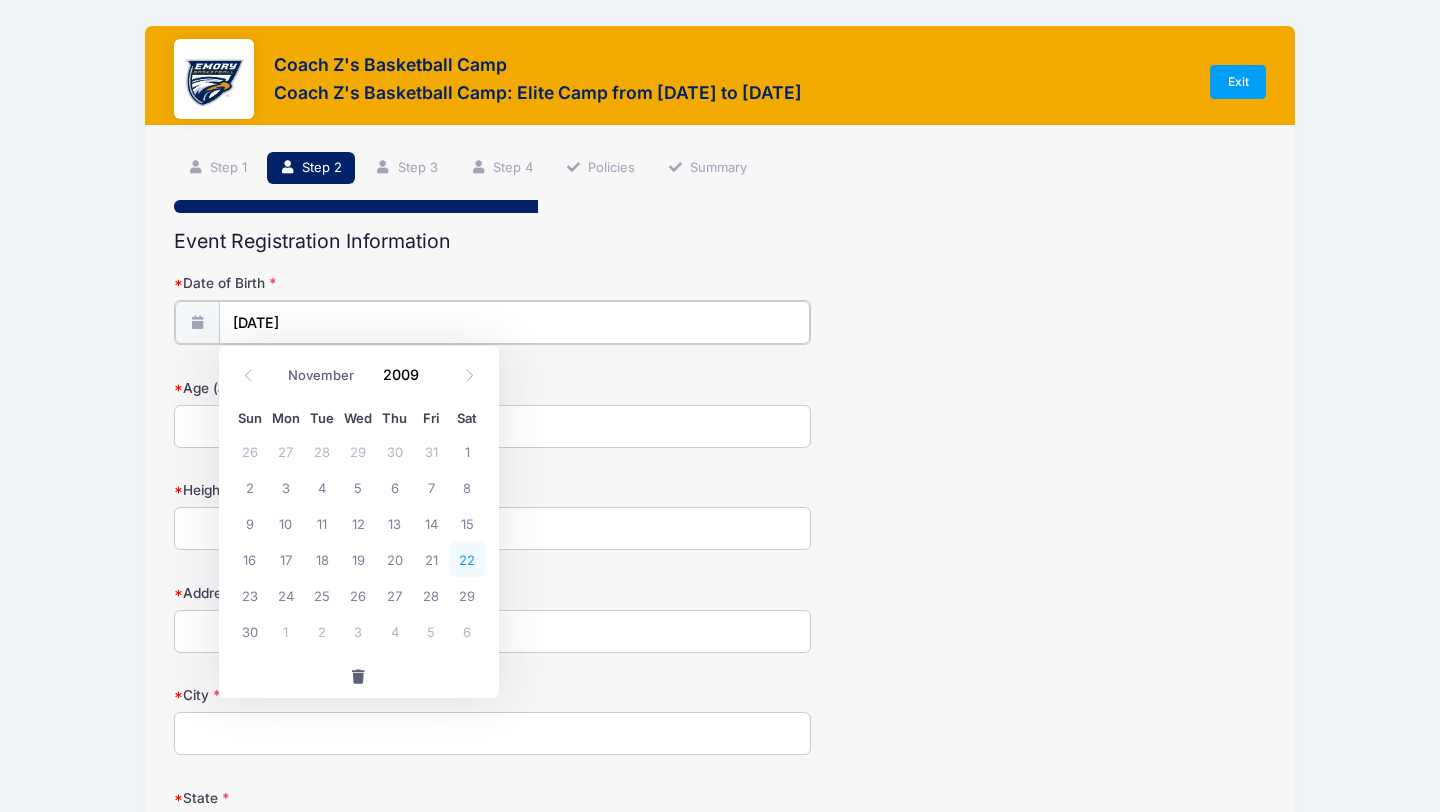 type on "[DATE]" 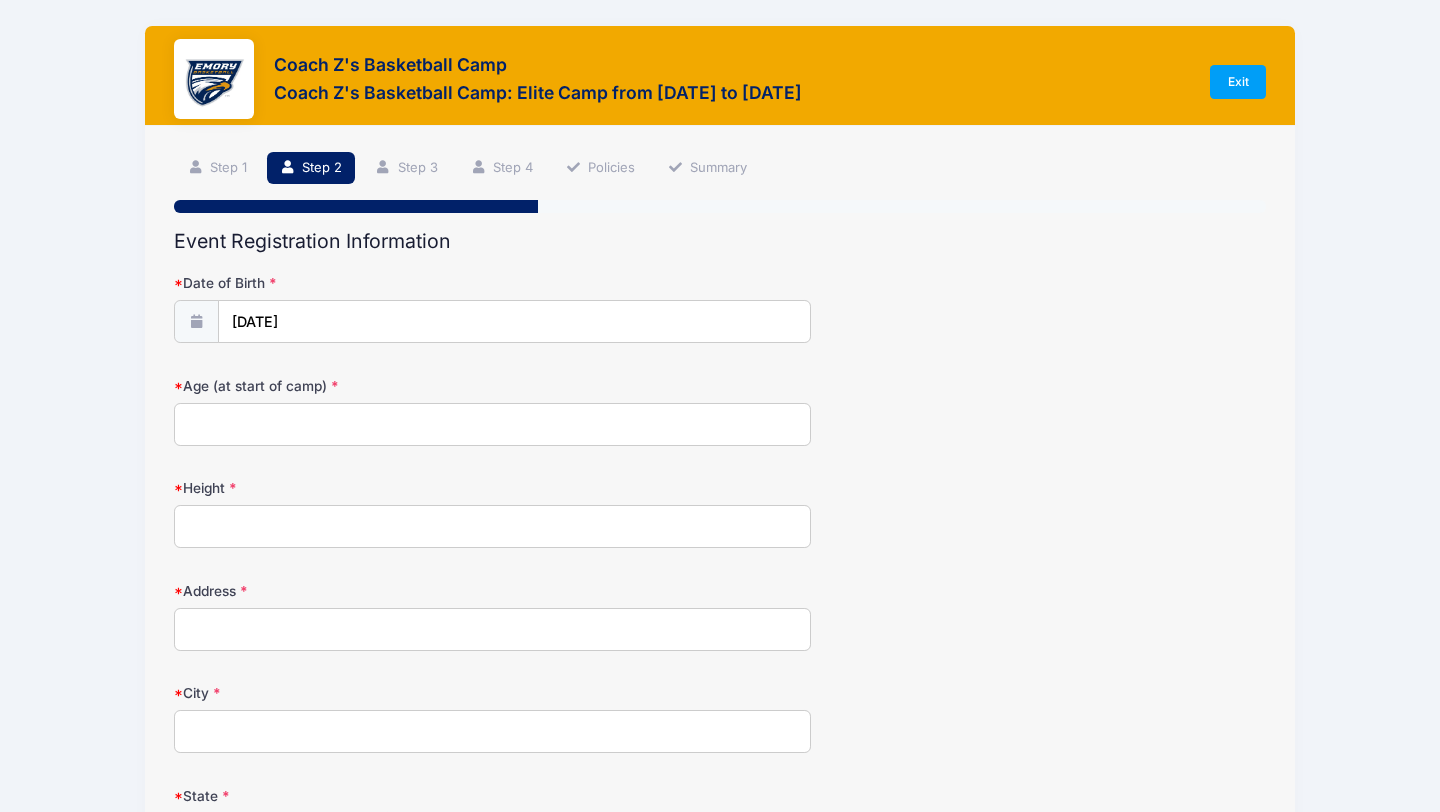click on "Age (at start of camp)" at bounding box center [492, 424] 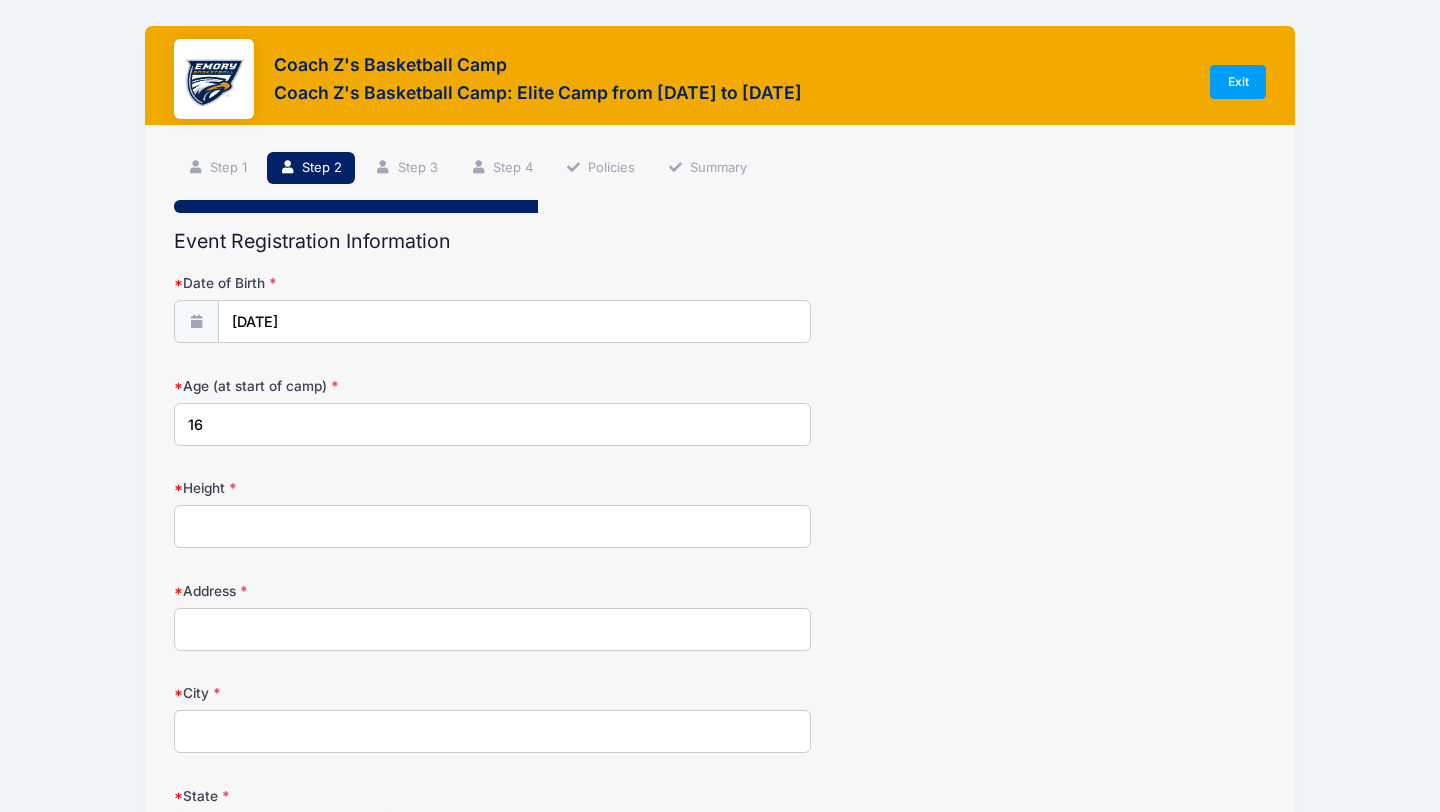 type on "16" 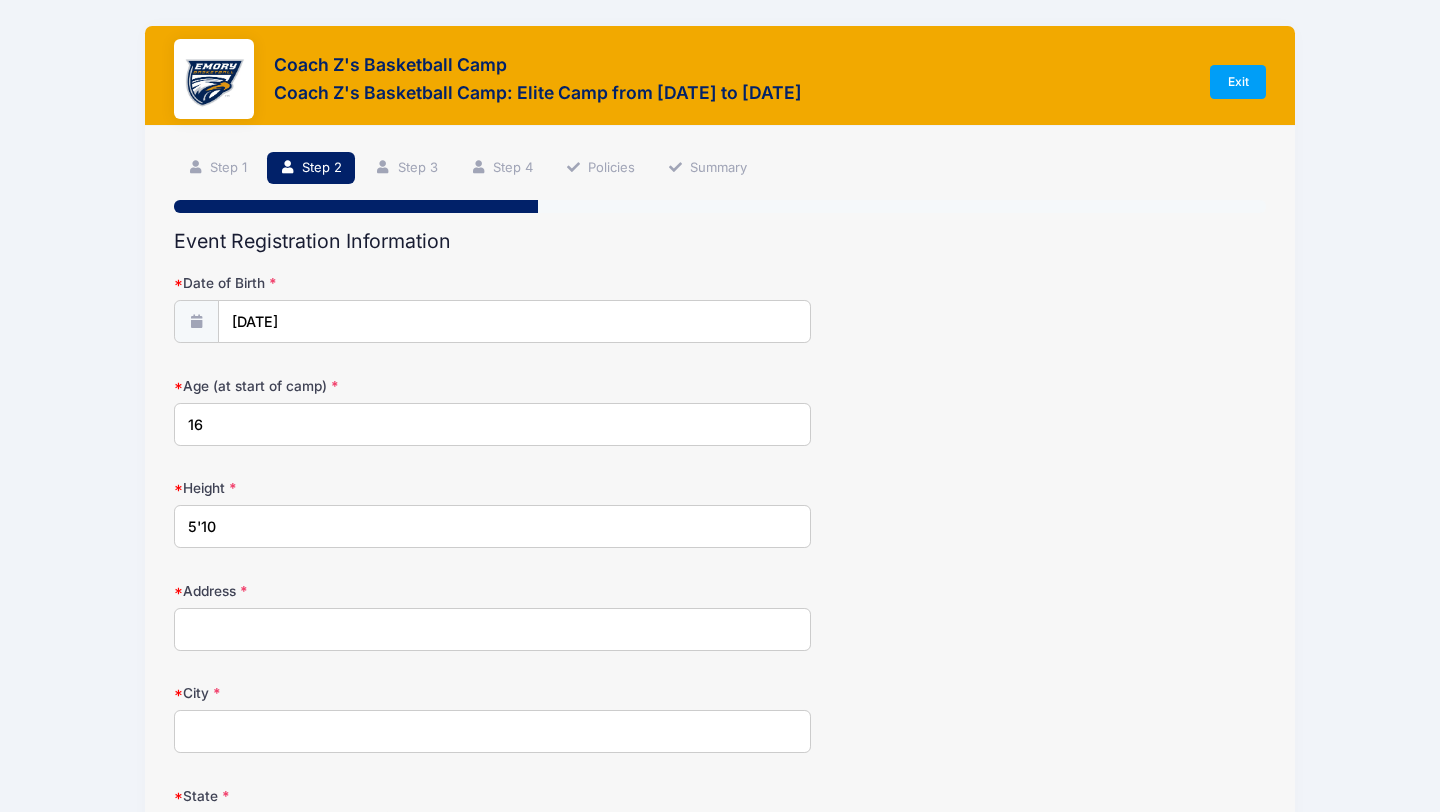 type on "5'10" 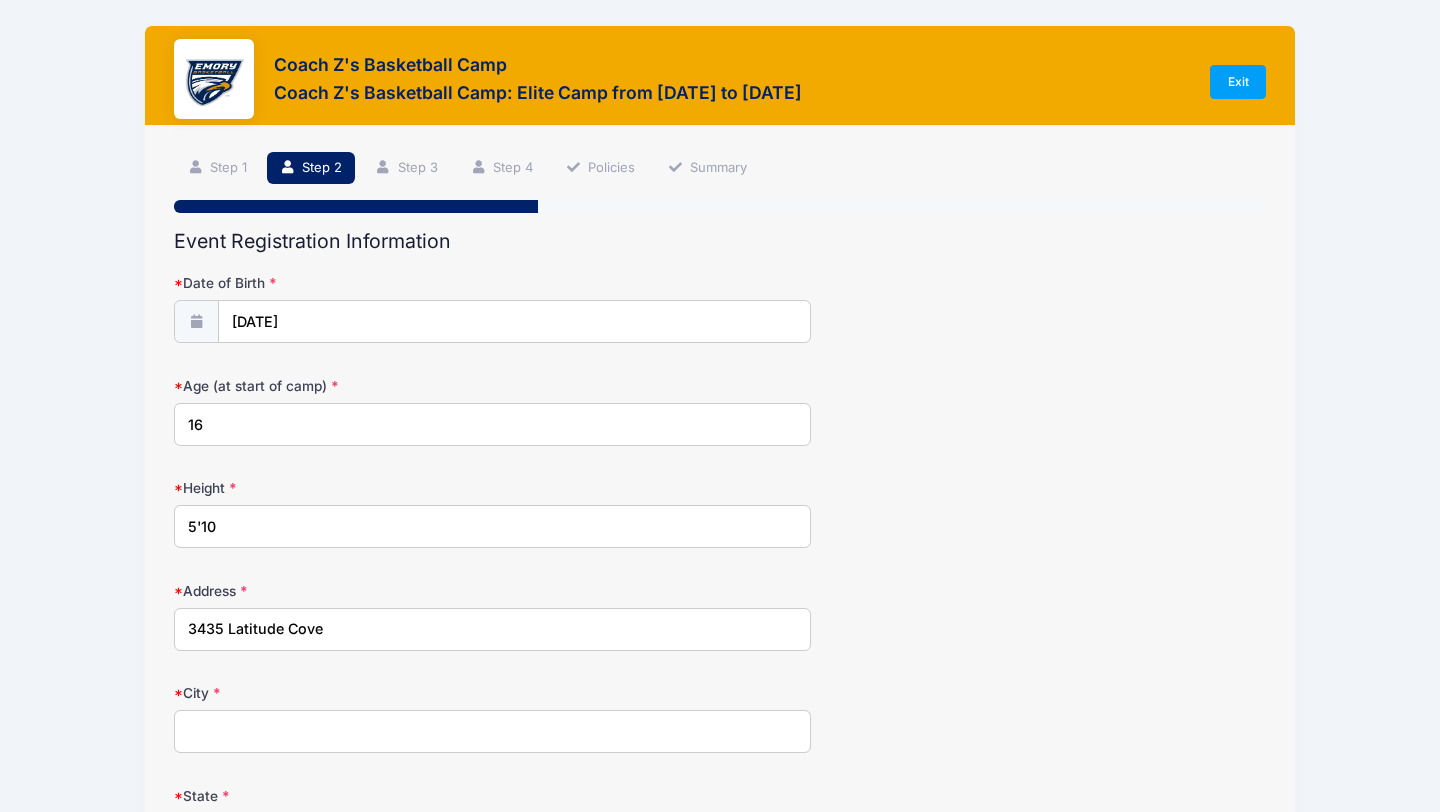 type on "3435 Latitude Cove" 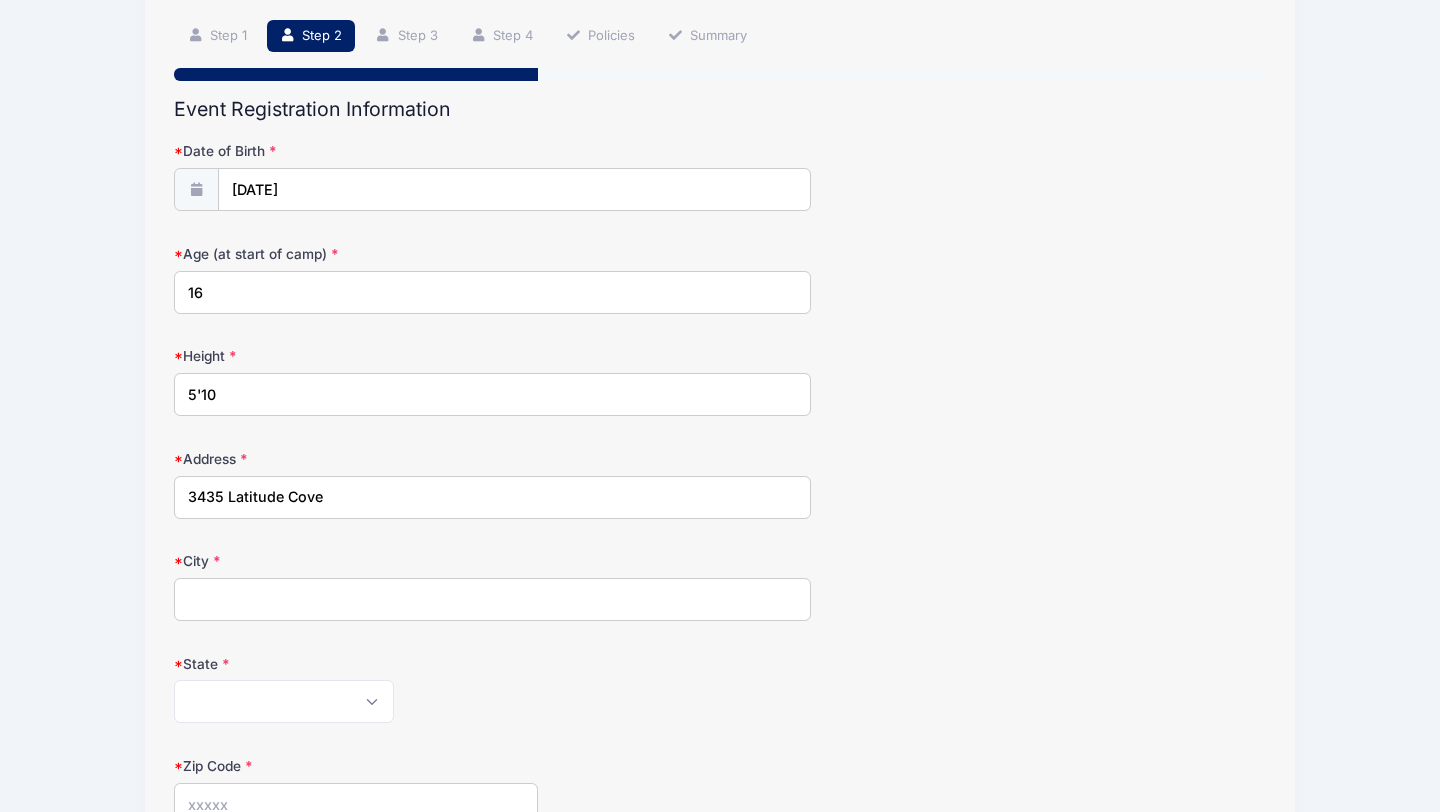 scroll, scrollTop: 159, scrollLeft: 0, axis: vertical 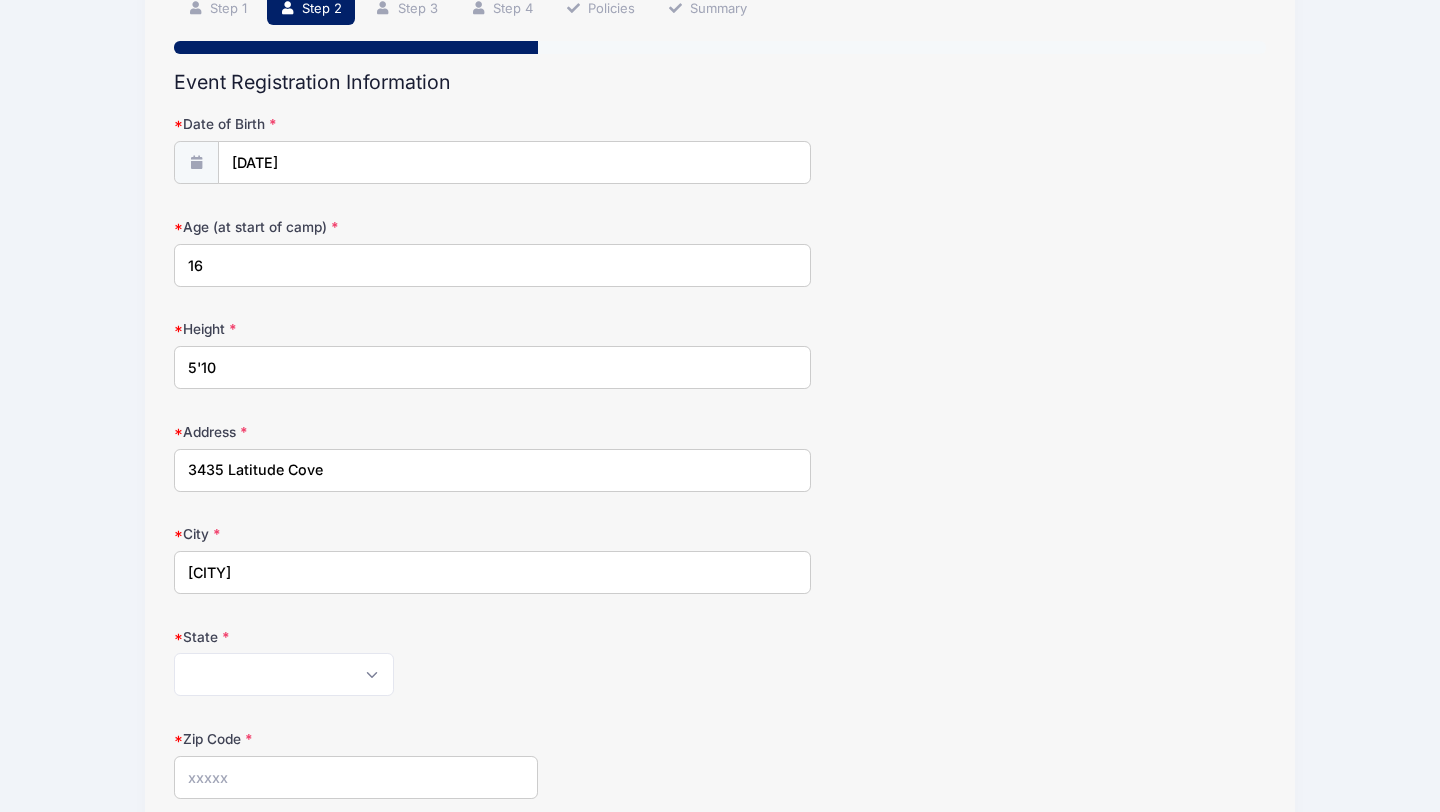 type on "[CITY]" 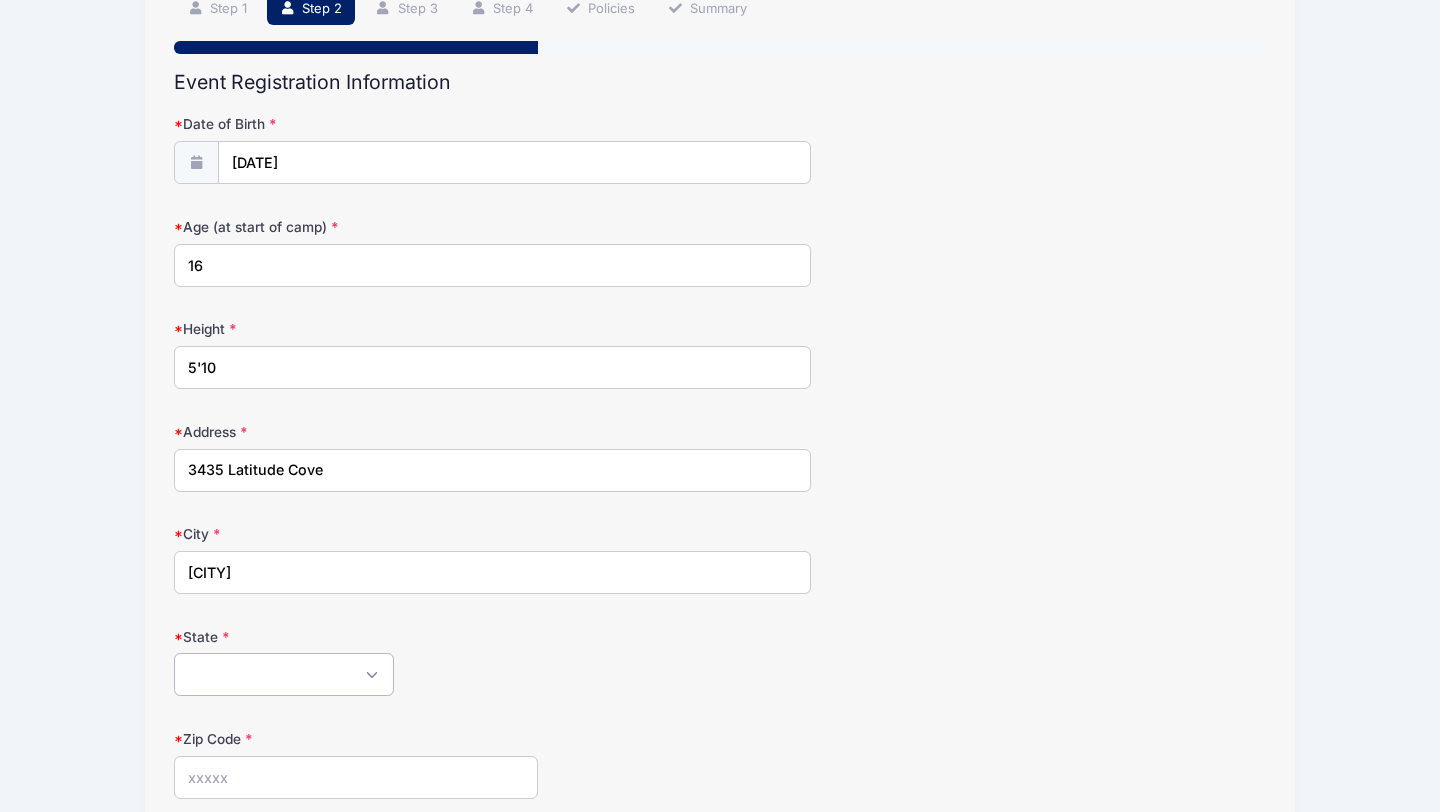 click on "Alabama Alaska American Samoa Arizona Arkansas Armed Forces Africa Armed Forces Americas Armed Forces Canada Armed Forces Europe Armed Forces Middle East Armed Forces Pacific California Colorado Connecticut Delaware District of Columbia Federated States Of Micronesia Florida Georgia Guam Hawaii Idaho Illinois Indiana Iowa Kansas Kentucky Louisiana Maine Marshall Islands Maryland Massachusetts Michigan Minnesota Mississippi Missouri Montana Nebraska Nevada New Hampshire New Jersey New Mexico New York North Carolina North Dakota Northern Mariana Islands Ohio Oklahoma Oregon Palau Pennsylvania Puerto Rico Rhode Island South Carolina South Dakota Tennessee Texas Utah Vermont Virgin Islands Virginia Washington West Virginia Wisconsin Wyoming Other-Canada Other" at bounding box center (284, 674) 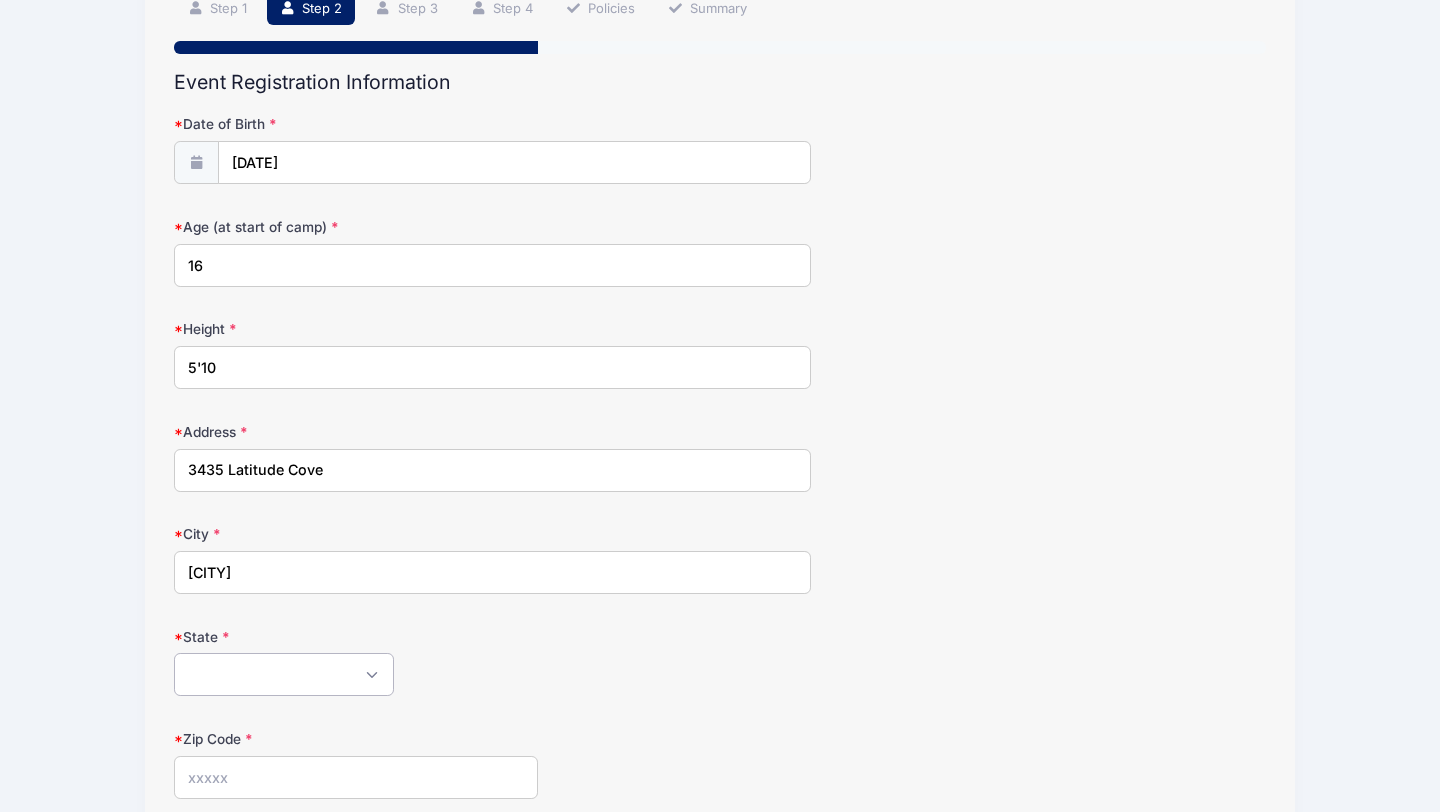 select on "GA" 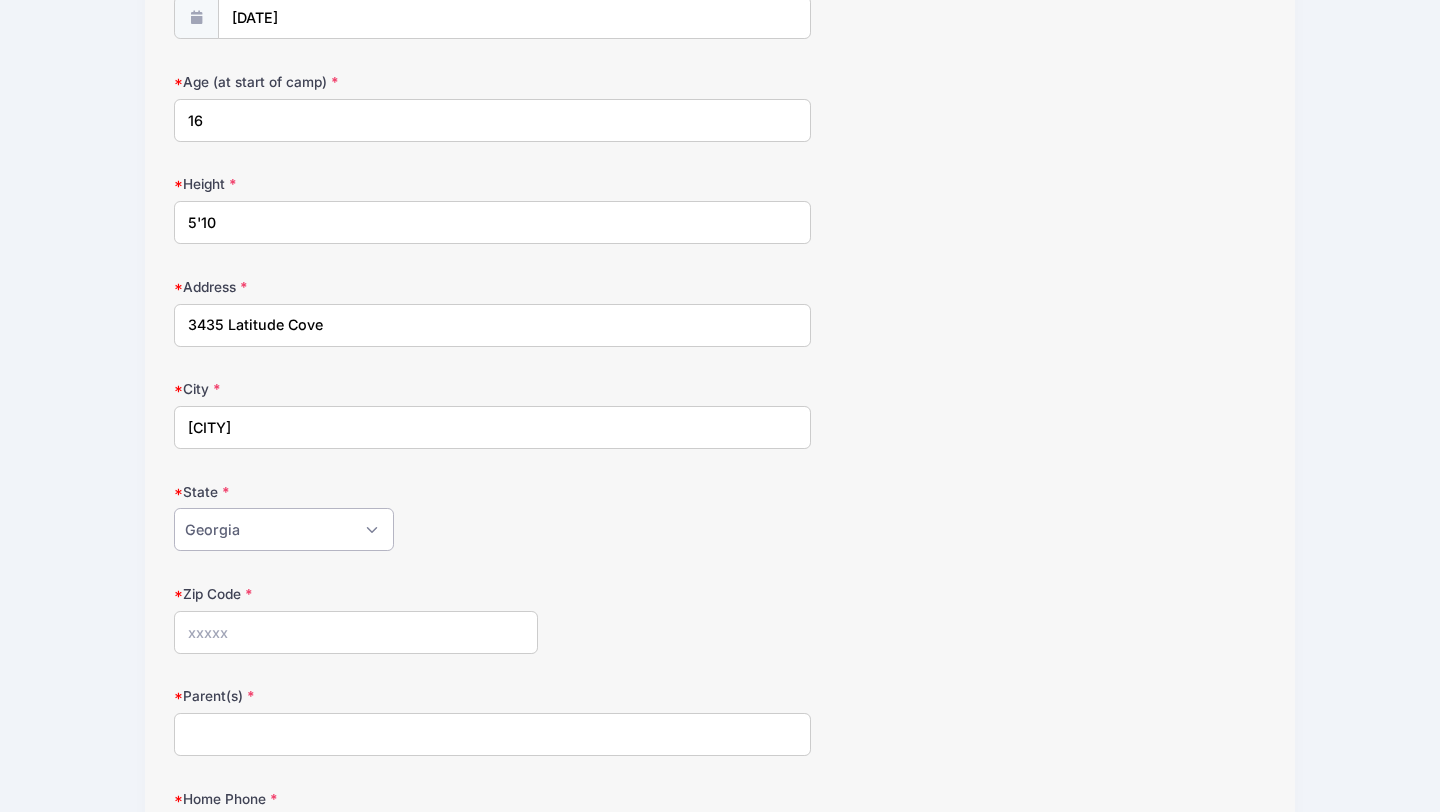 scroll, scrollTop: 316, scrollLeft: 0, axis: vertical 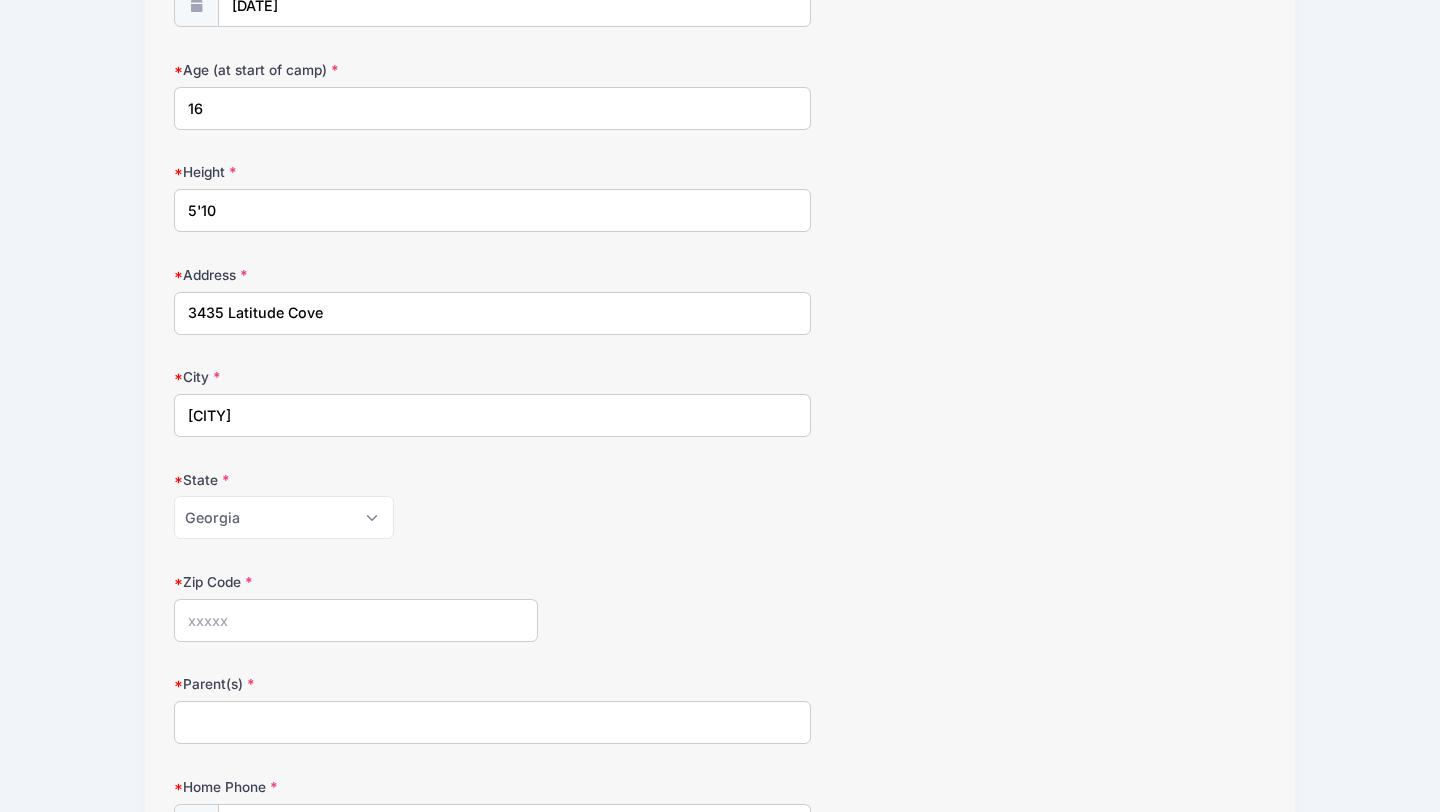 click on "Zip Code" at bounding box center (356, 620) 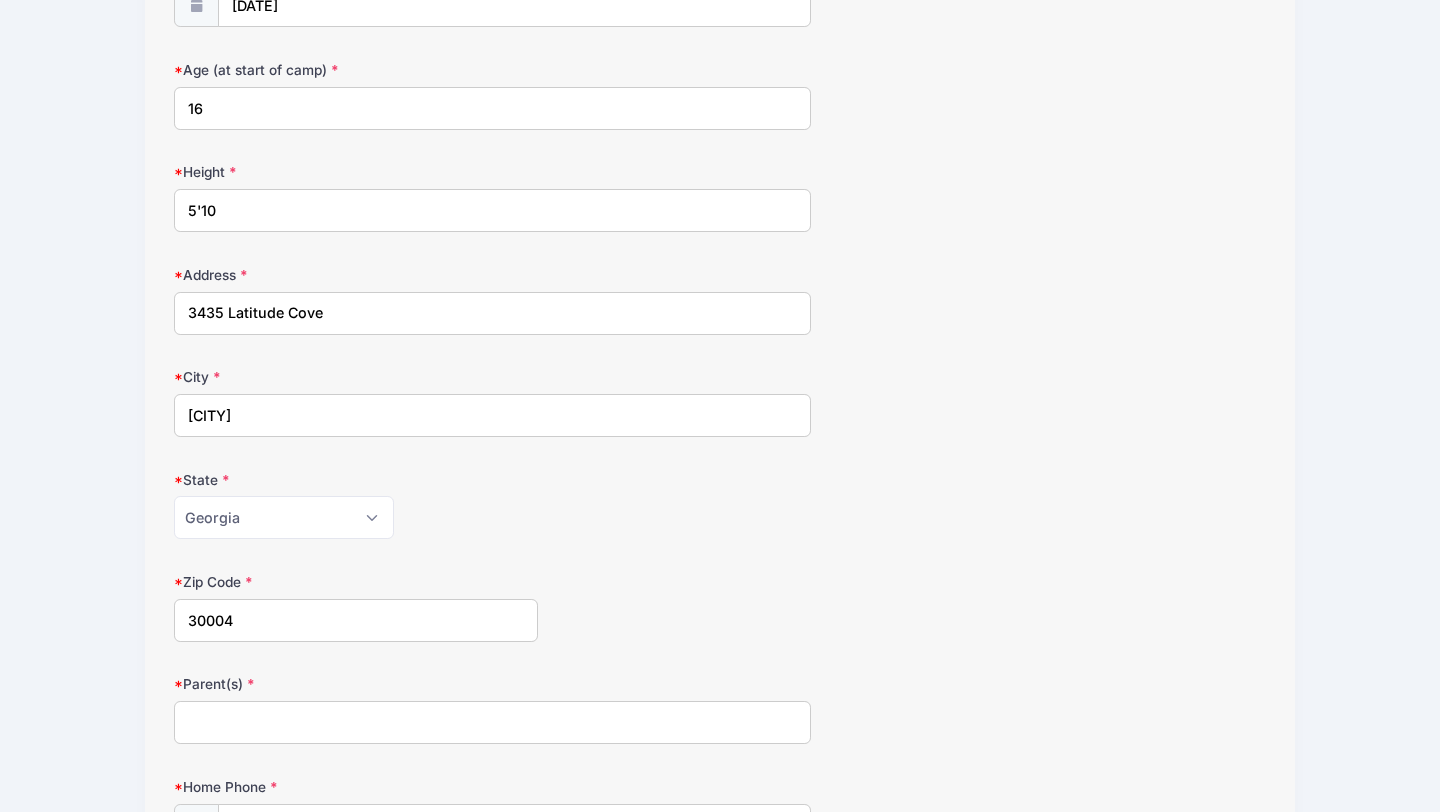 type on "30004" 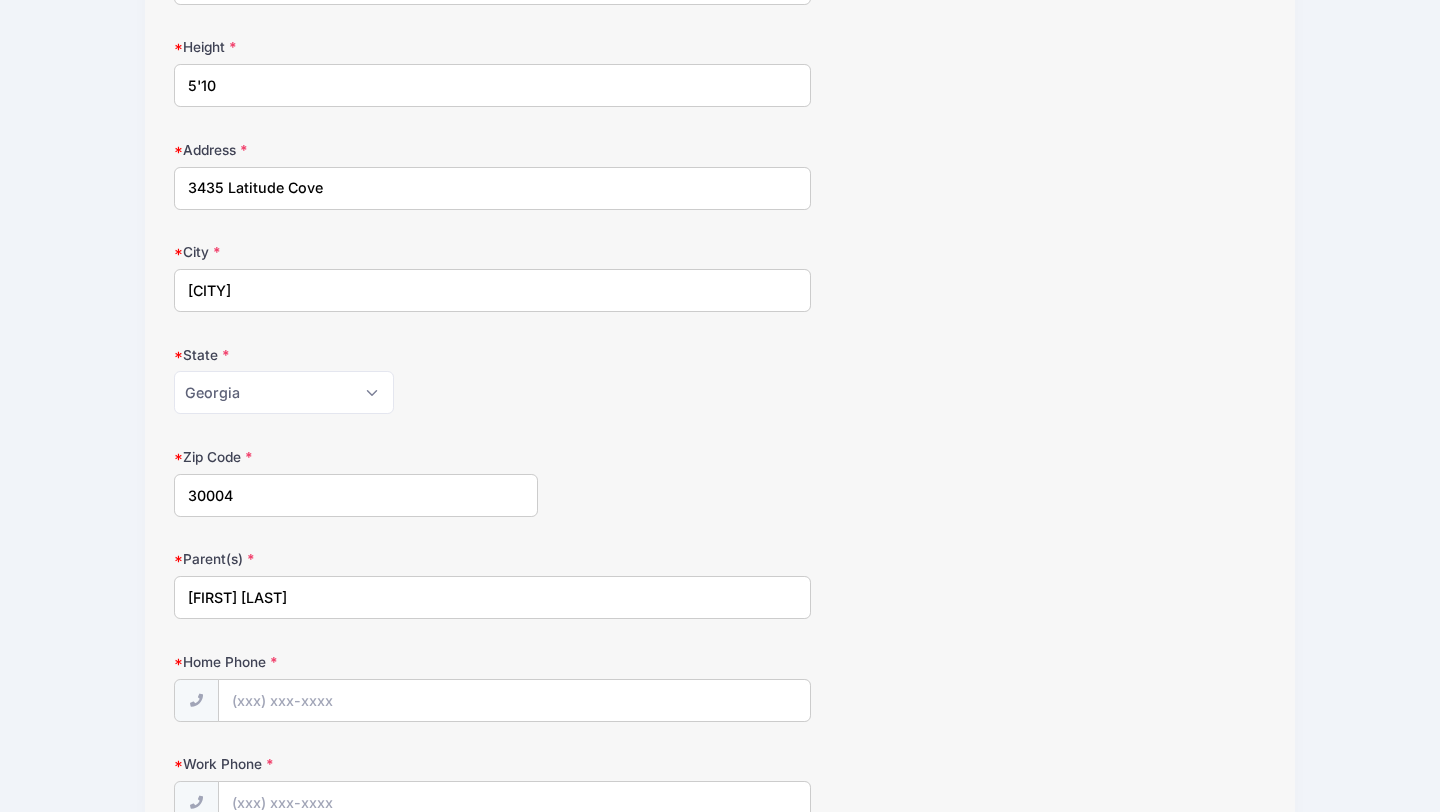 scroll, scrollTop: 450, scrollLeft: 0, axis: vertical 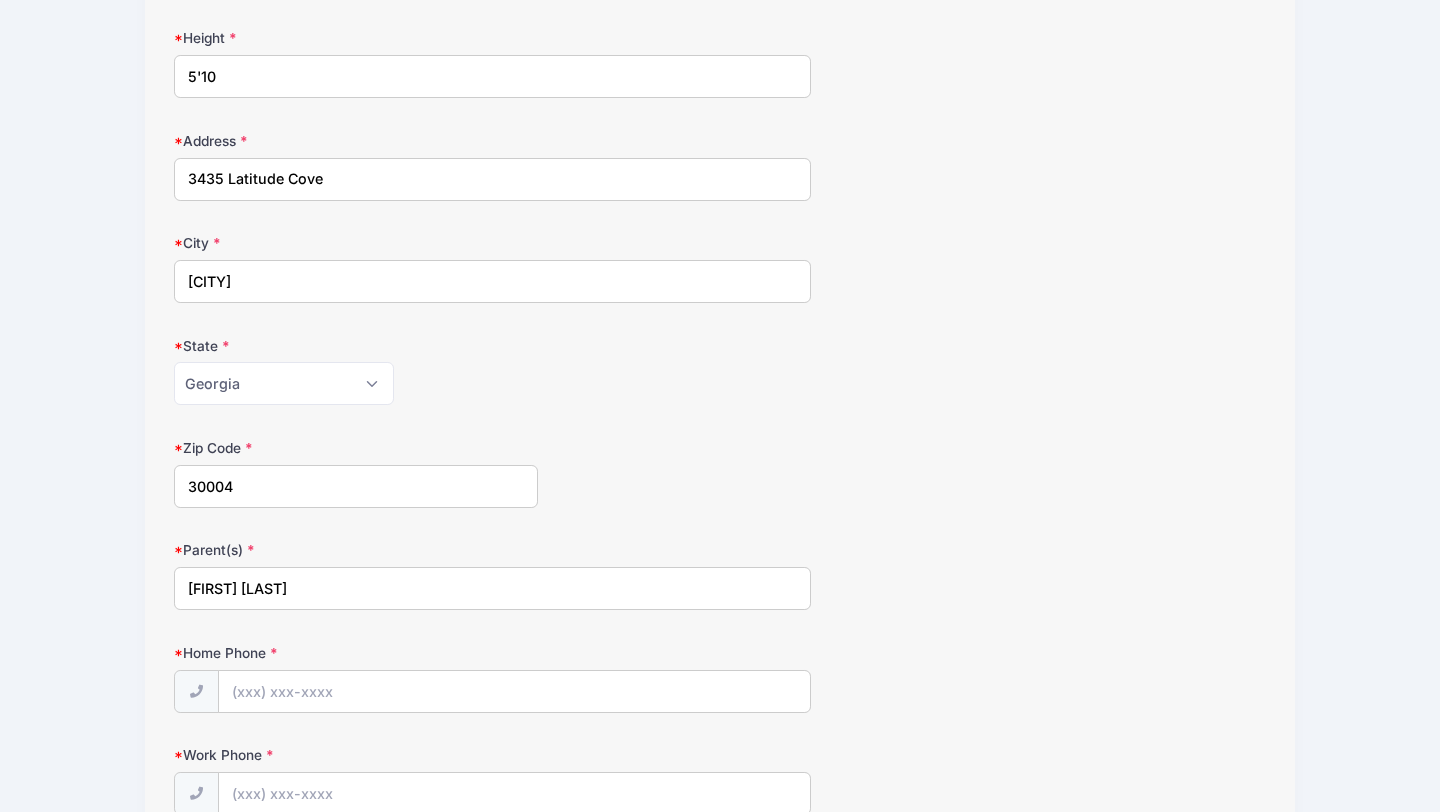 type on "[FIRST] [LAST]" 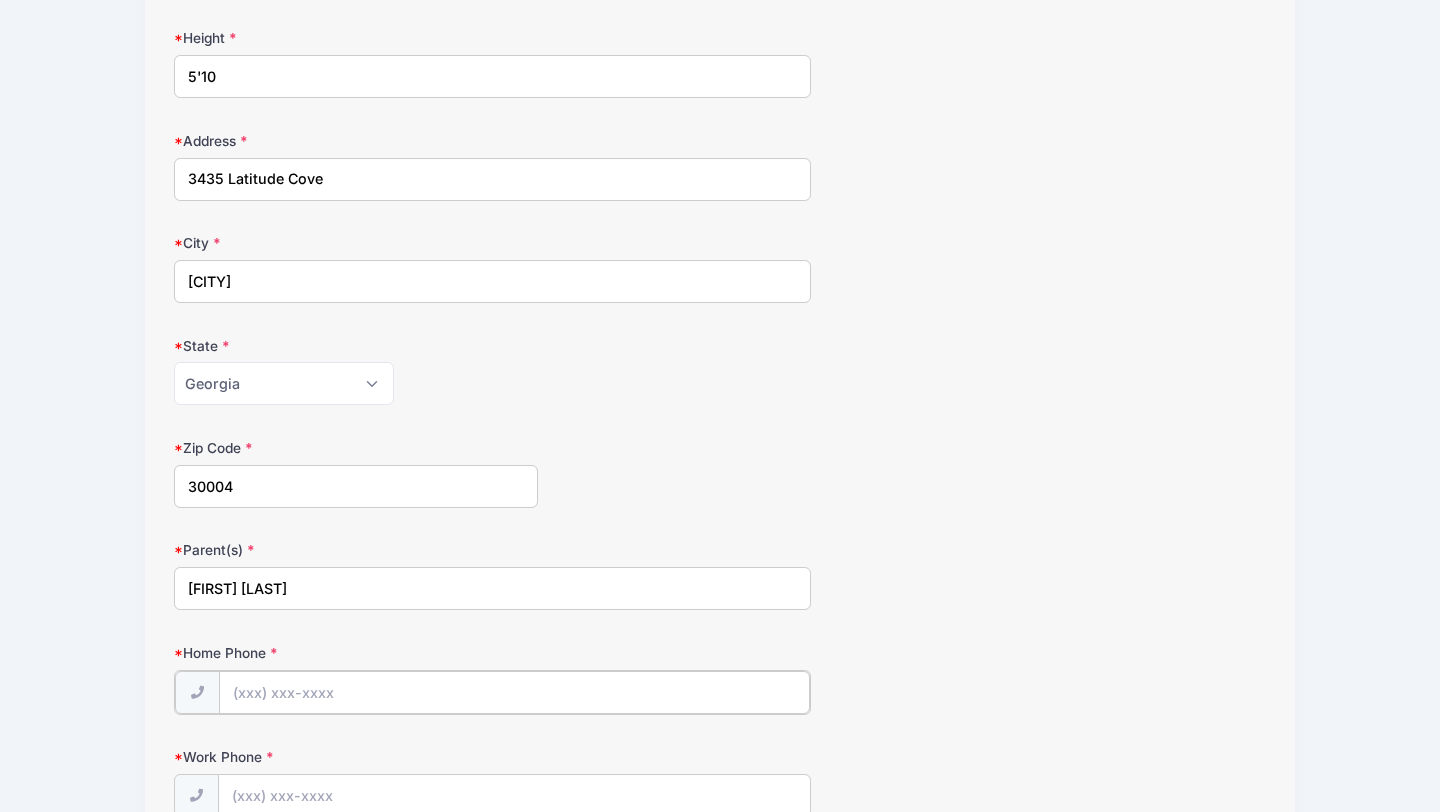 click on "Home Phone" at bounding box center (514, 692) 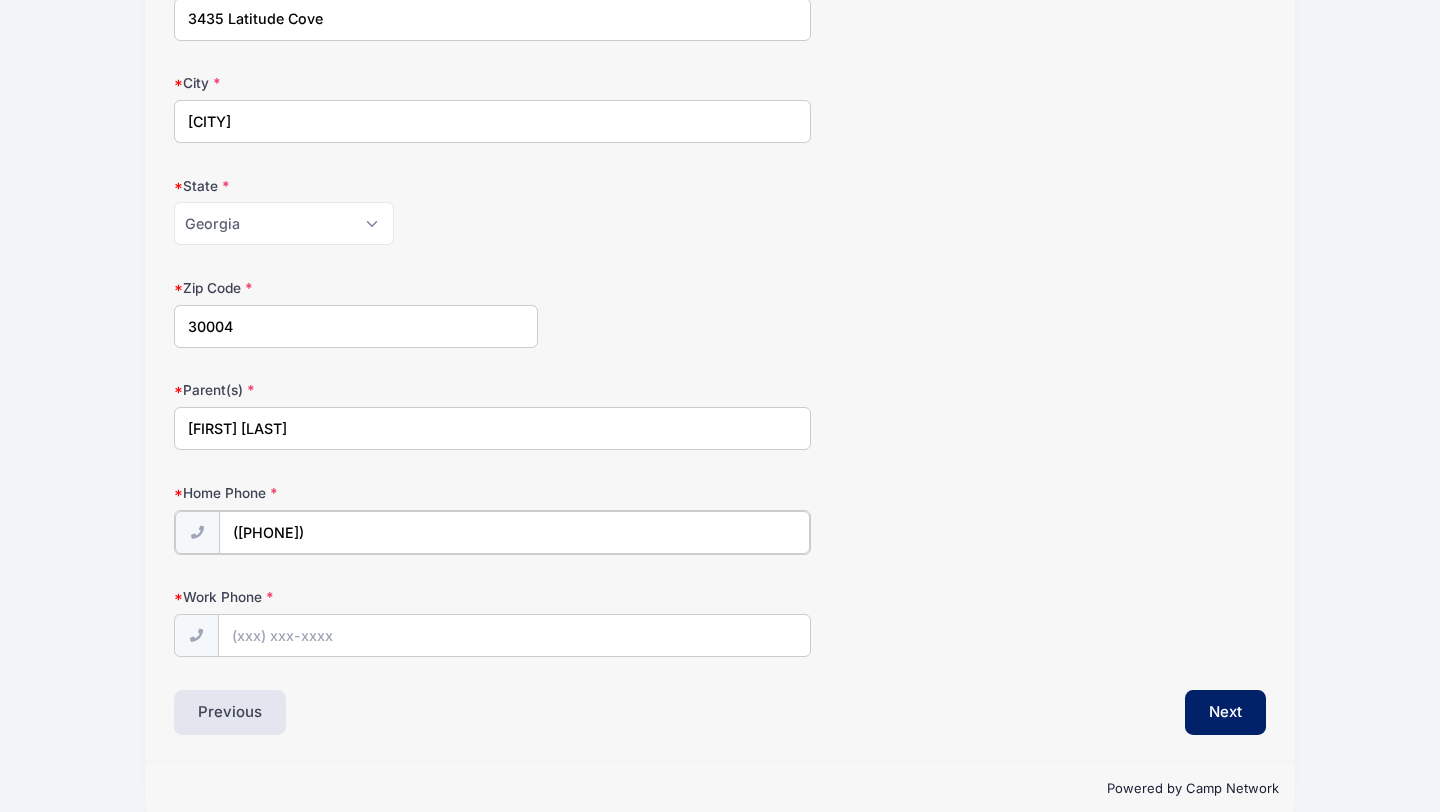 scroll, scrollTop: 638, scrollLeft: 0, axis: vertical 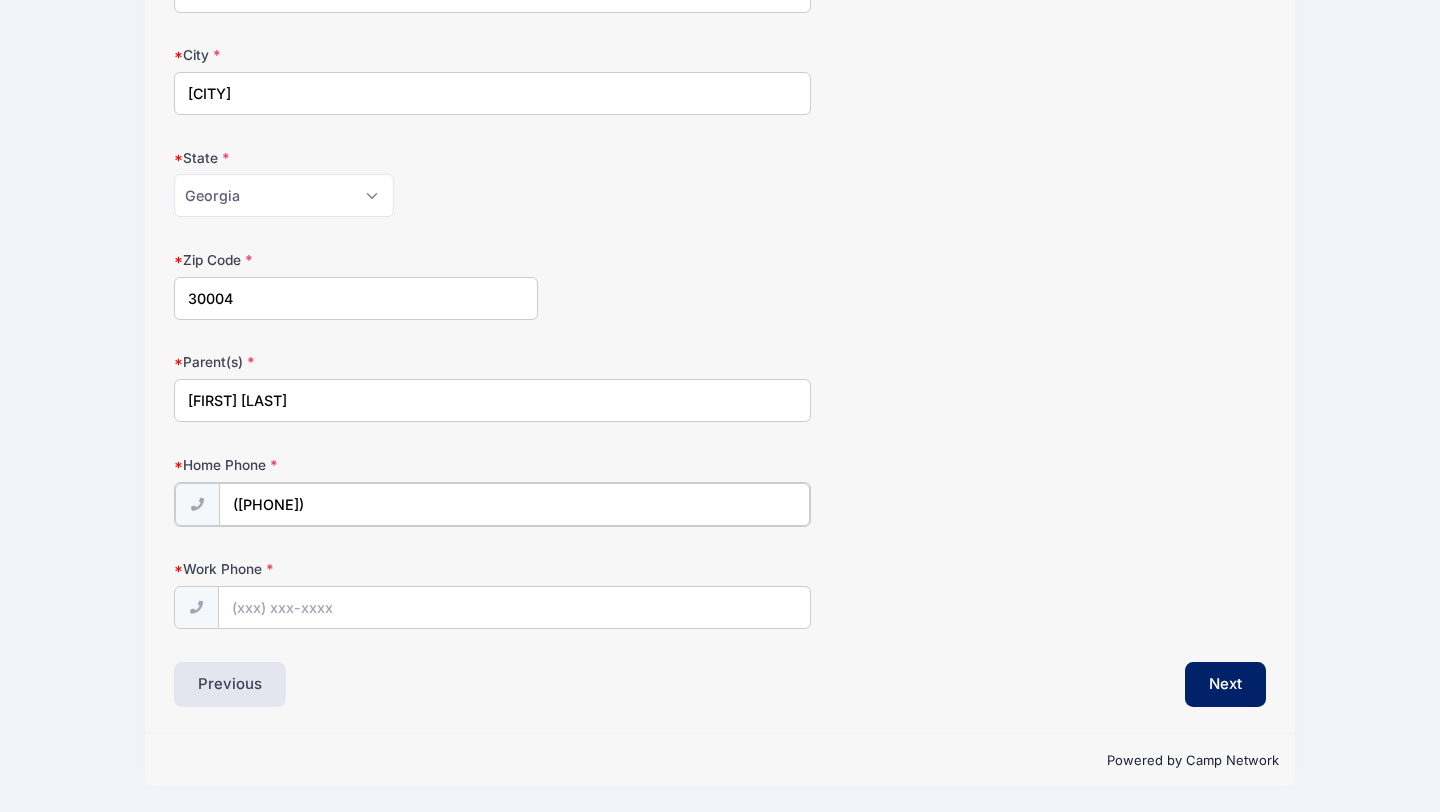 type on "([PHONE])" 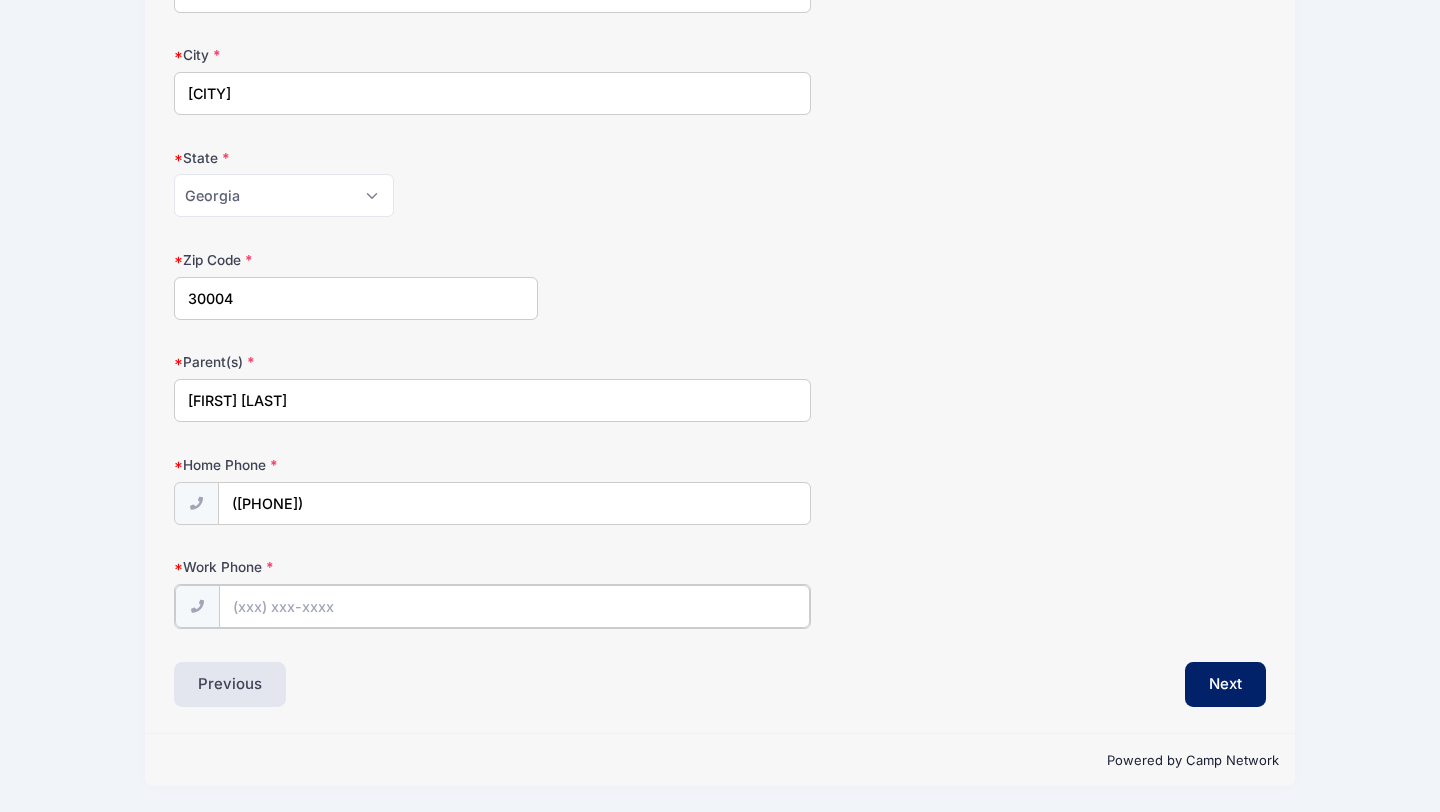 click on "Work Phone" at bounding box center [514, 606] 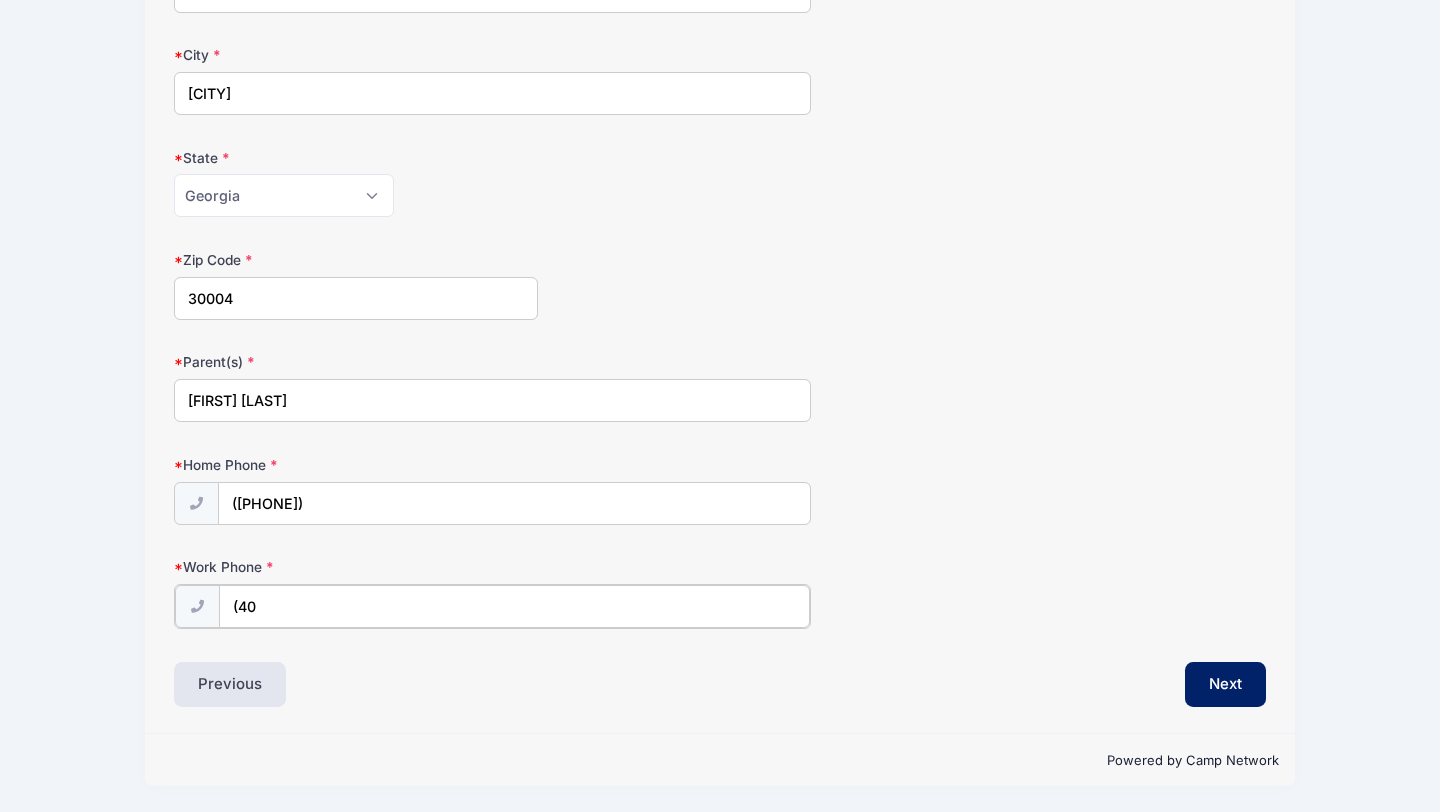 type on "([PHONE])" 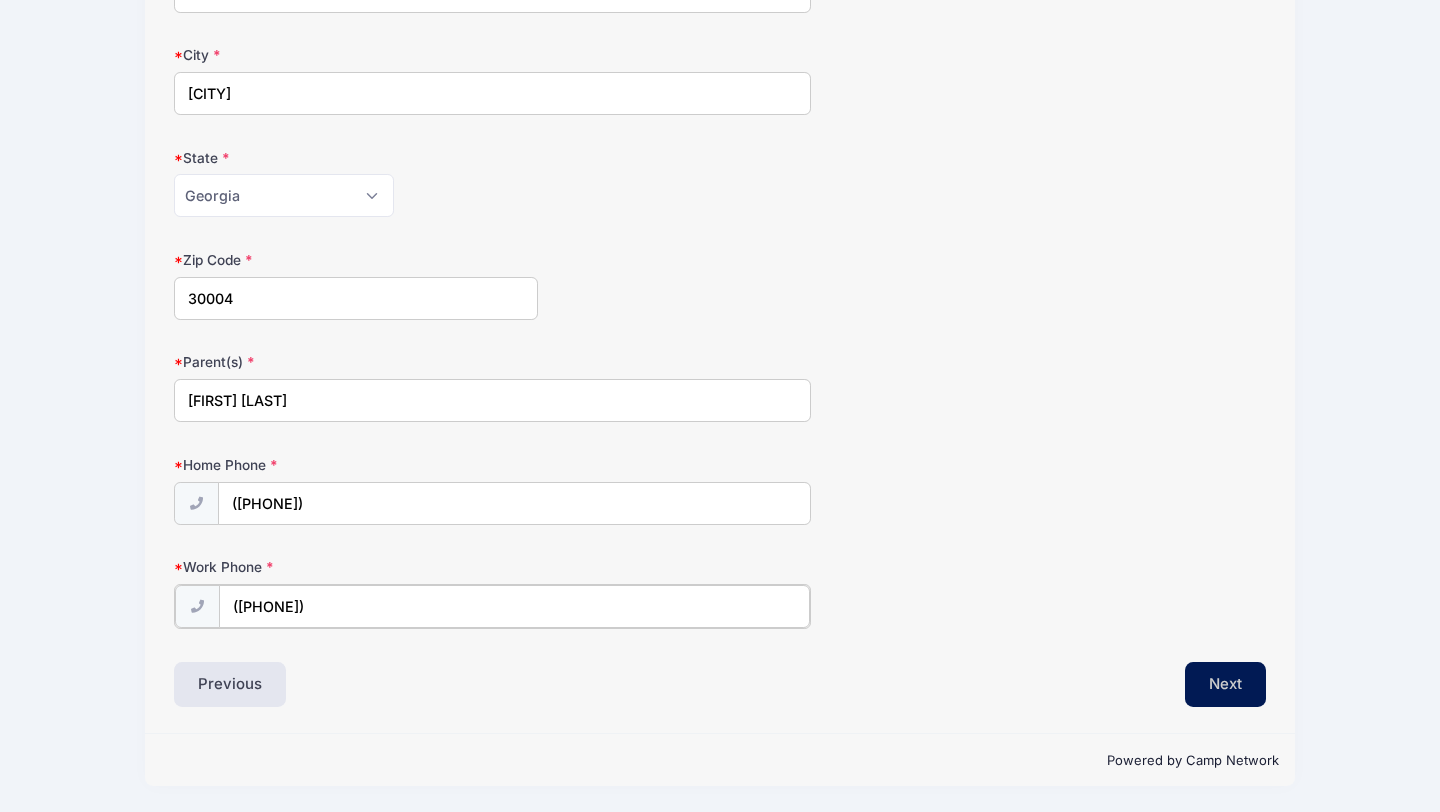 type on "([PHONE])" 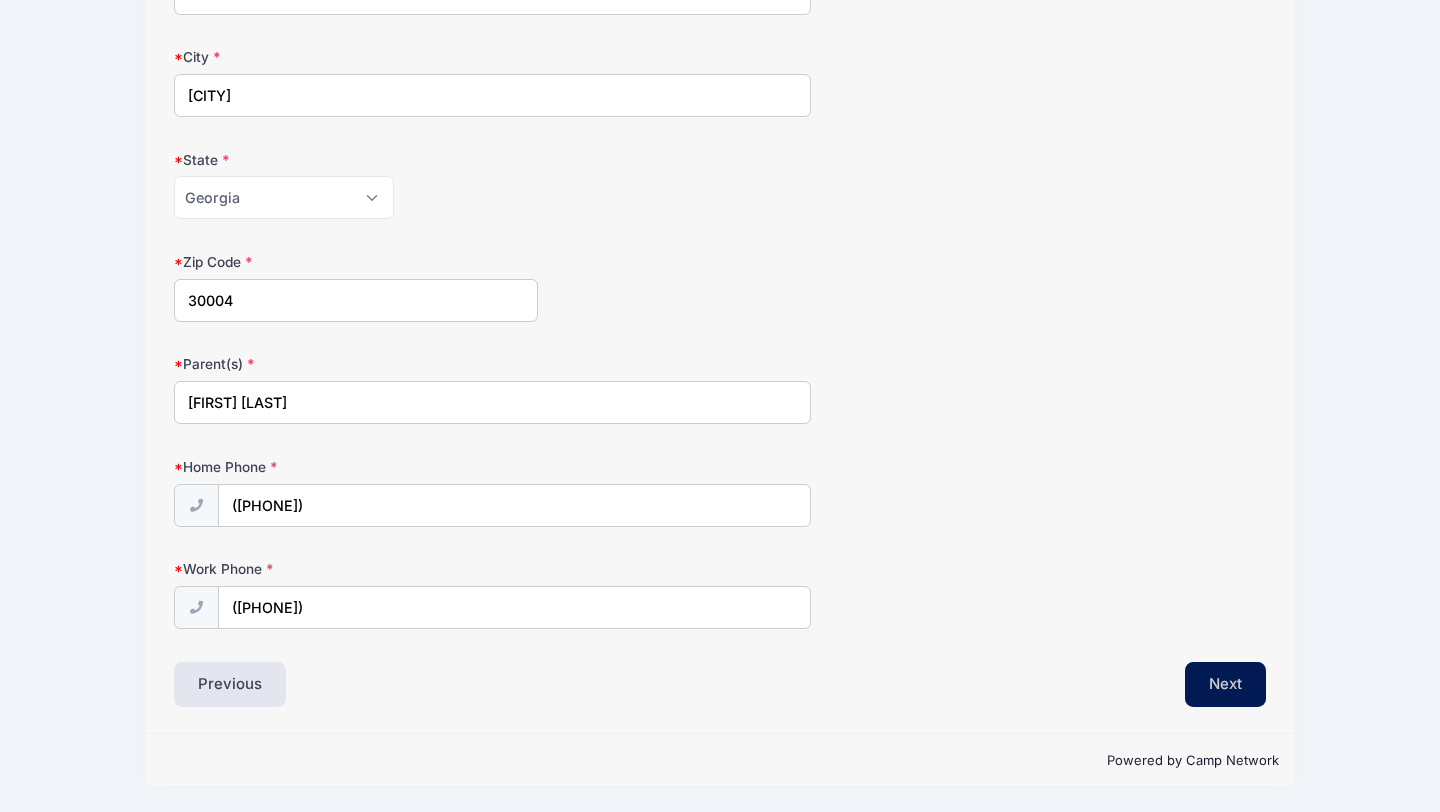 click on "Next" at bounding box center (1225, 685) 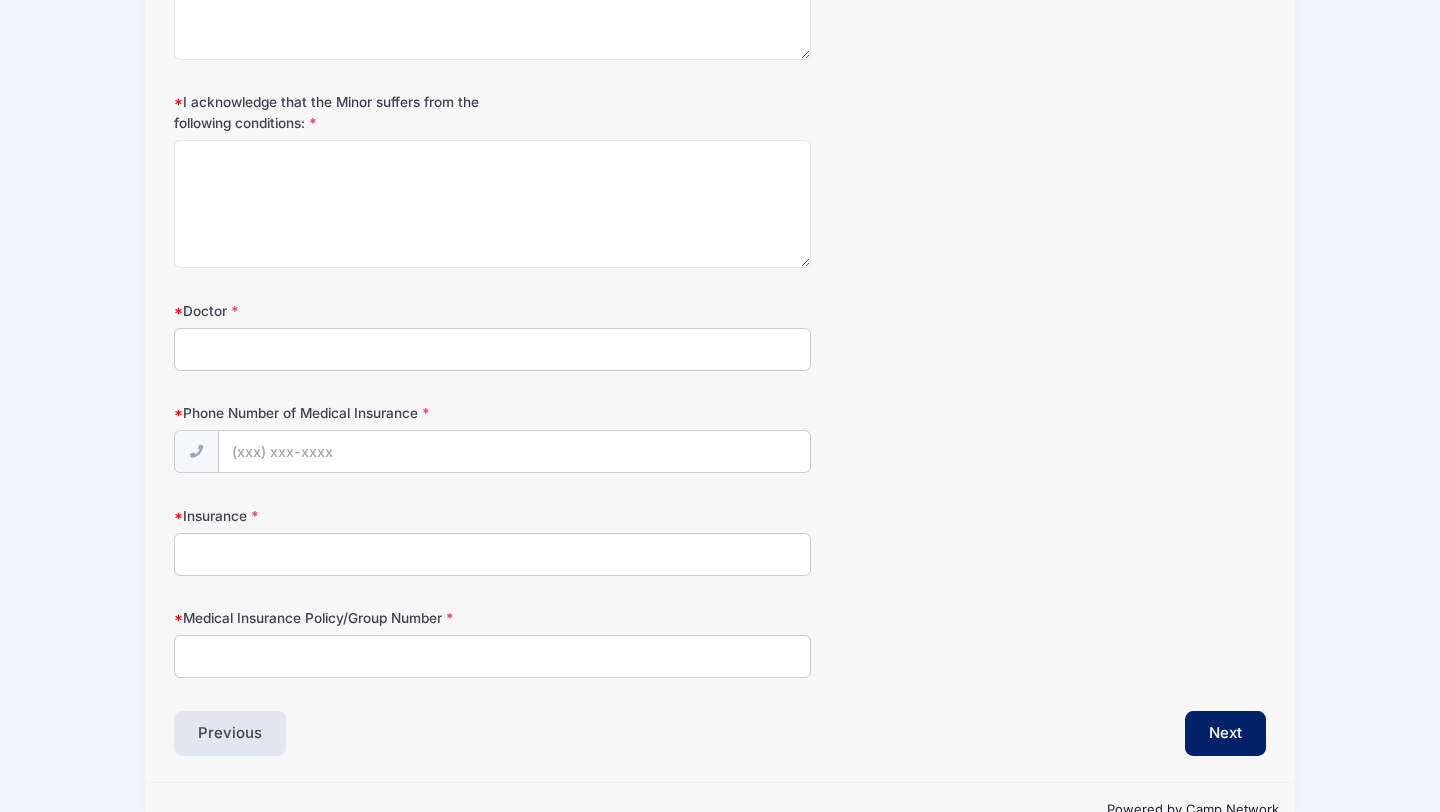 scroll, scrollTop: 9, scrollLeft: 0, axis: vertical 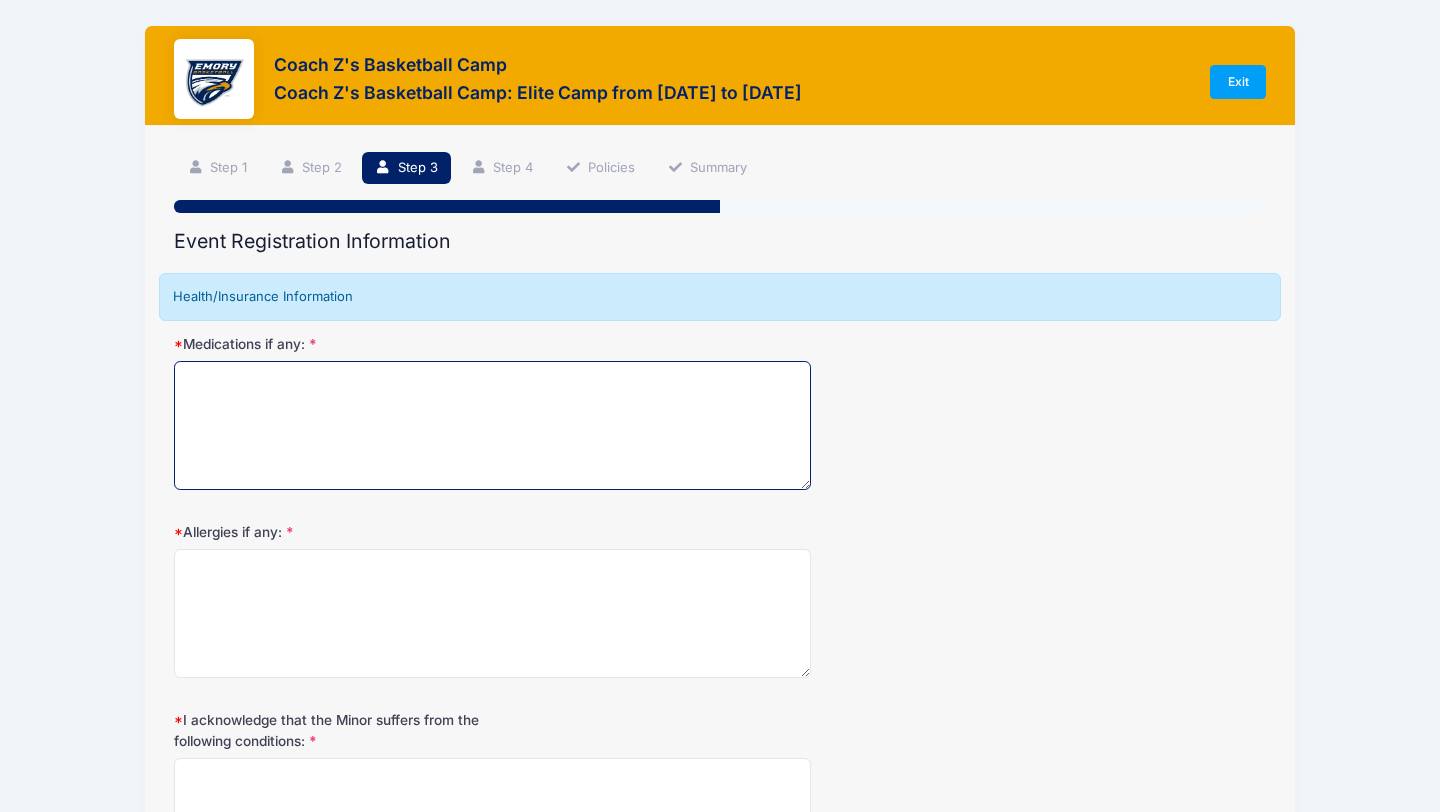 click on "Medications if any:" at bounding box center (492, 425) 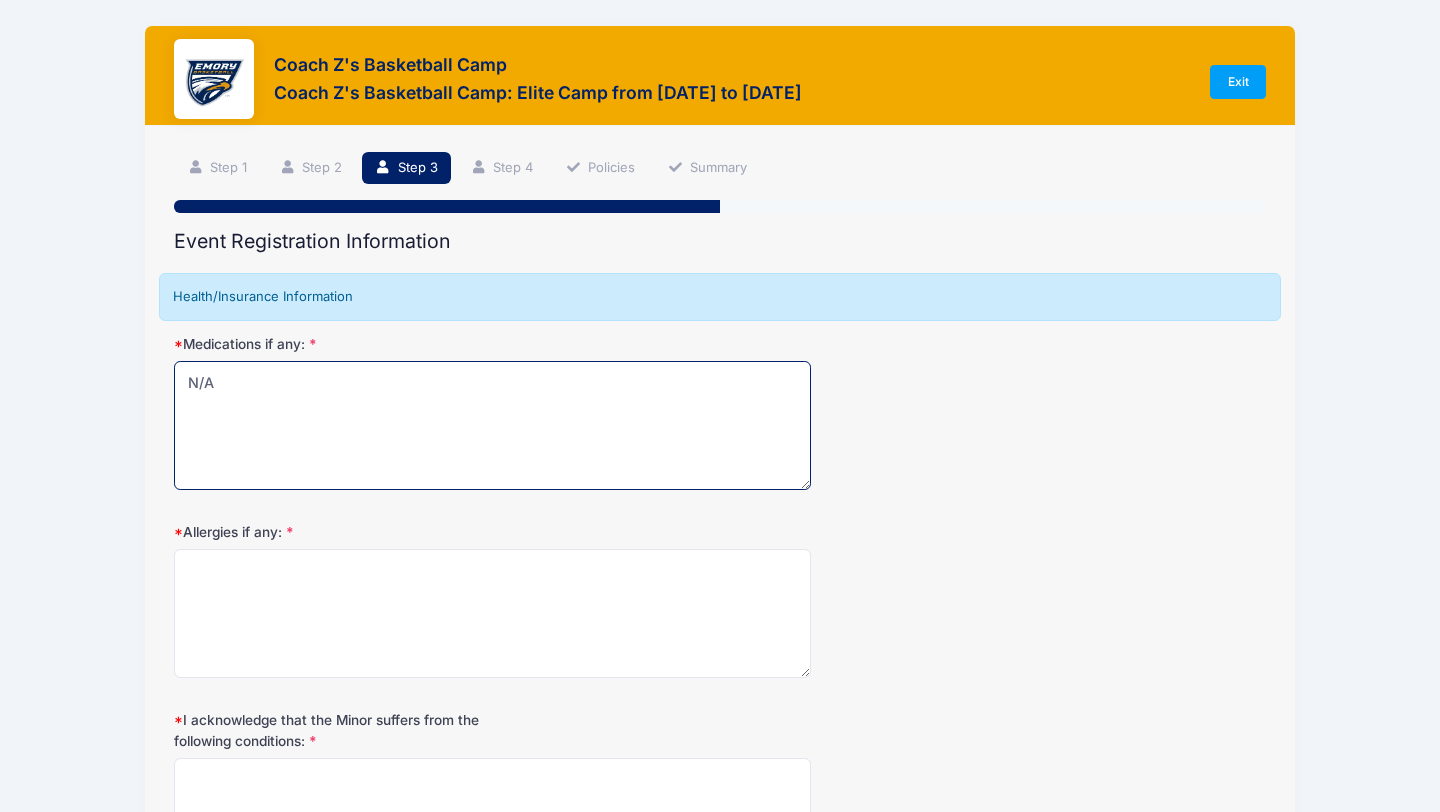 type on "N/A" 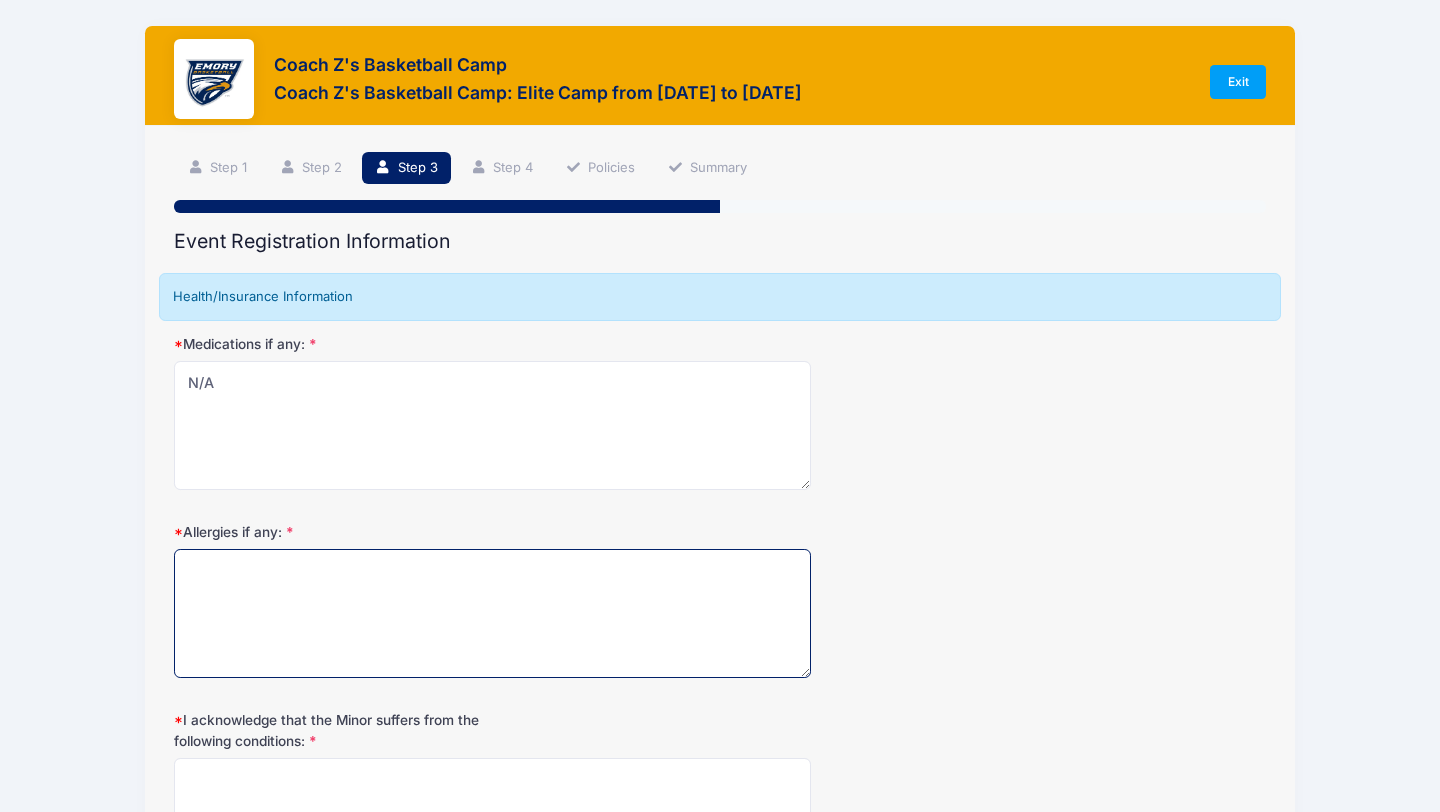 click on "Allergies if any:" at bounding box center [492, 613] 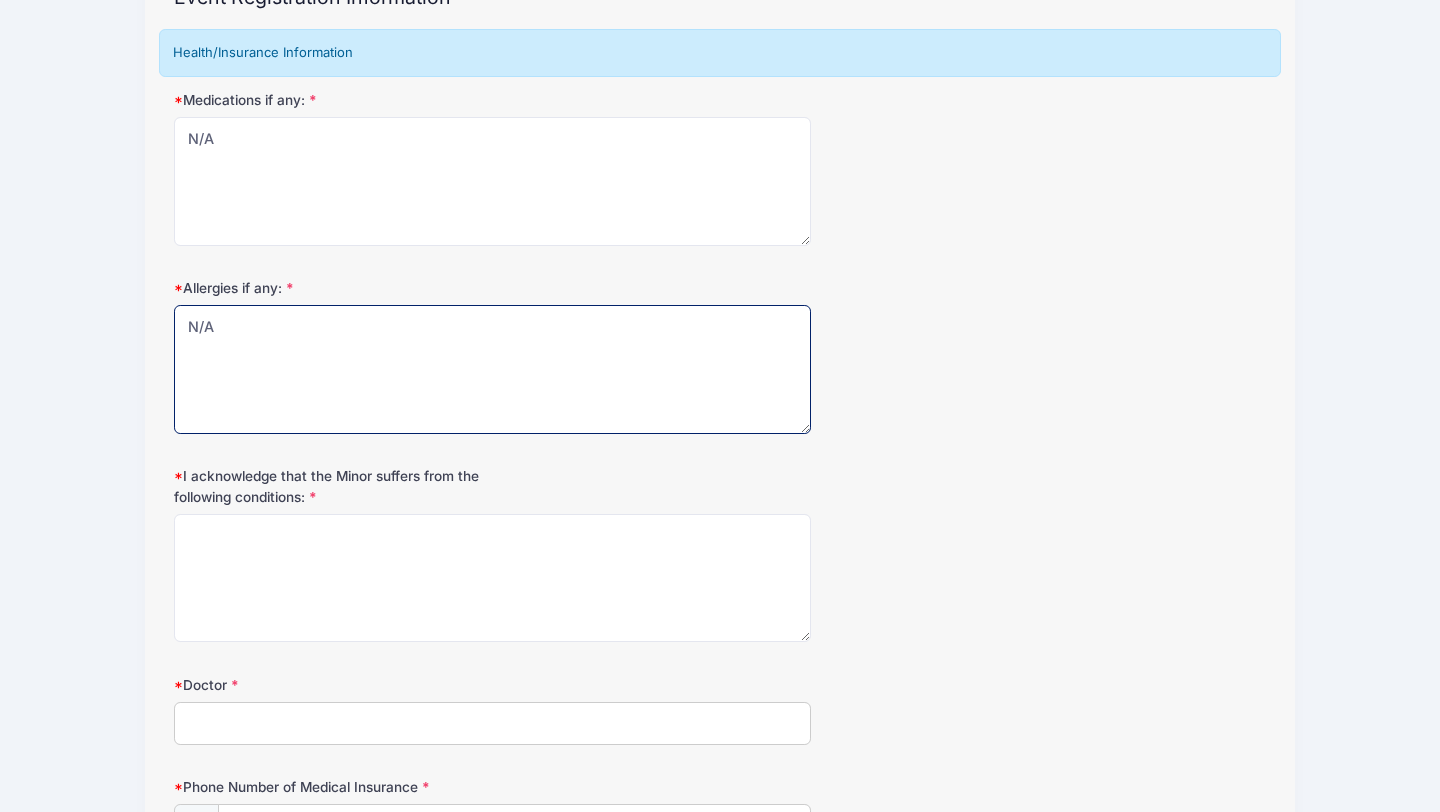 scroll, scrollTop: 248, scrollLeft: 0, axis: vertical 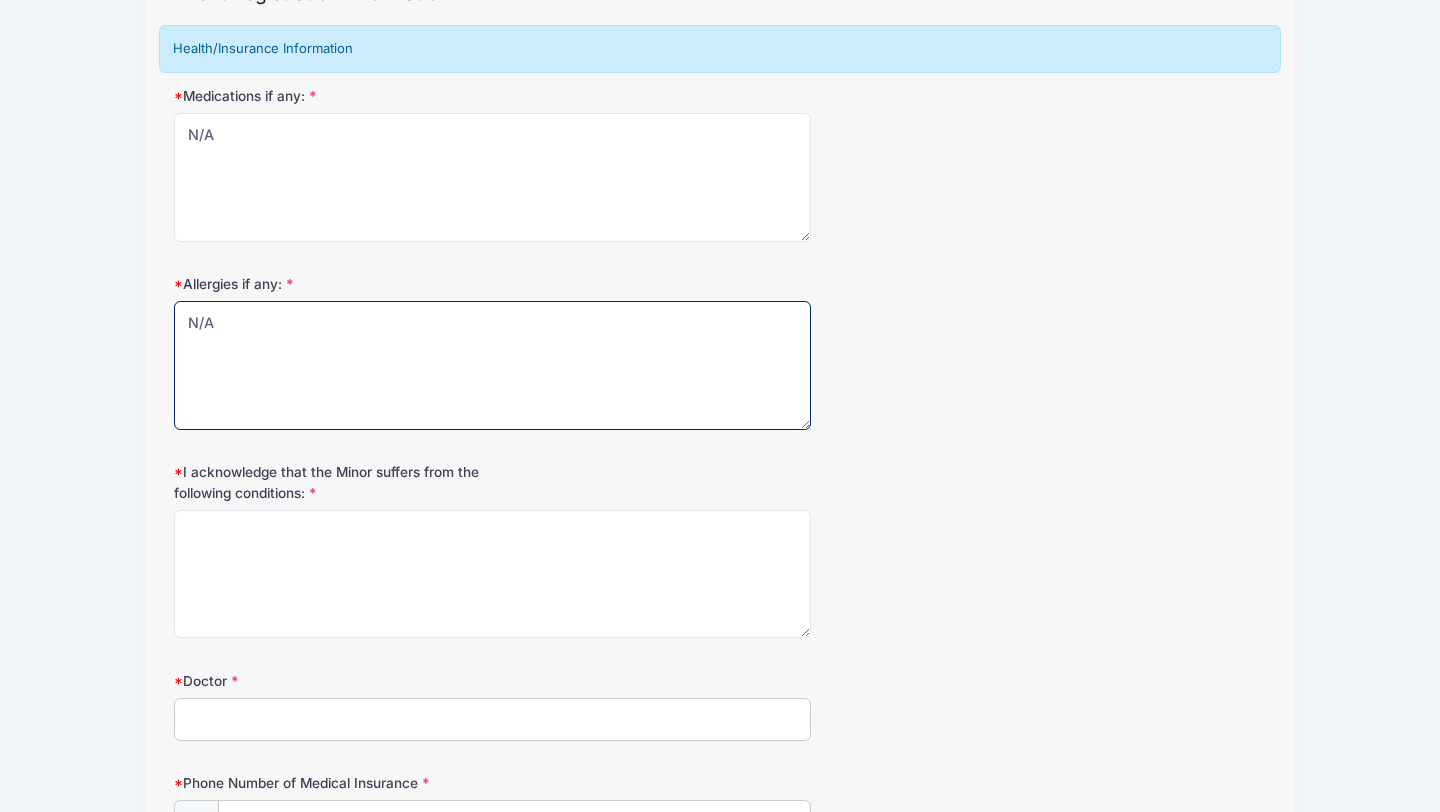 type on "N/A" 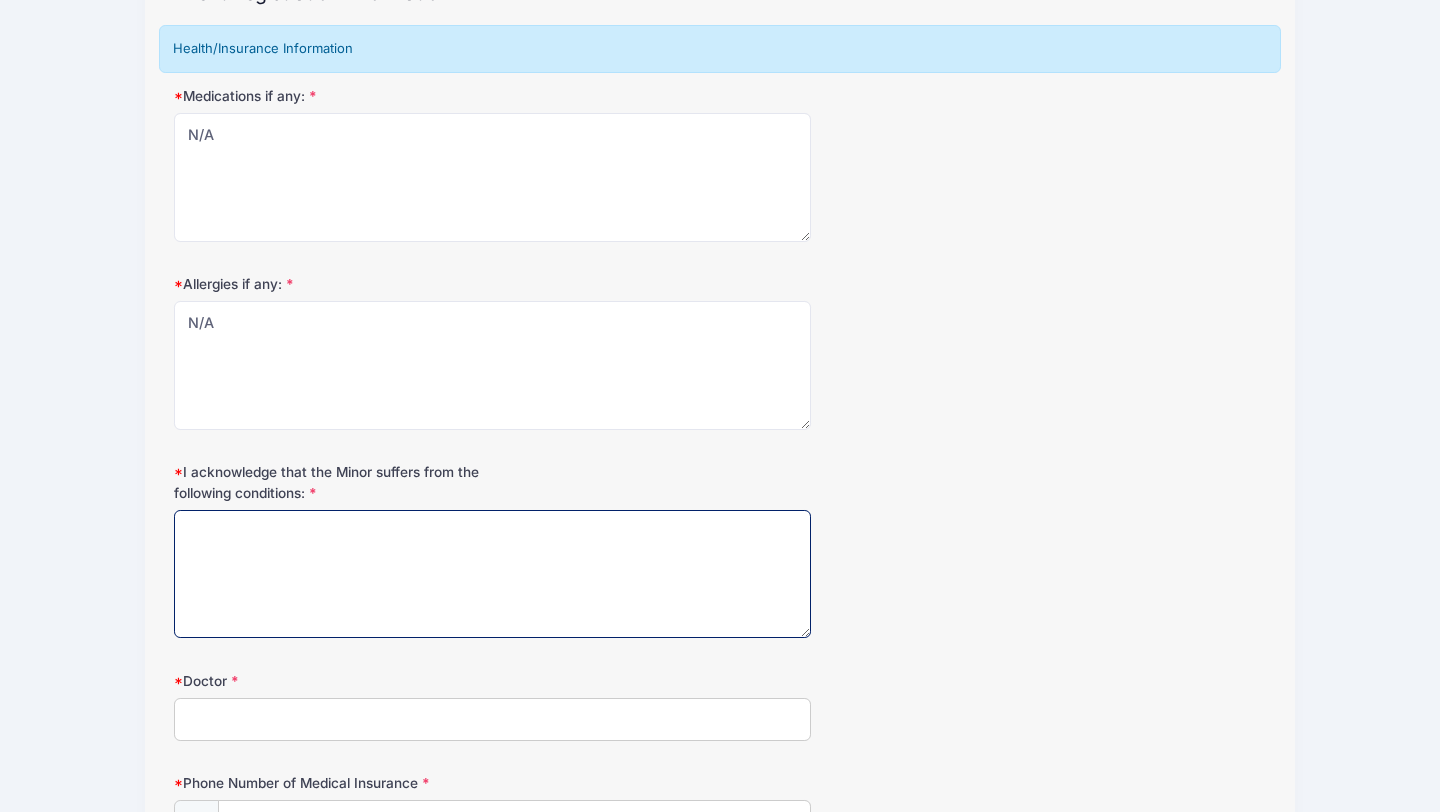 click on "I acknowledge that the Minor suffers from the following conditions:" at bounding box center [492, 574] 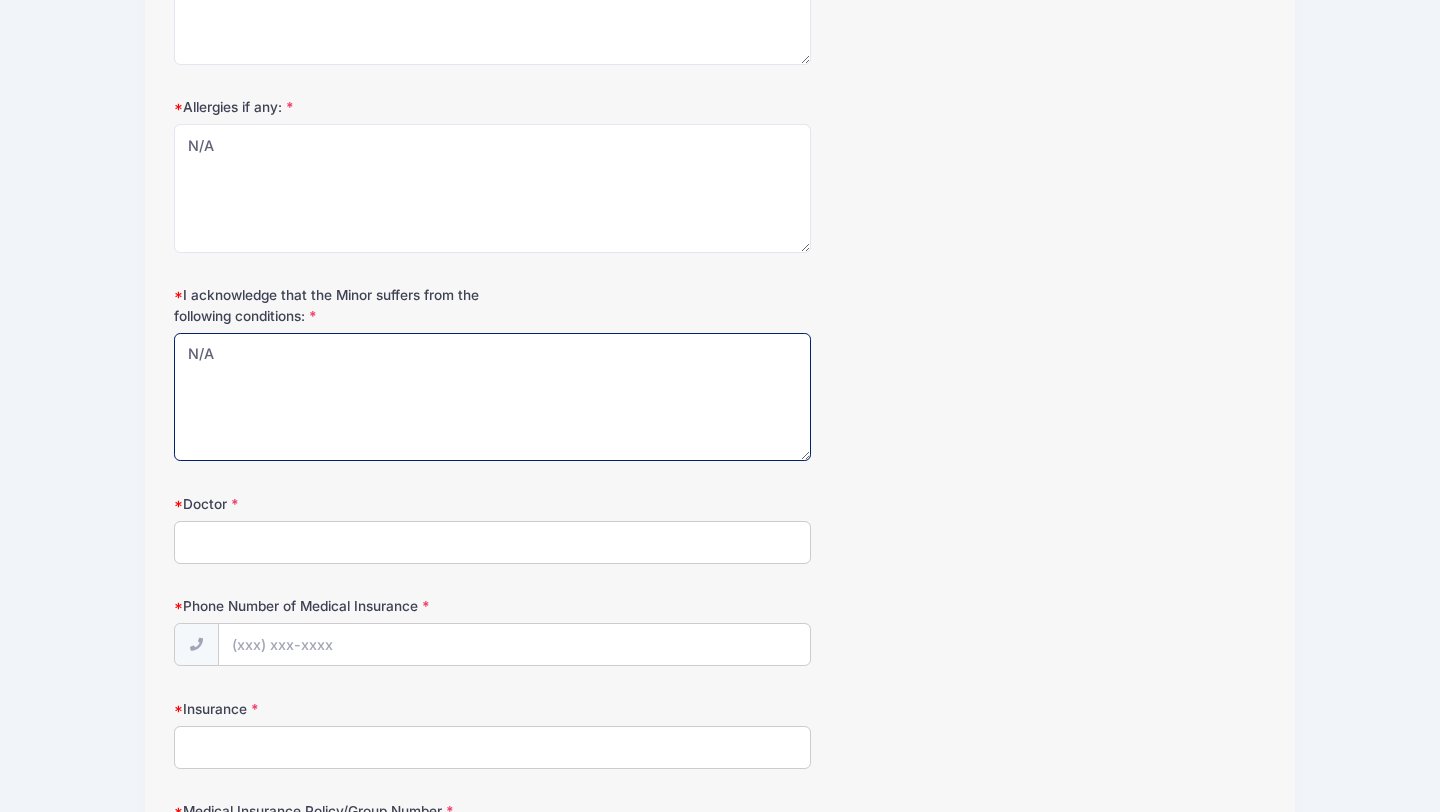 scroll, scrollTop: 457, scrollLeft: 0, axis: vertical 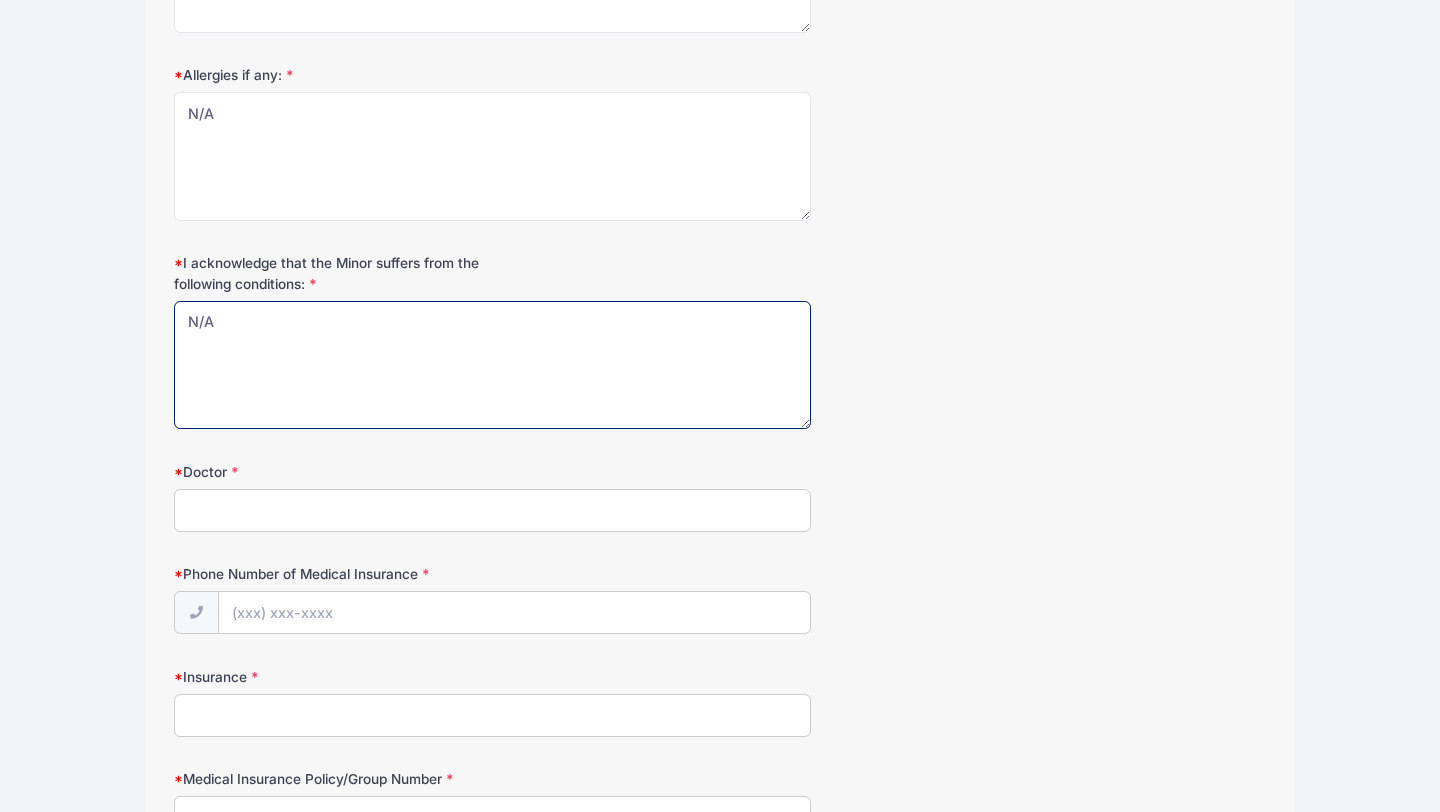 type on "N/A" 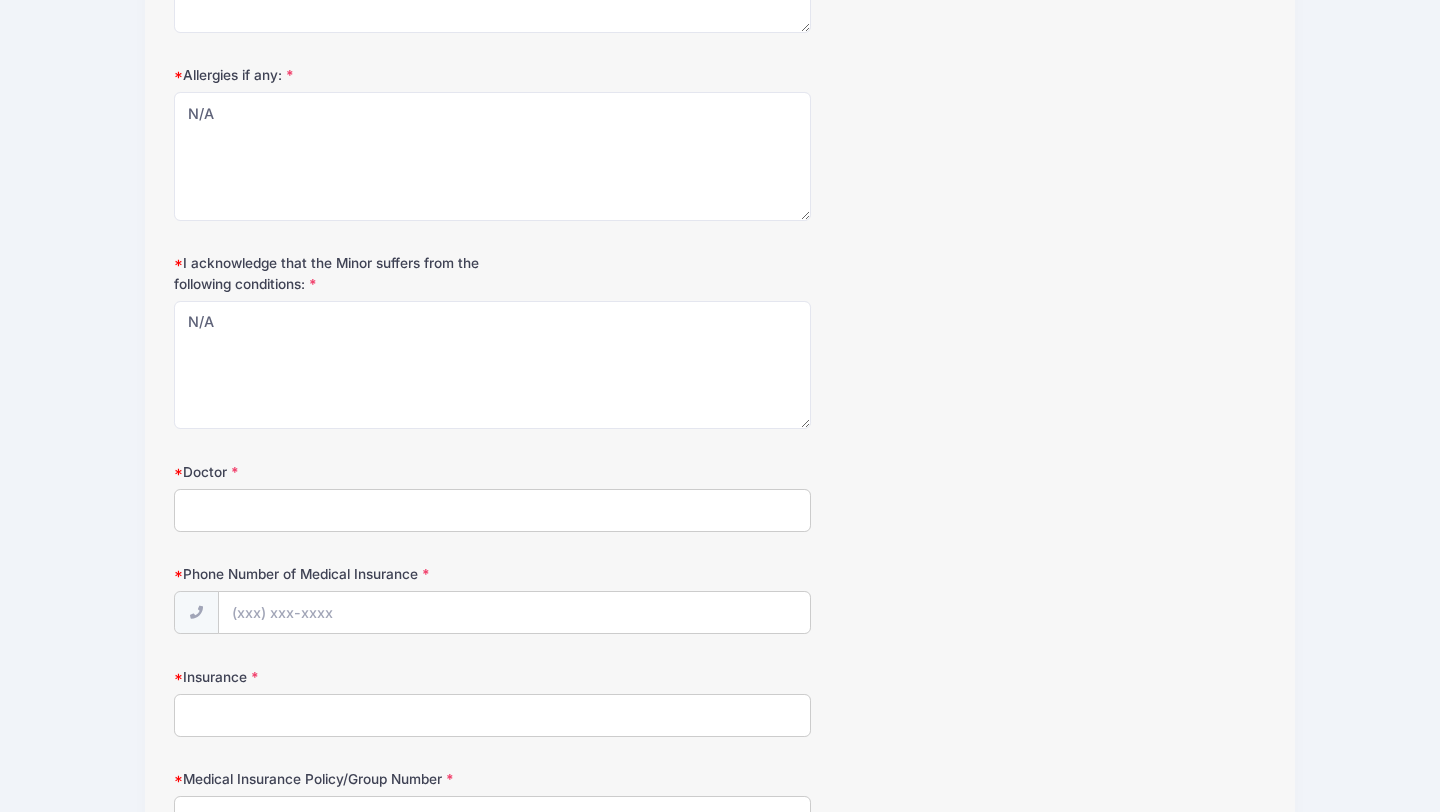 click on "Doctor" at bounding box center (492, 510) 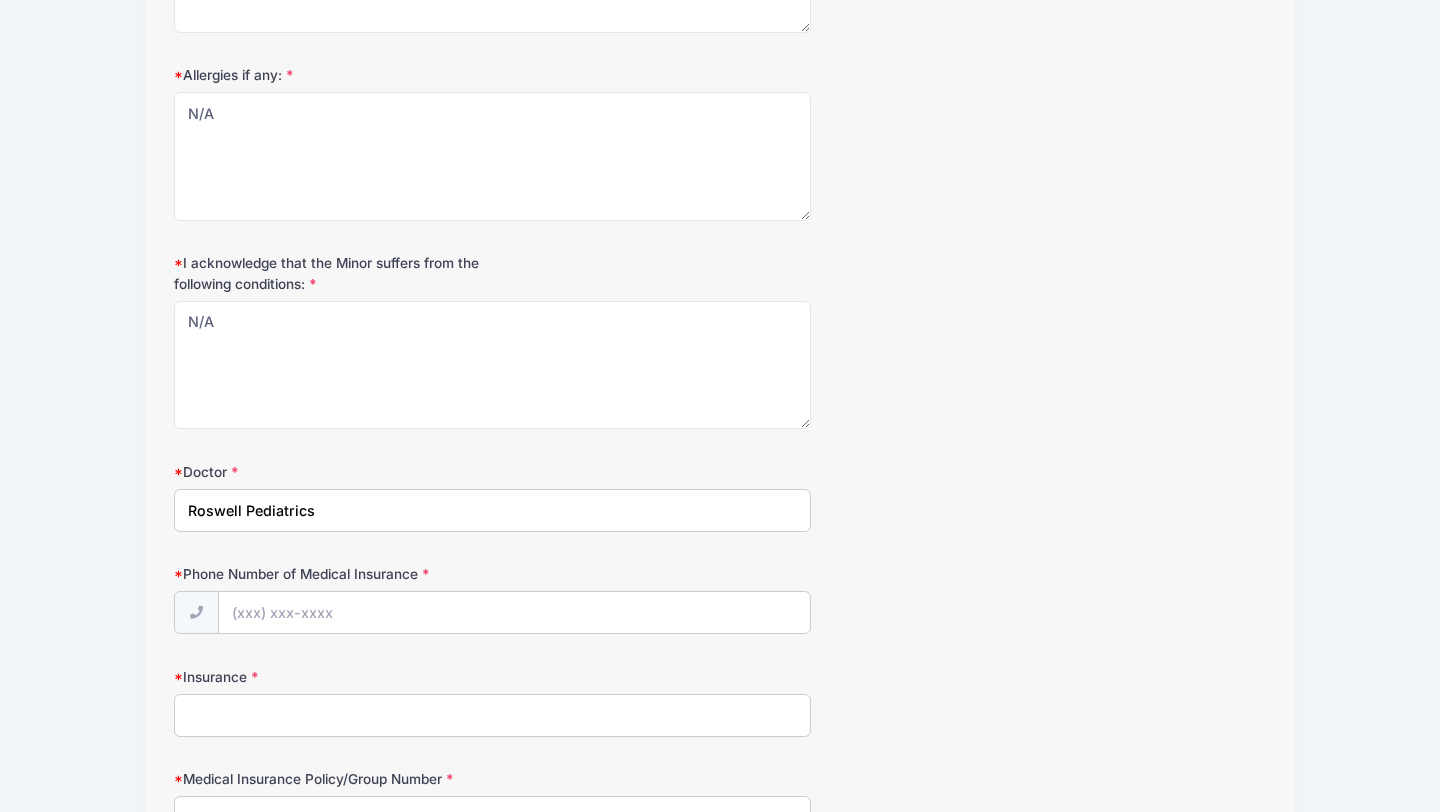 type on "Roswell Pediatrics" 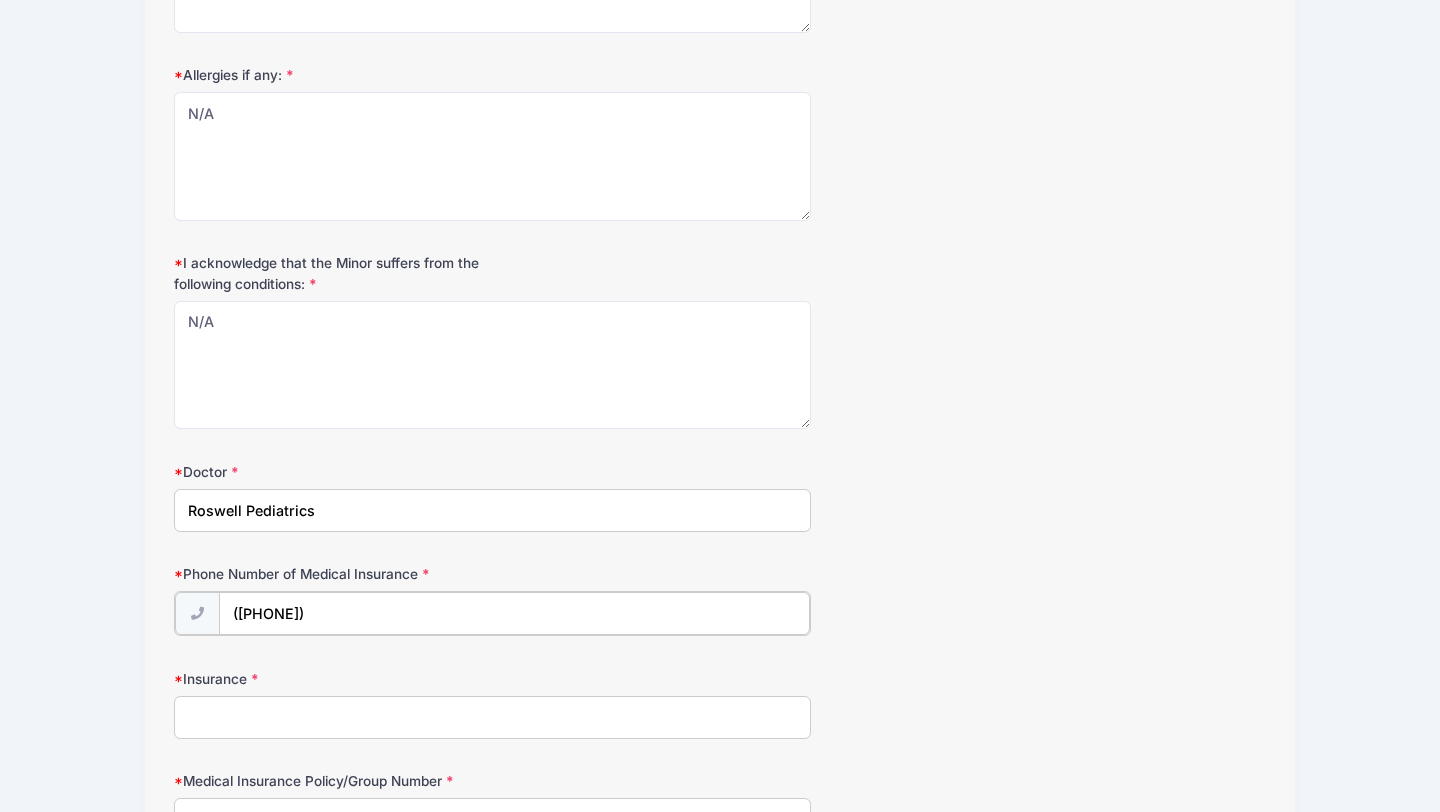 type on "([PHONE])" 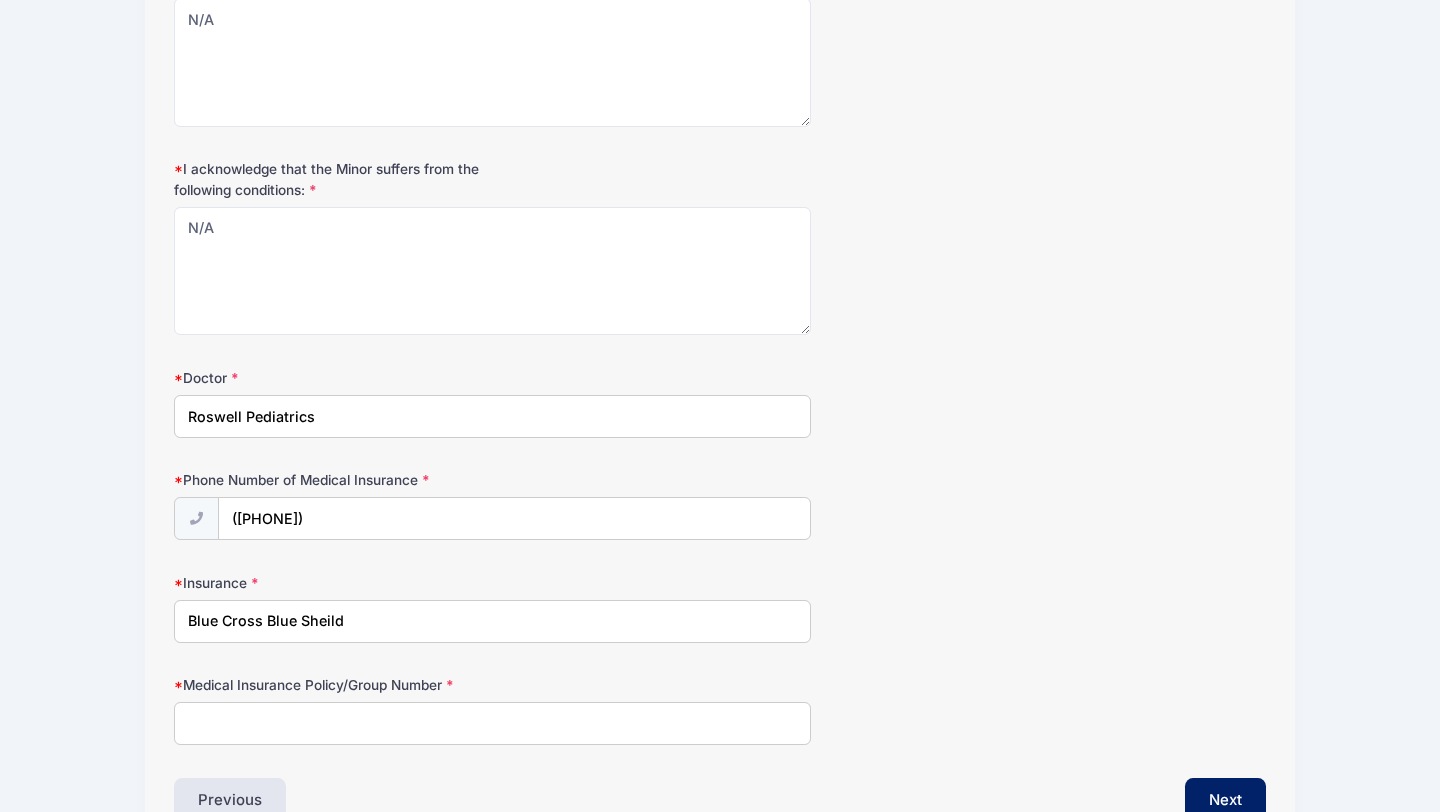 scroll, scrollTop: 588, scrollLeft: 0, axis: vertical 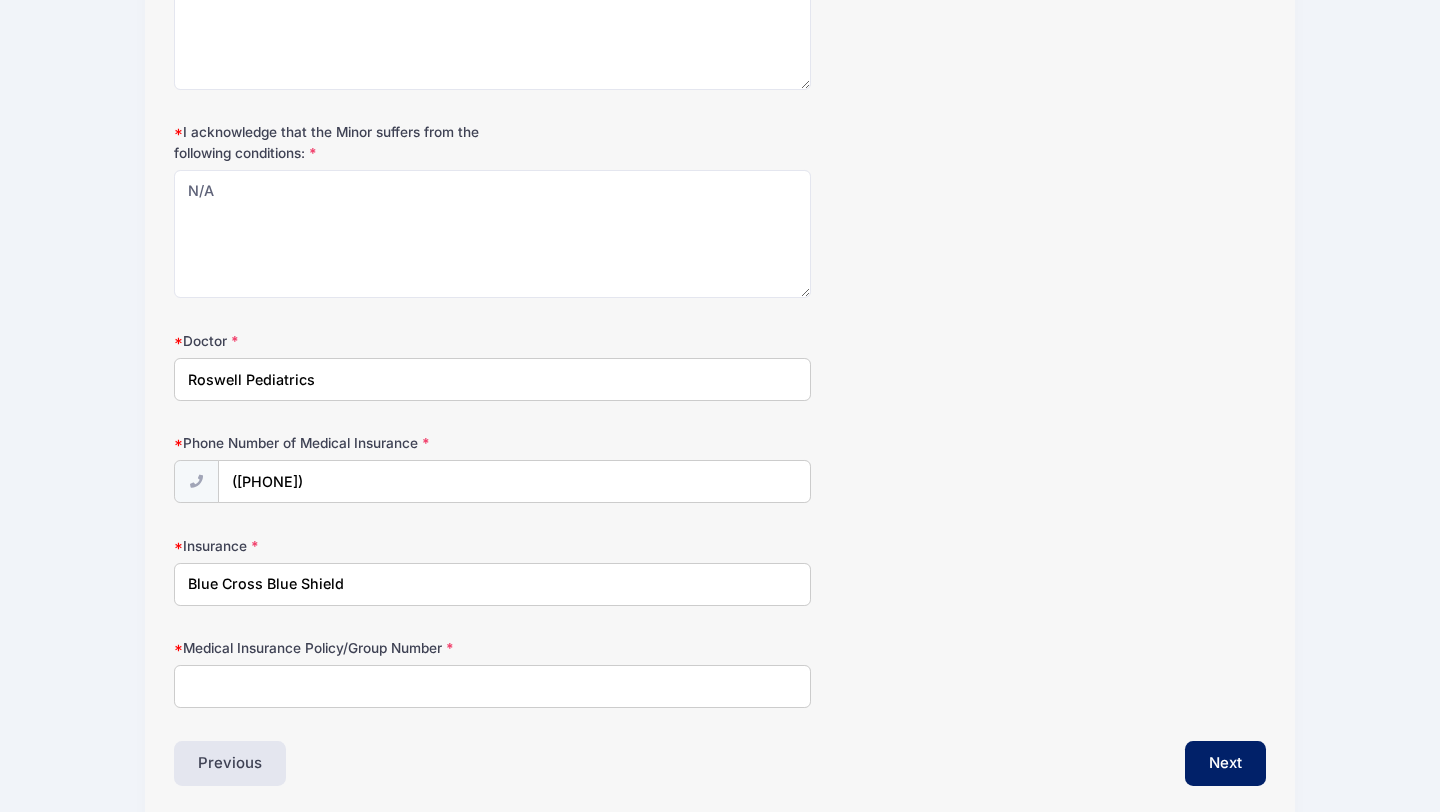 type on "Blue Cross Blue Shield" 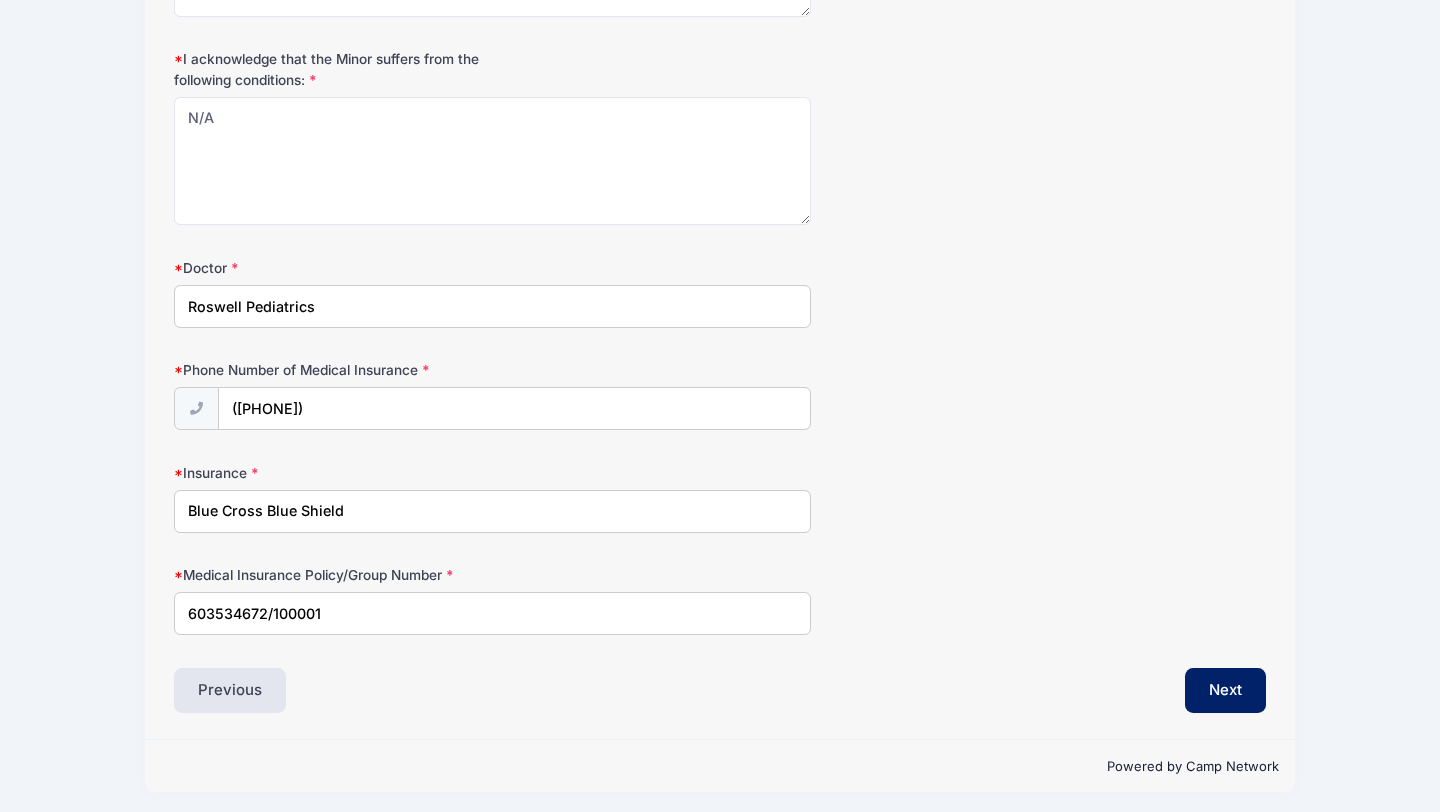 scroll, scrollTop: 667, scrollLeft: 0, axis: vertical 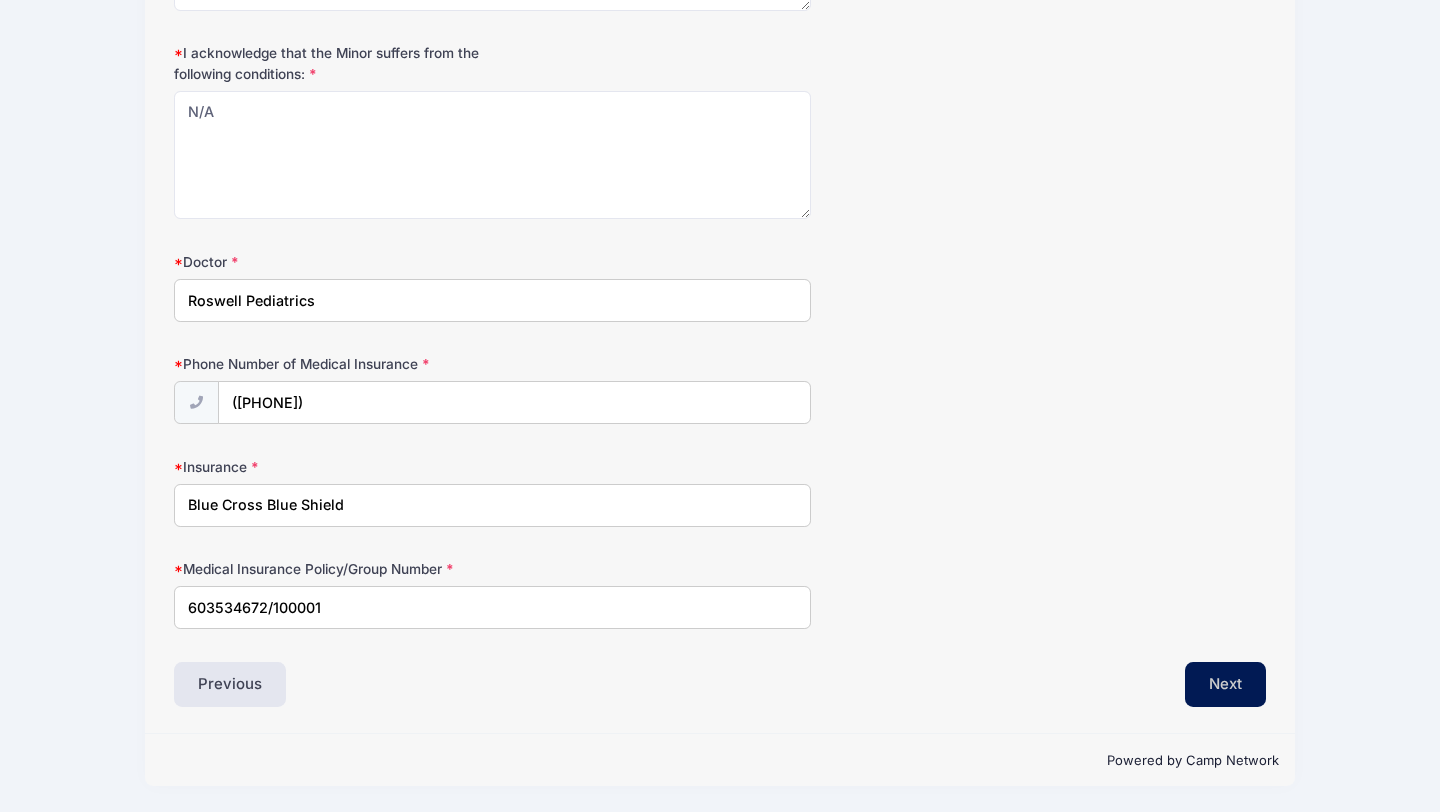 type on "603534672/100001" 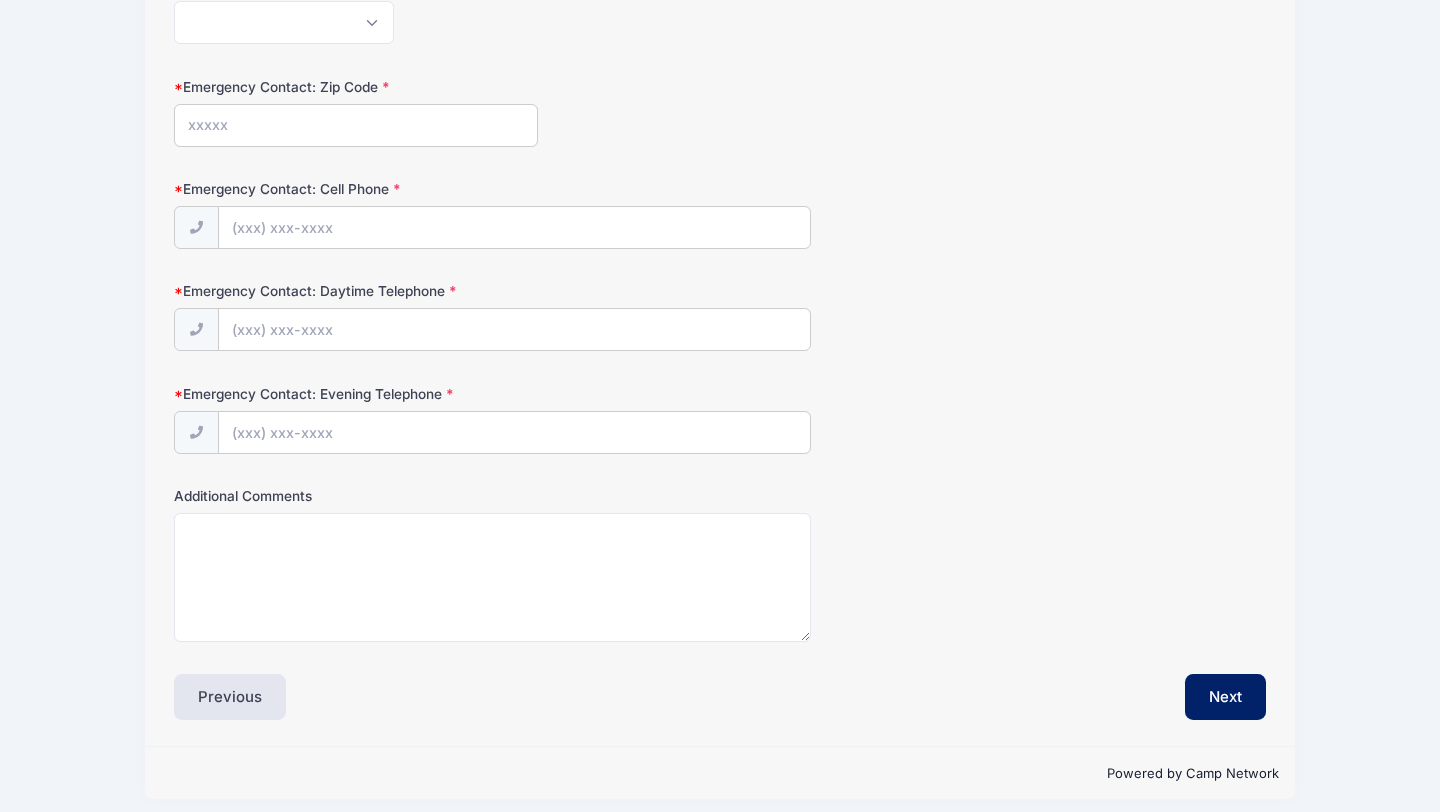 scroll, scrollTop: 28, scrollLeft: 0, axis: vertical 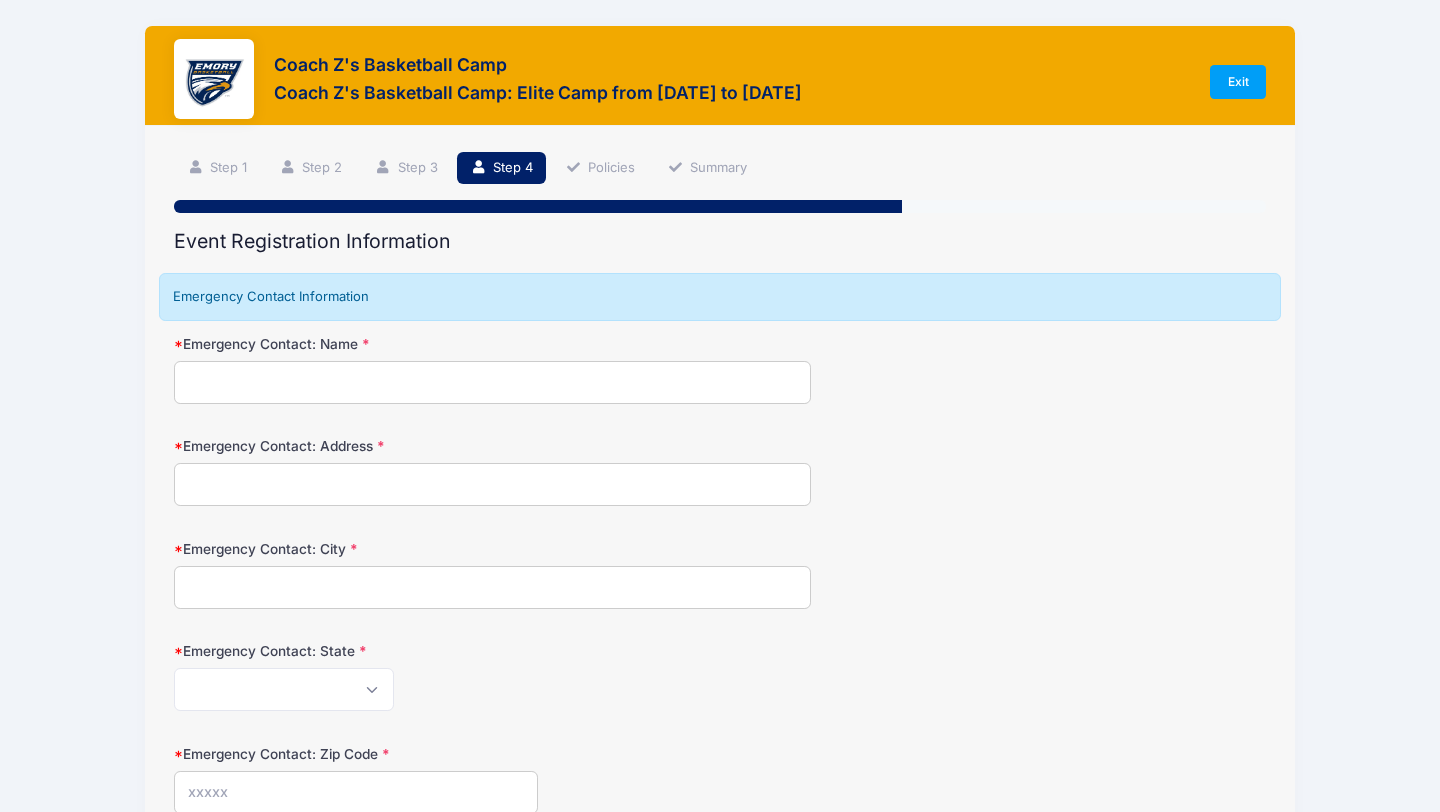 click on "Emergency Contact: Name" at bounding box center (492, 382) 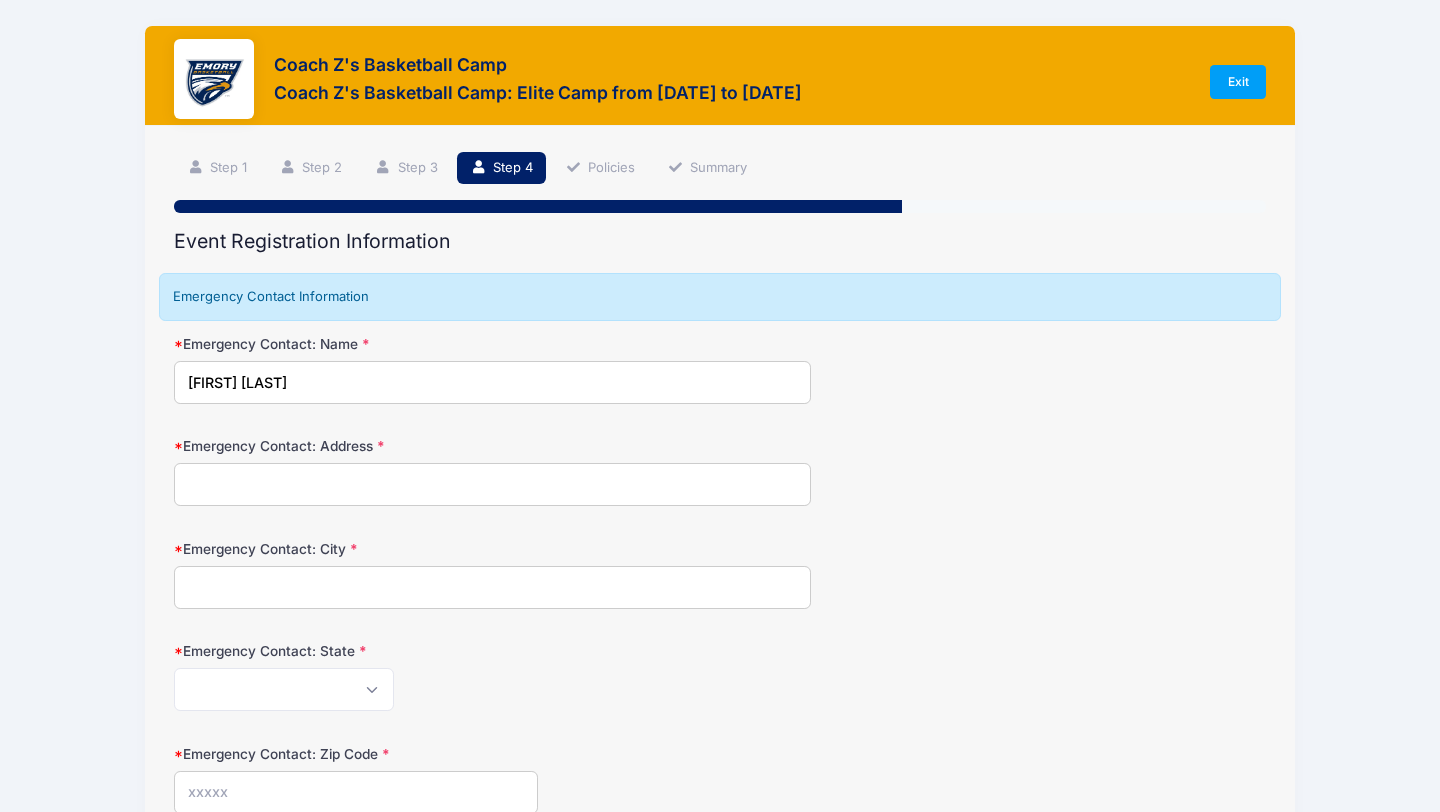 type on "[FIRST] [LAST]" 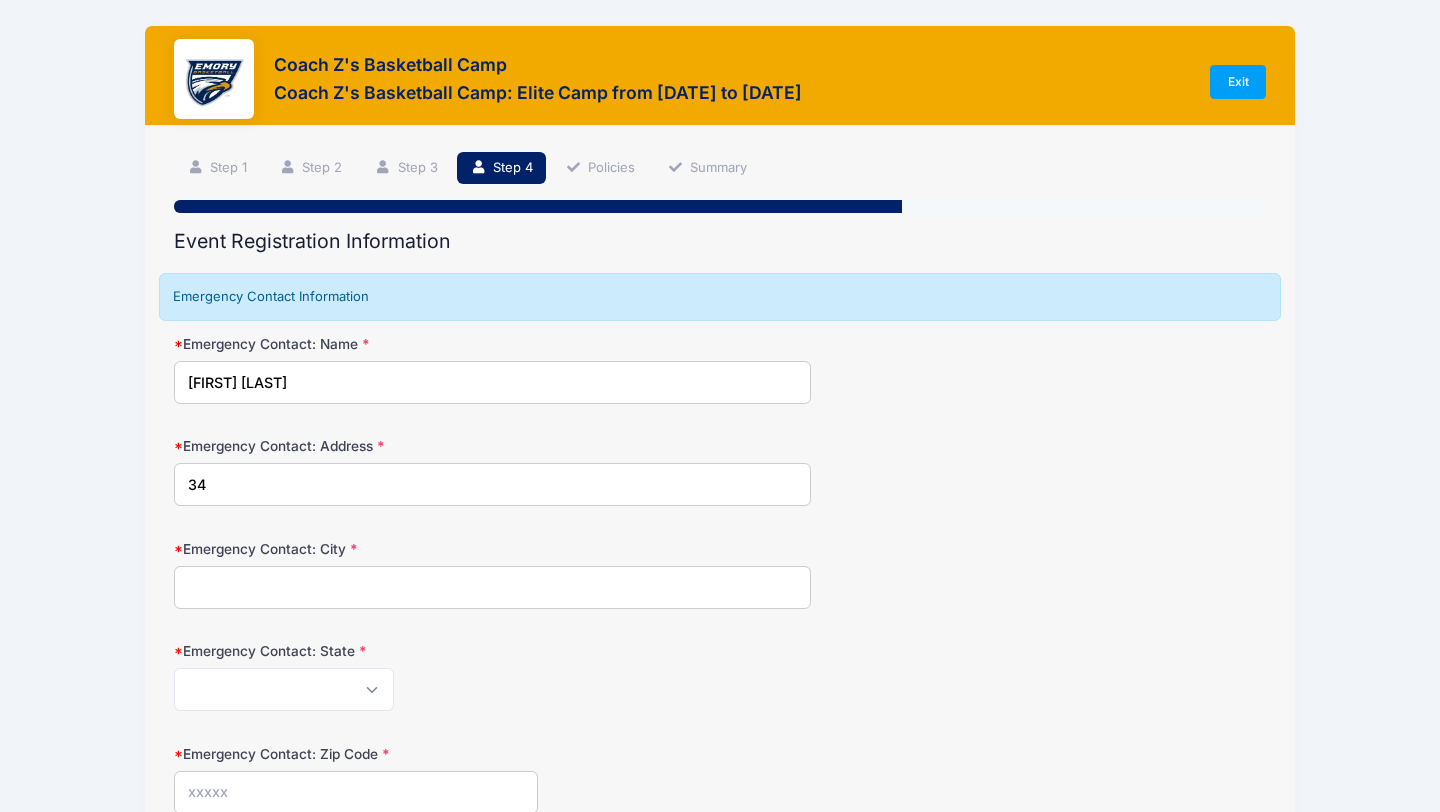type on "3435 Latitude Cove, [CITY], [STATE] 30004" 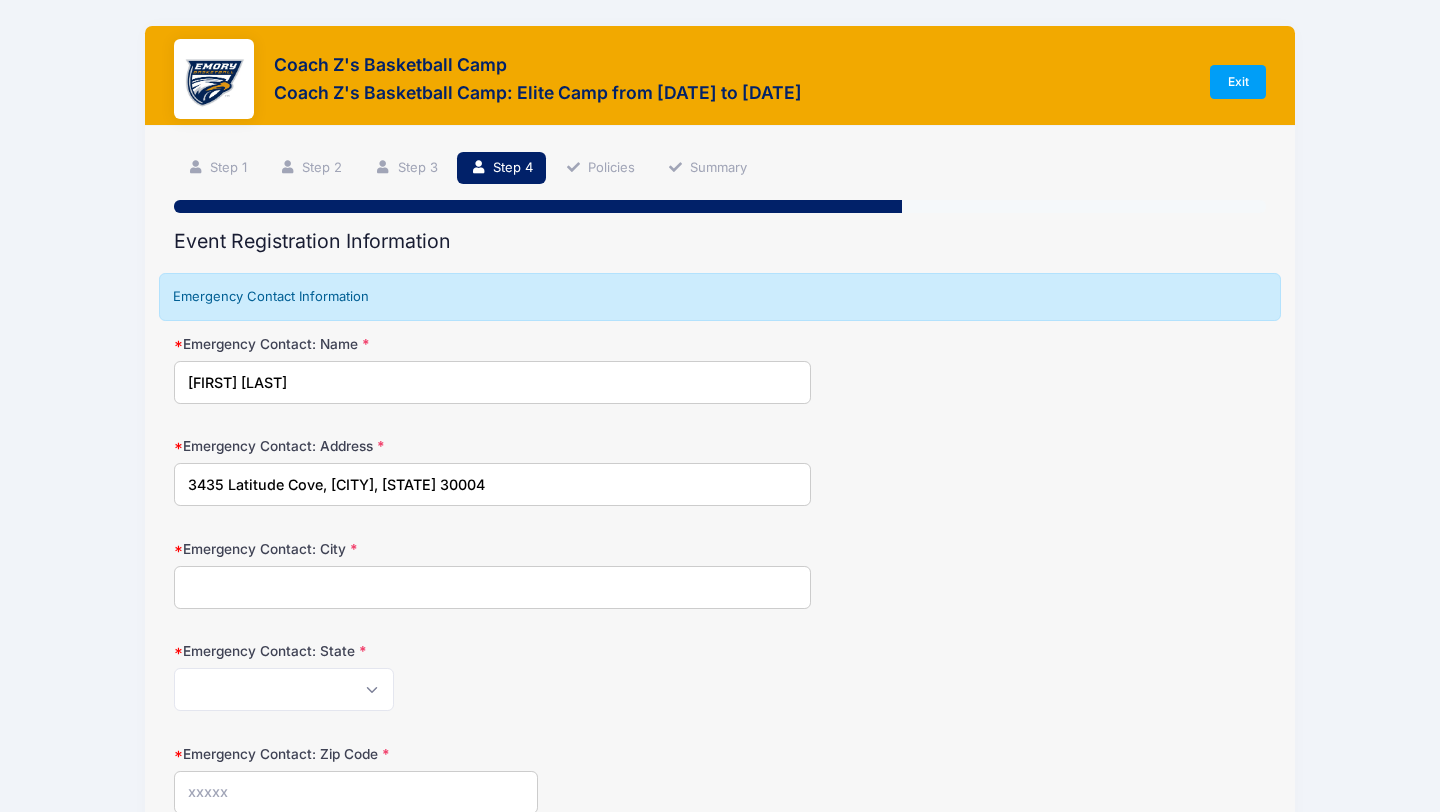 type on "[CITY]" 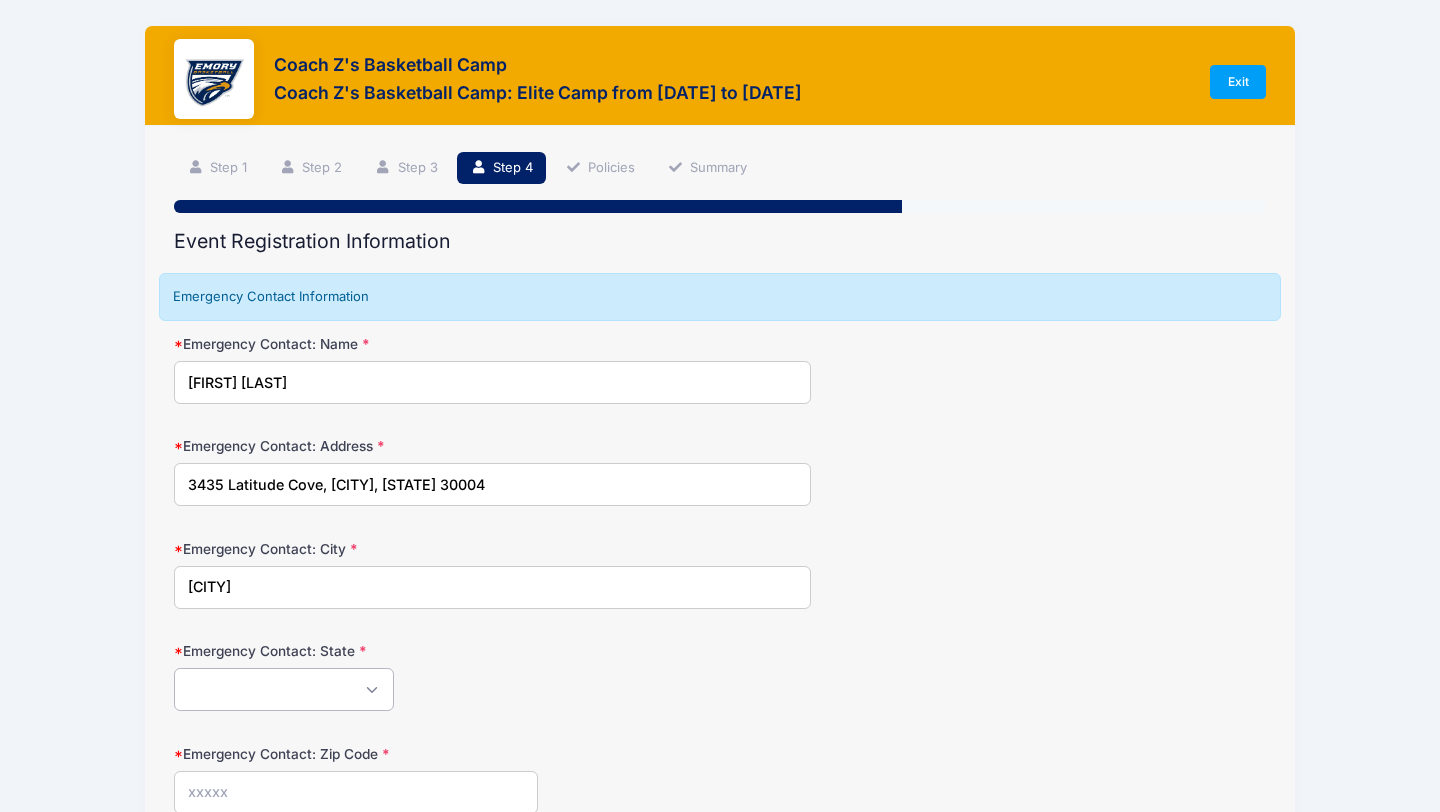 select on "GA" 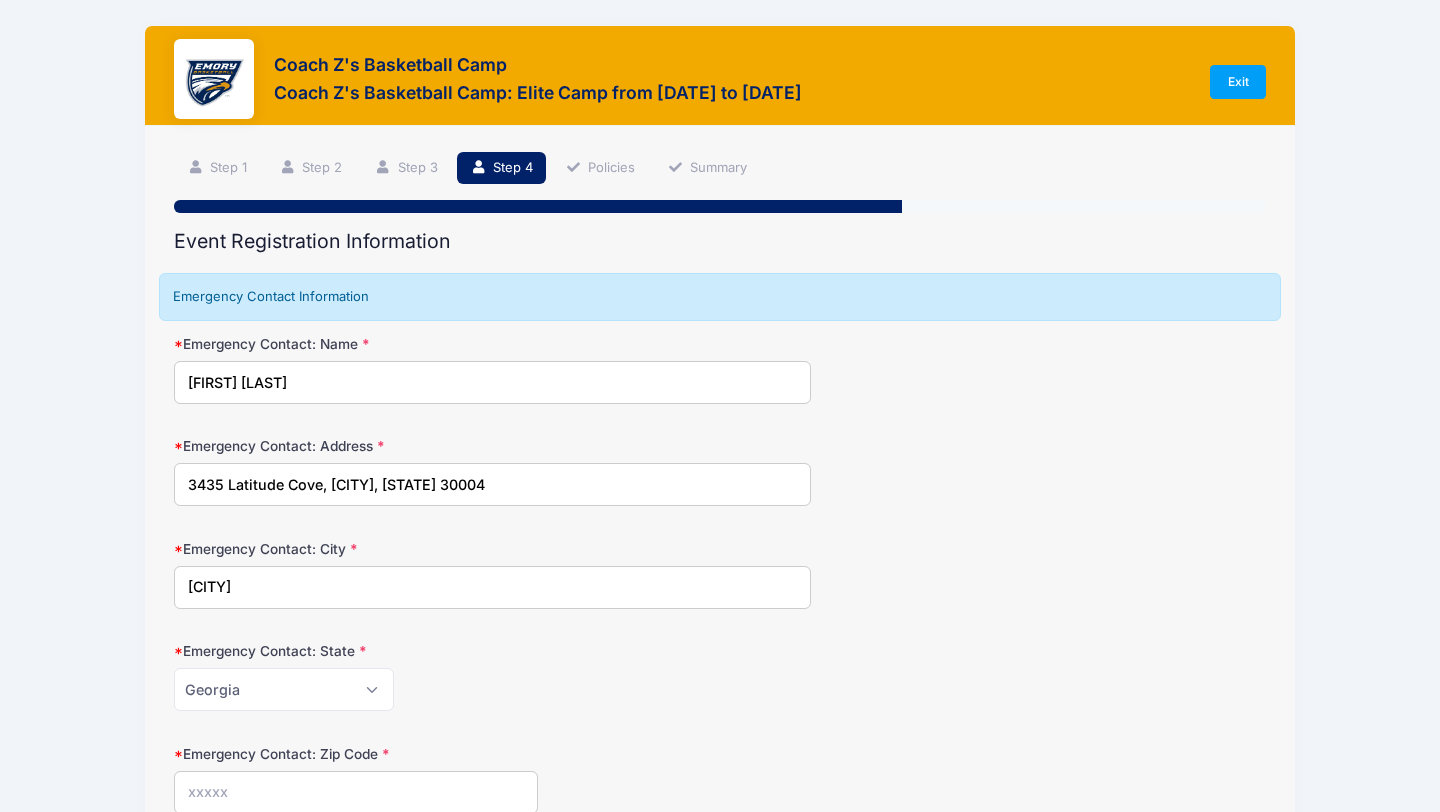 type on "30004" 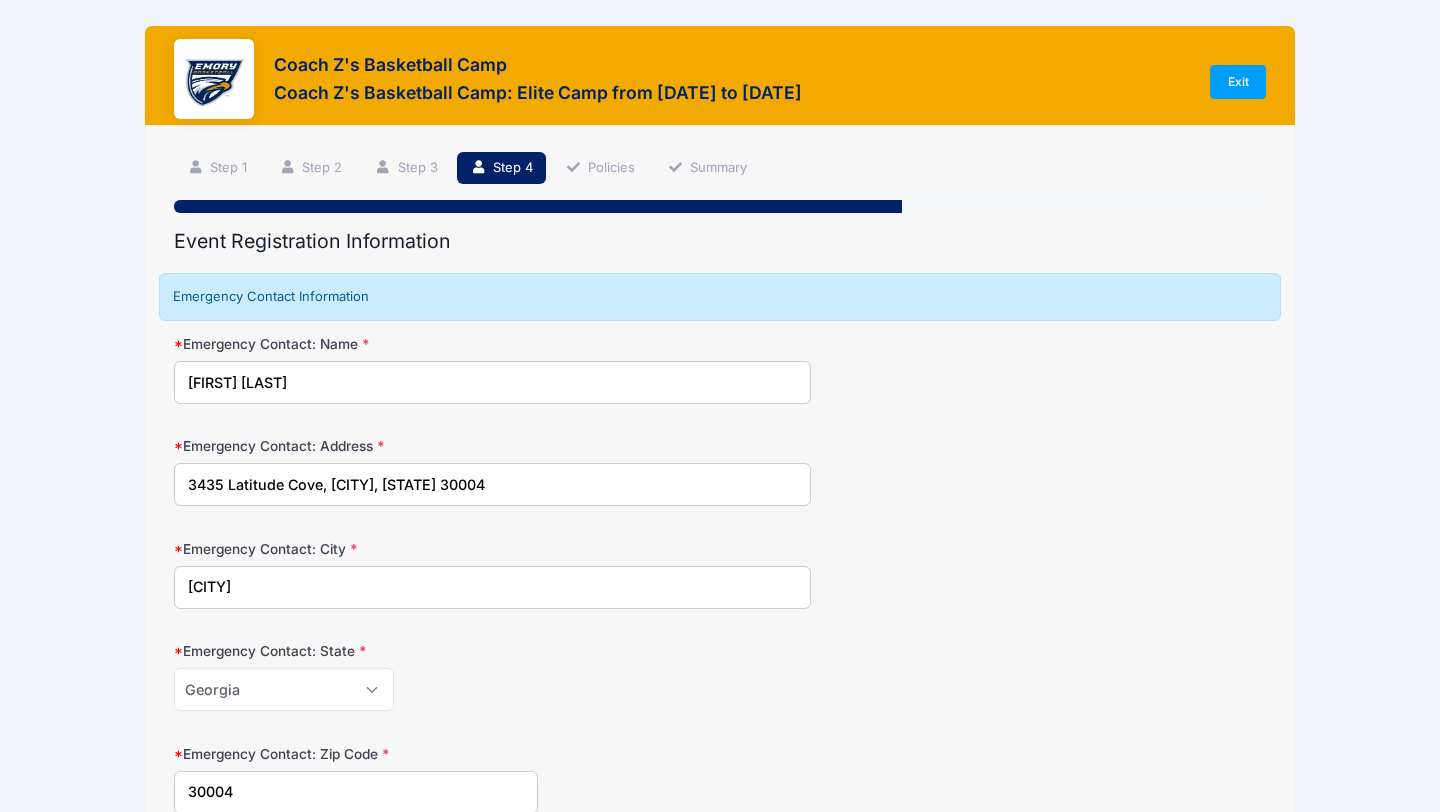 type on "([PHONE])" 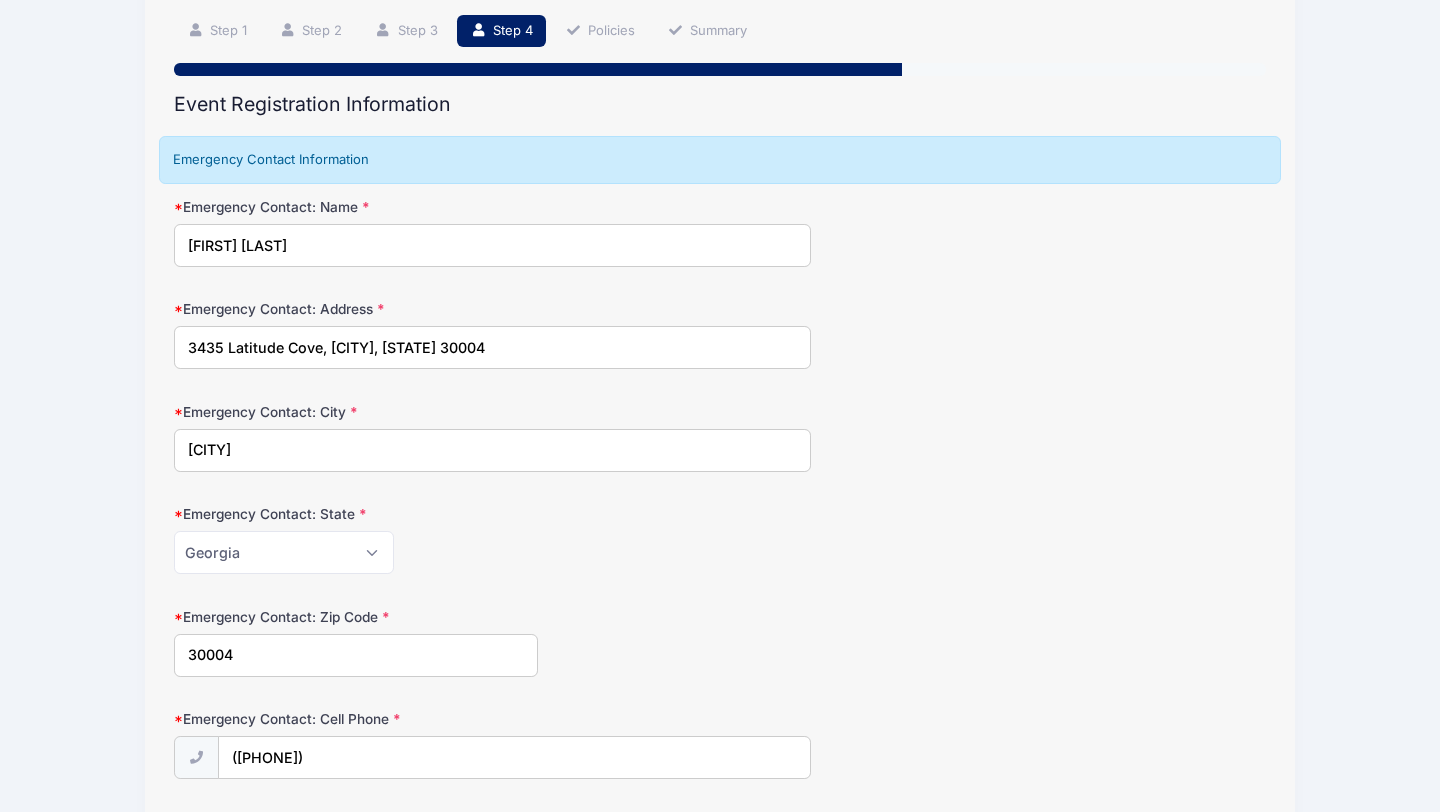 scroll, scrollTop: 142, scrollLeft: 0, axis: vertical 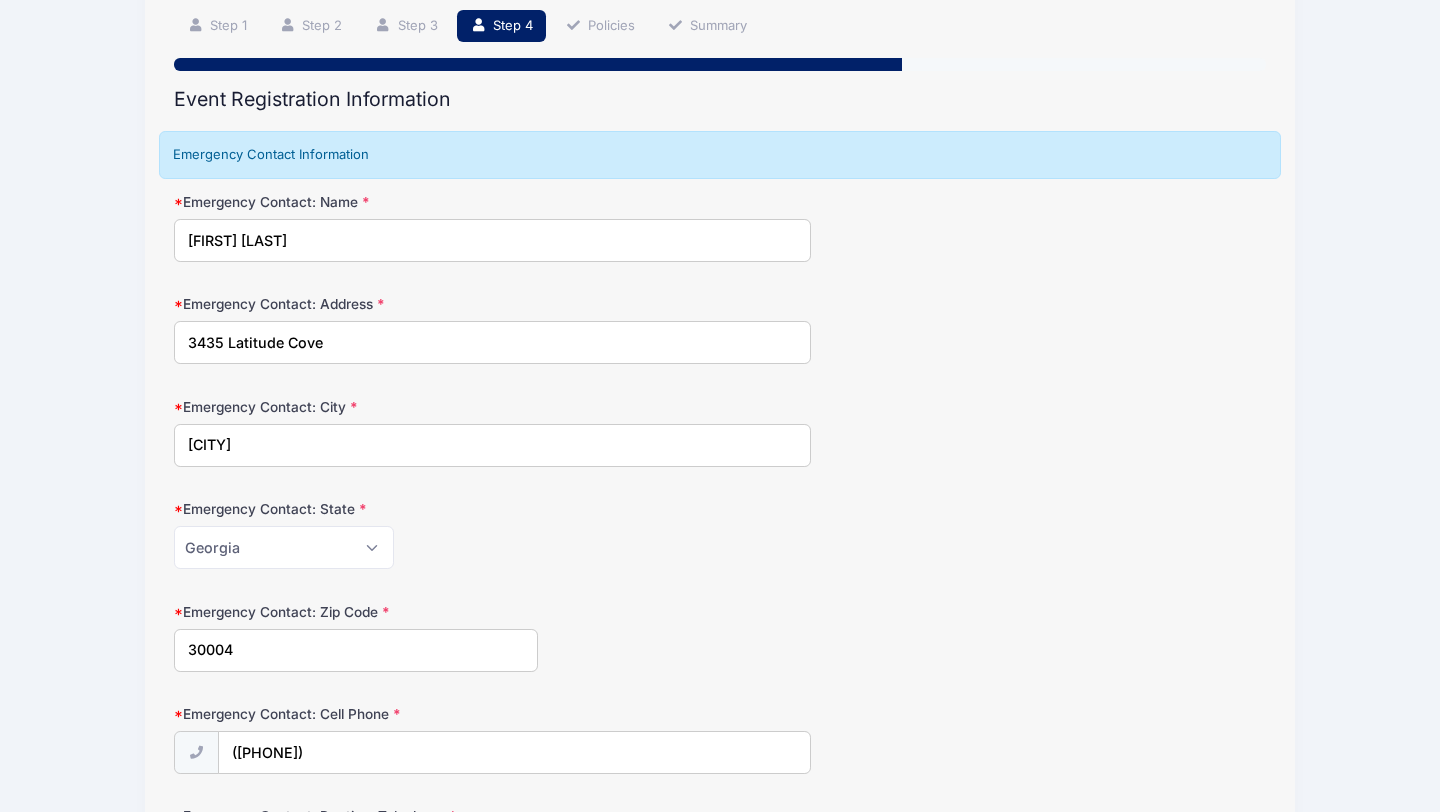 type on "3435 Latitude Cove" 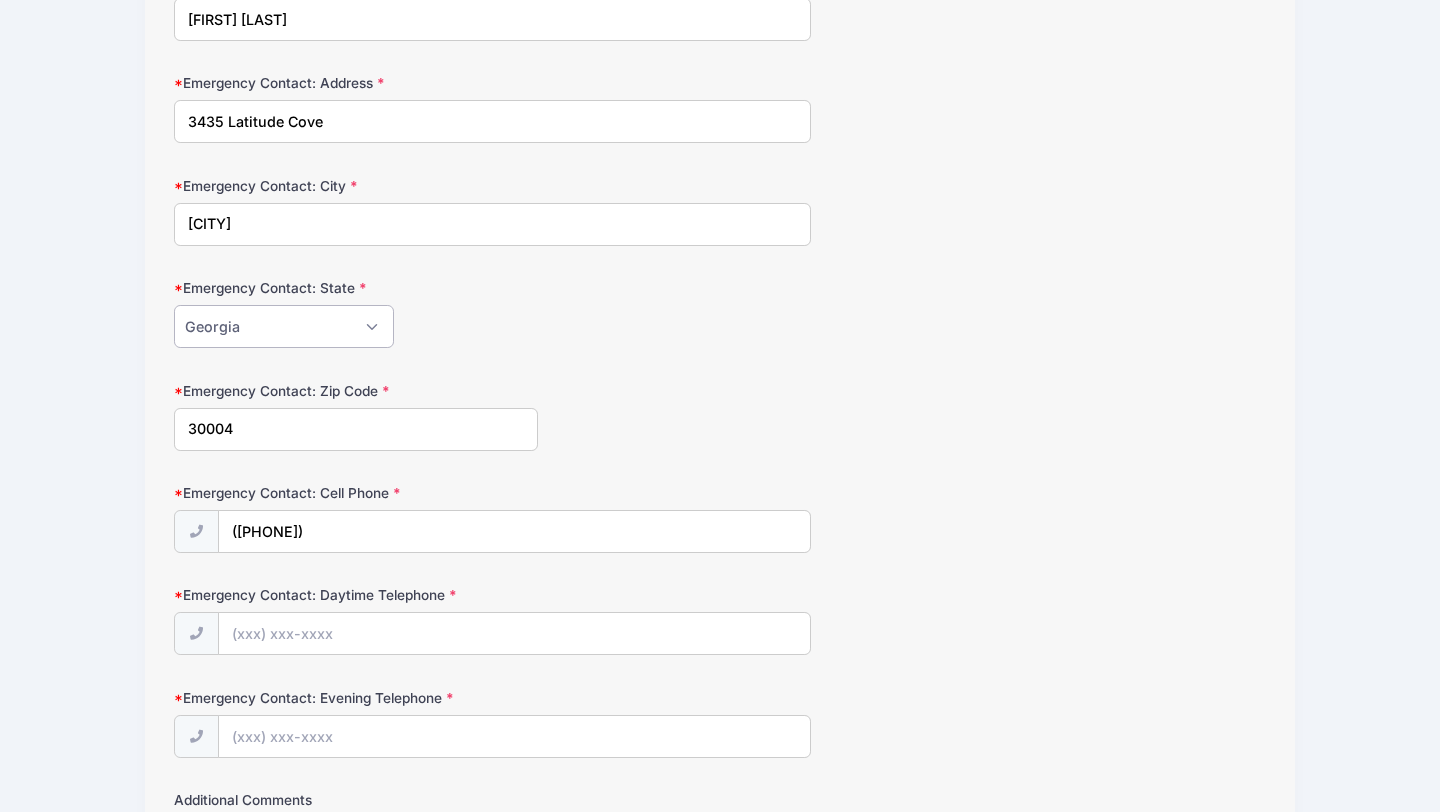 scroll, scrollTop: 368, scrollLeft: 0, axis: vertical 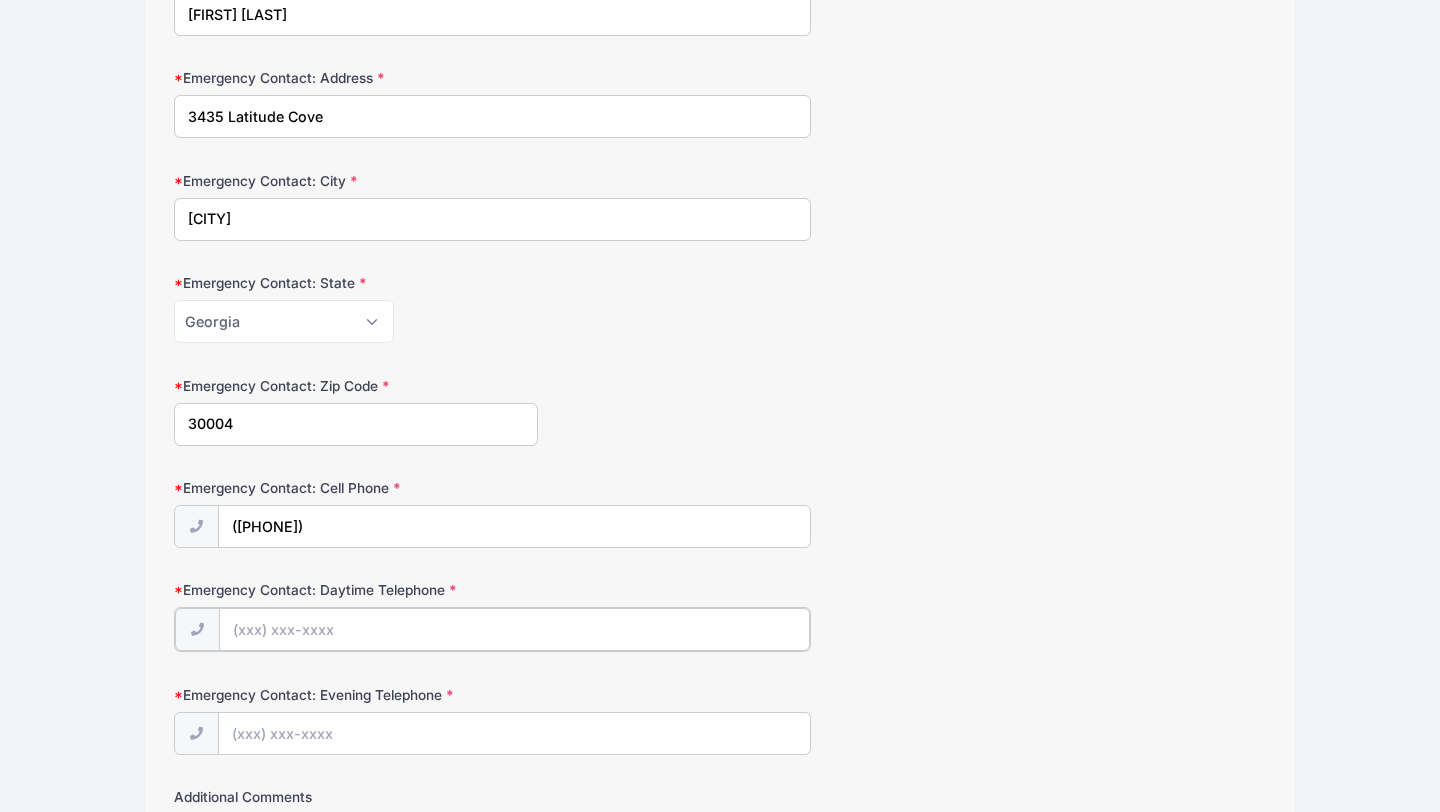 click on "Emergency Contact: Daytime Telephone" at bounding box center (514, 629) 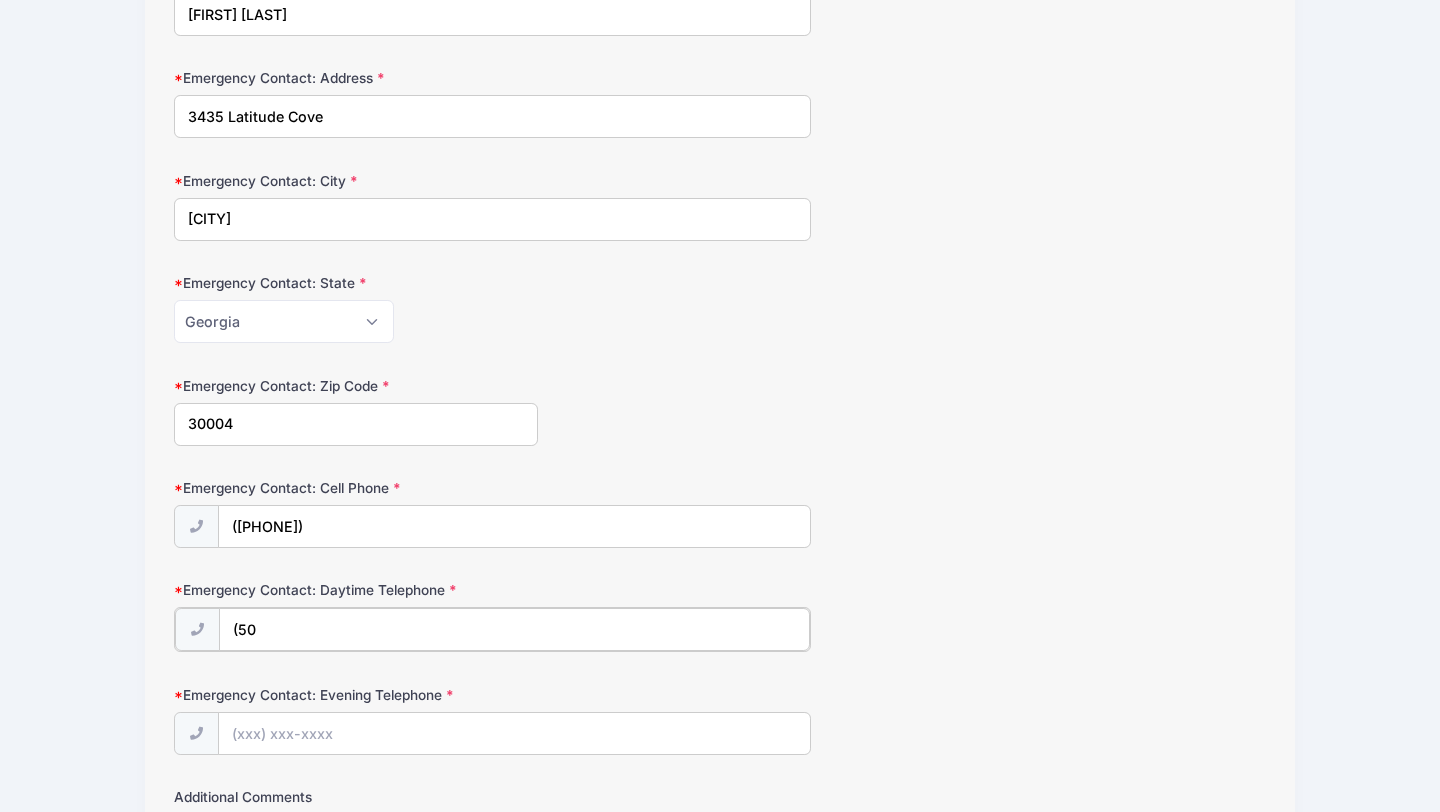 type on "(5" 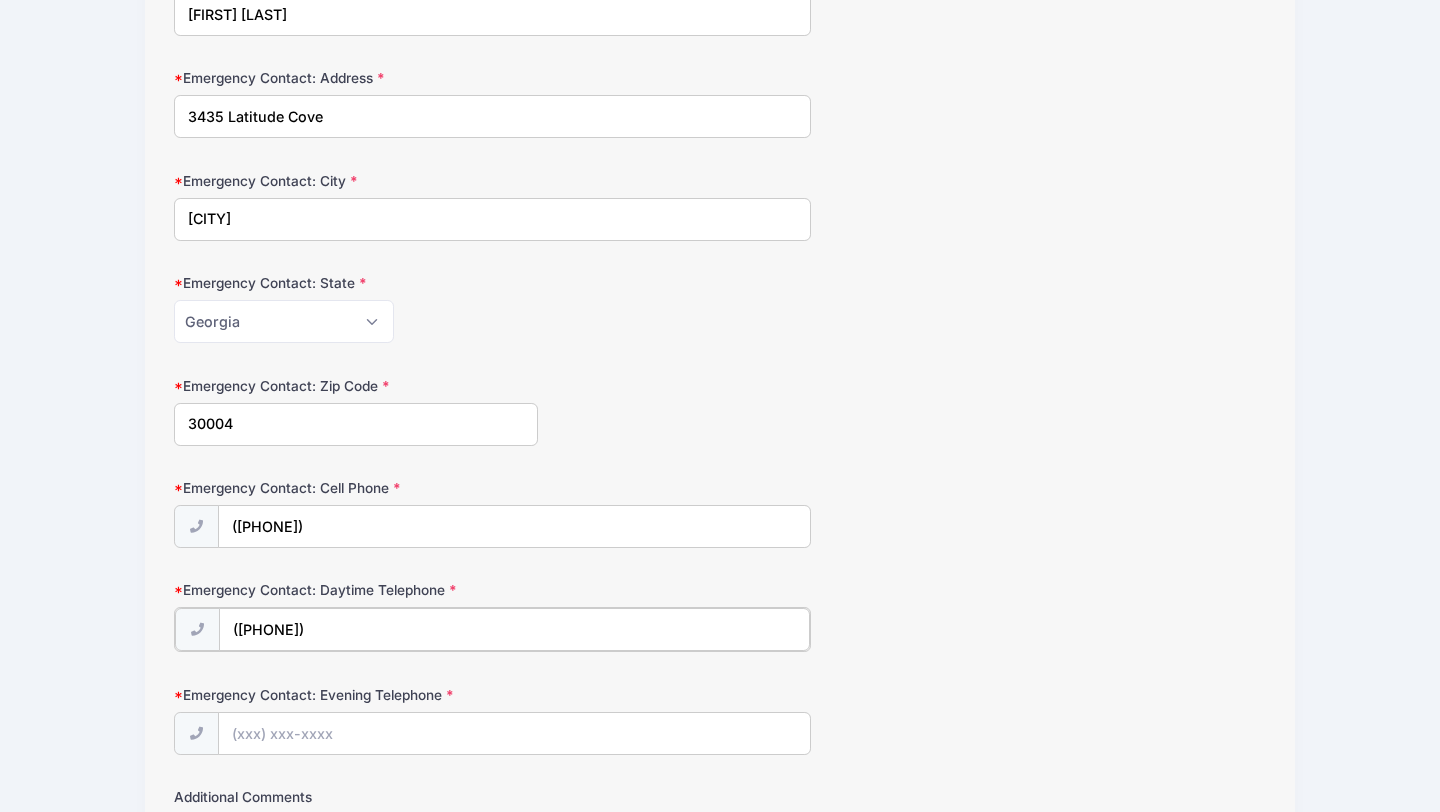 type on "([PHONE])" 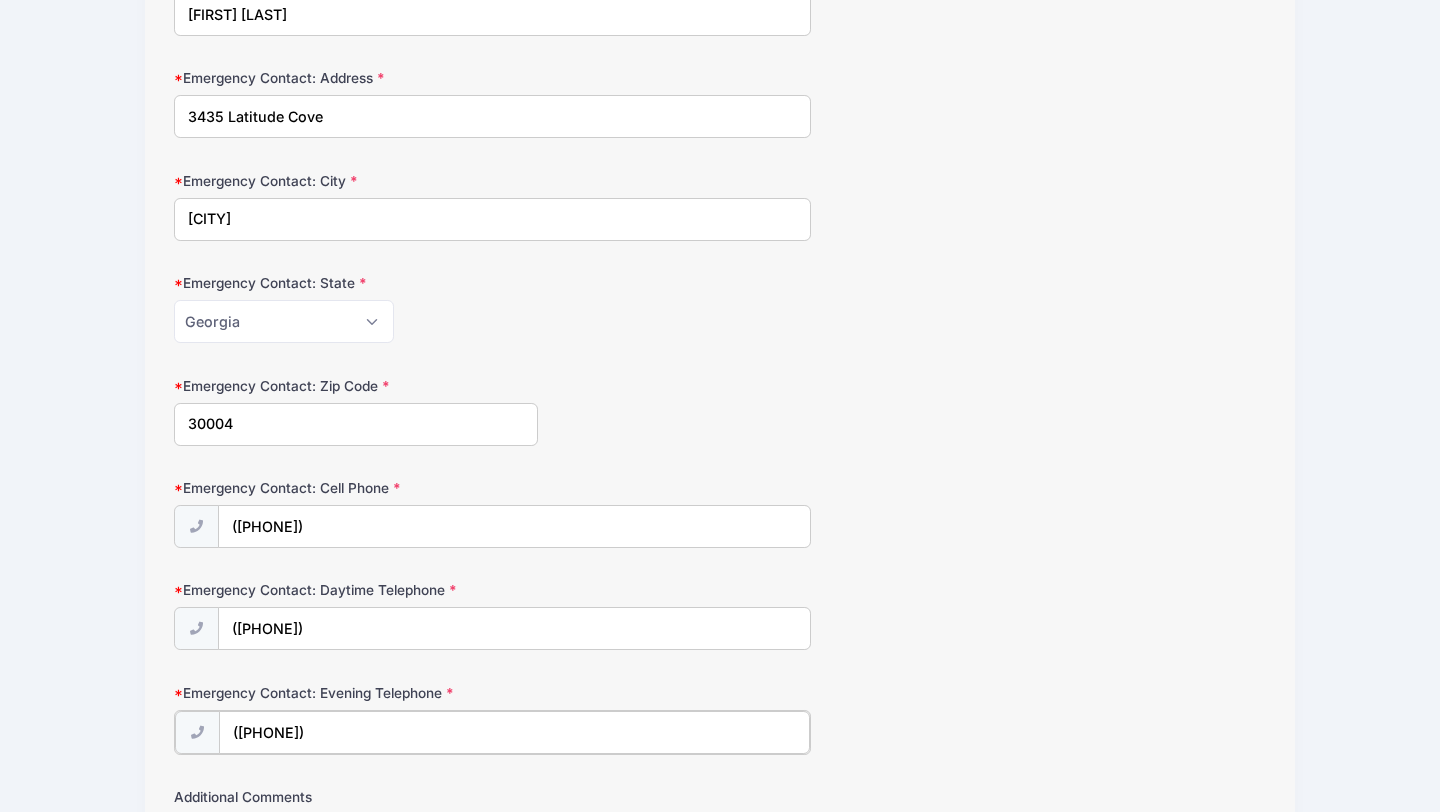 type on "([PHONE])" 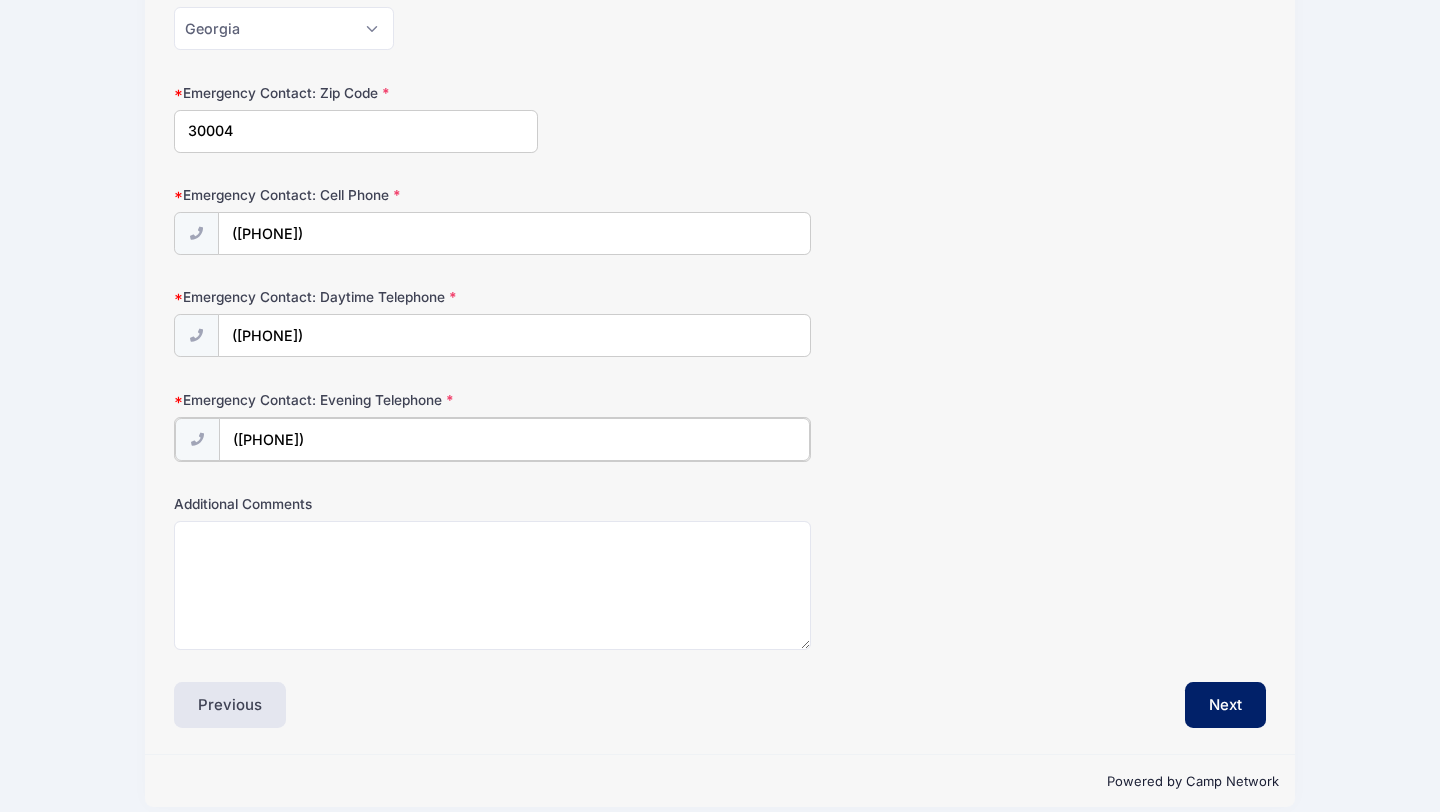 scroll, scrollTop: 682, scrollLeft: 0, axis: vertical 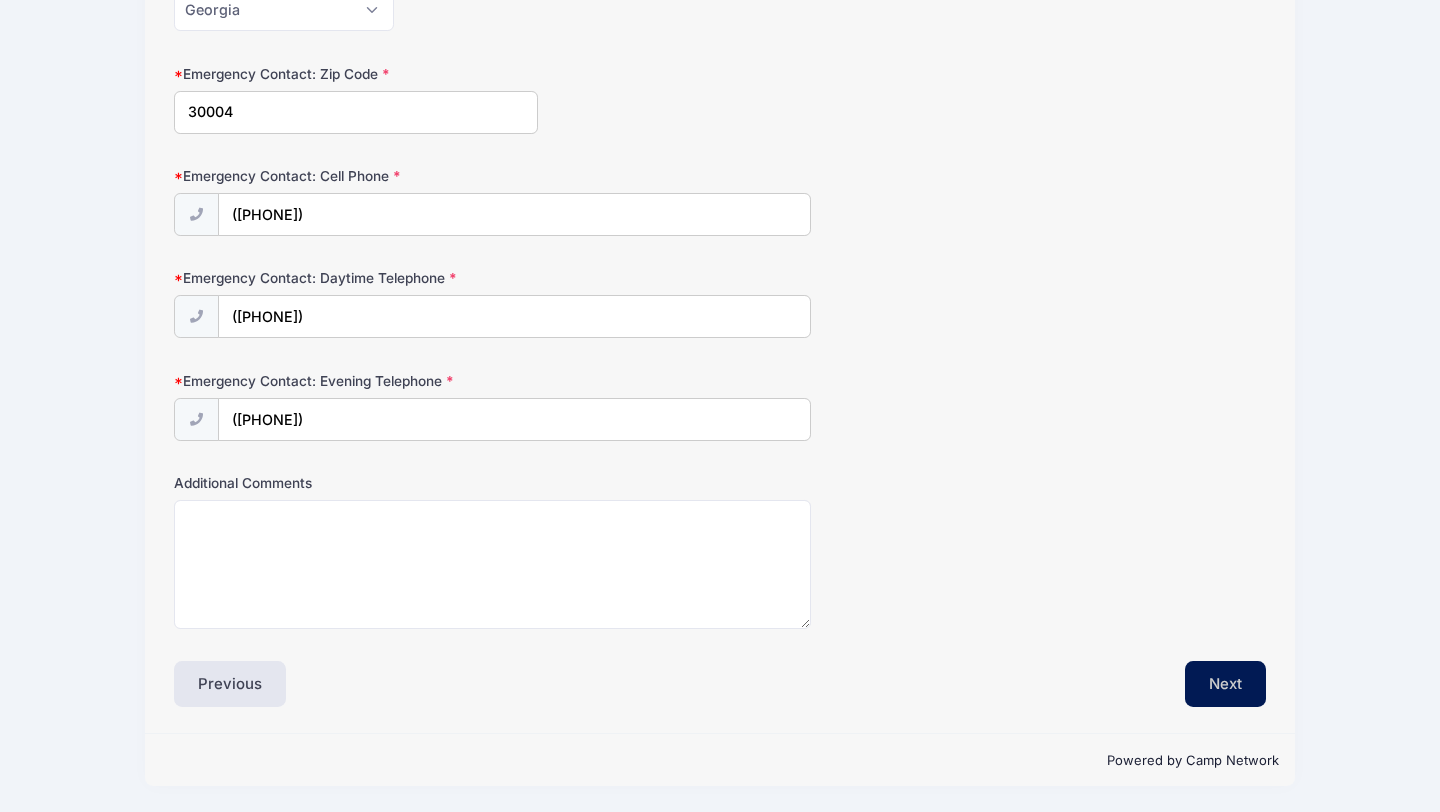 click on "Next" at bounding box center (1225, 684) 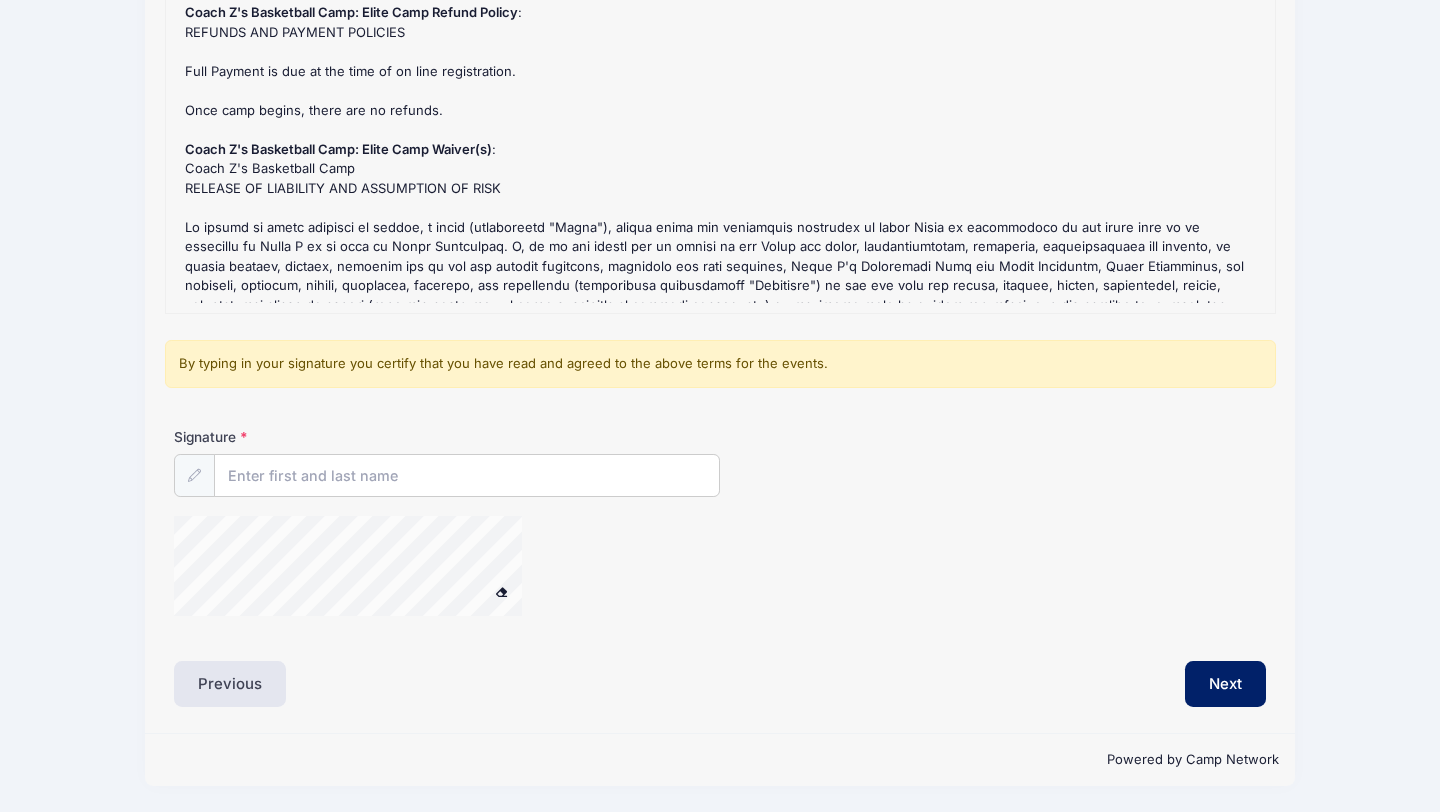 click on "Coach Z's Basketball Camp: Elite Camp Refund Policy :
REFUNDS AND PAYMENT POLICIES
Full Payment is due at the time of on line registration.
Once camp begins, there are no refunds.
Coach Z's Basketball Camp: Elite Camp Waiver(s) :
Coach Z's Basketball Camp
RELEASE OF LIABILITY AND ASSUMPTION OF RISK
Camp Rules. I further acknowledge and understand that Emory University and Coach Z have established rules and regulations pertaining to conduct, behavior and activities of all Camp participants by which Minor and I agree to abide during the Camp), and that Minor and I will be responsible for his/her/my failure to abide by those rules and regulations.  Minor and I understand that violation of the rules can result in dismissal from Camp.
By typing in your signature you certify that you have read and agreed to the above terms for the events." at bounding box center [720, 313] 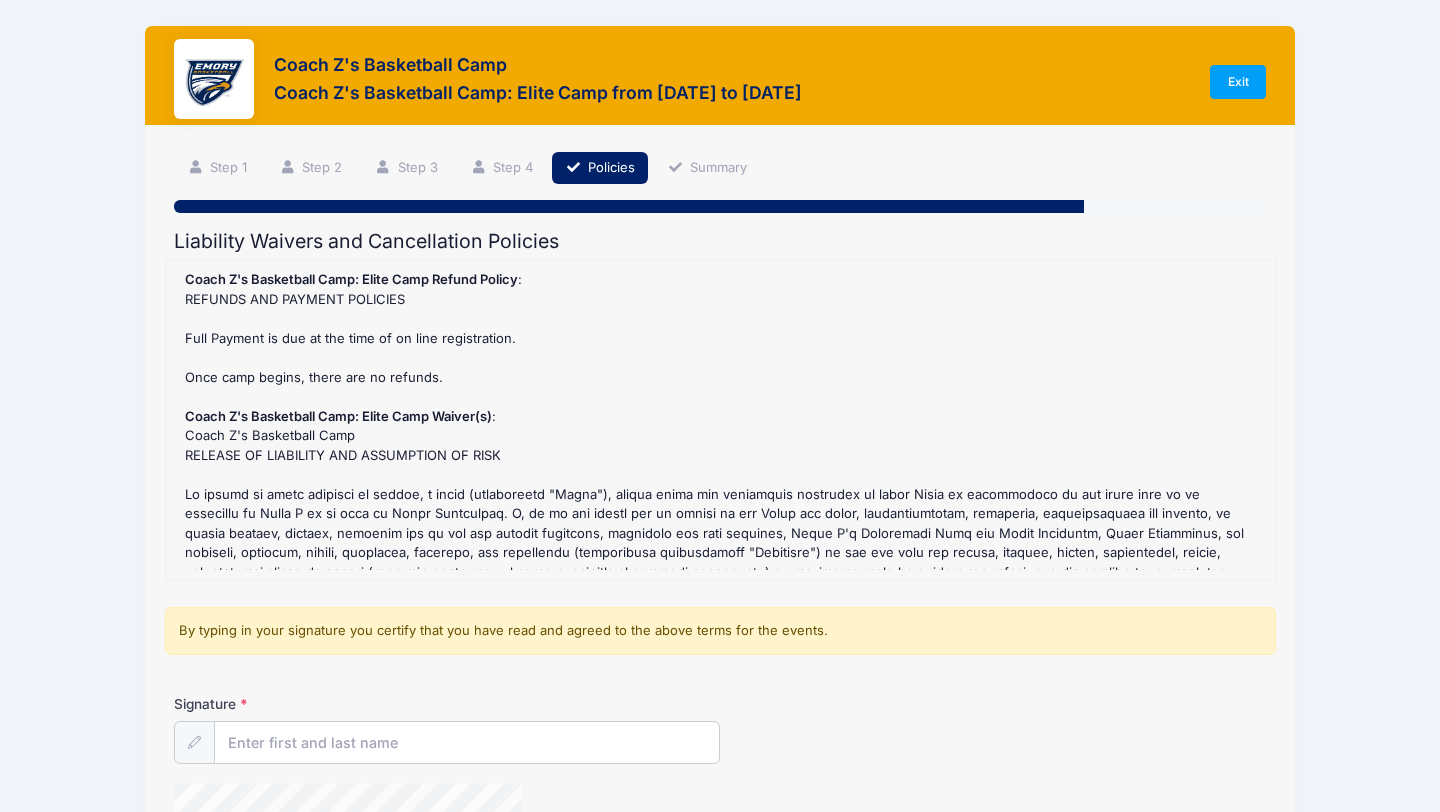 scroll, scrollTop: 0, scrollLeft: 0, axis: both 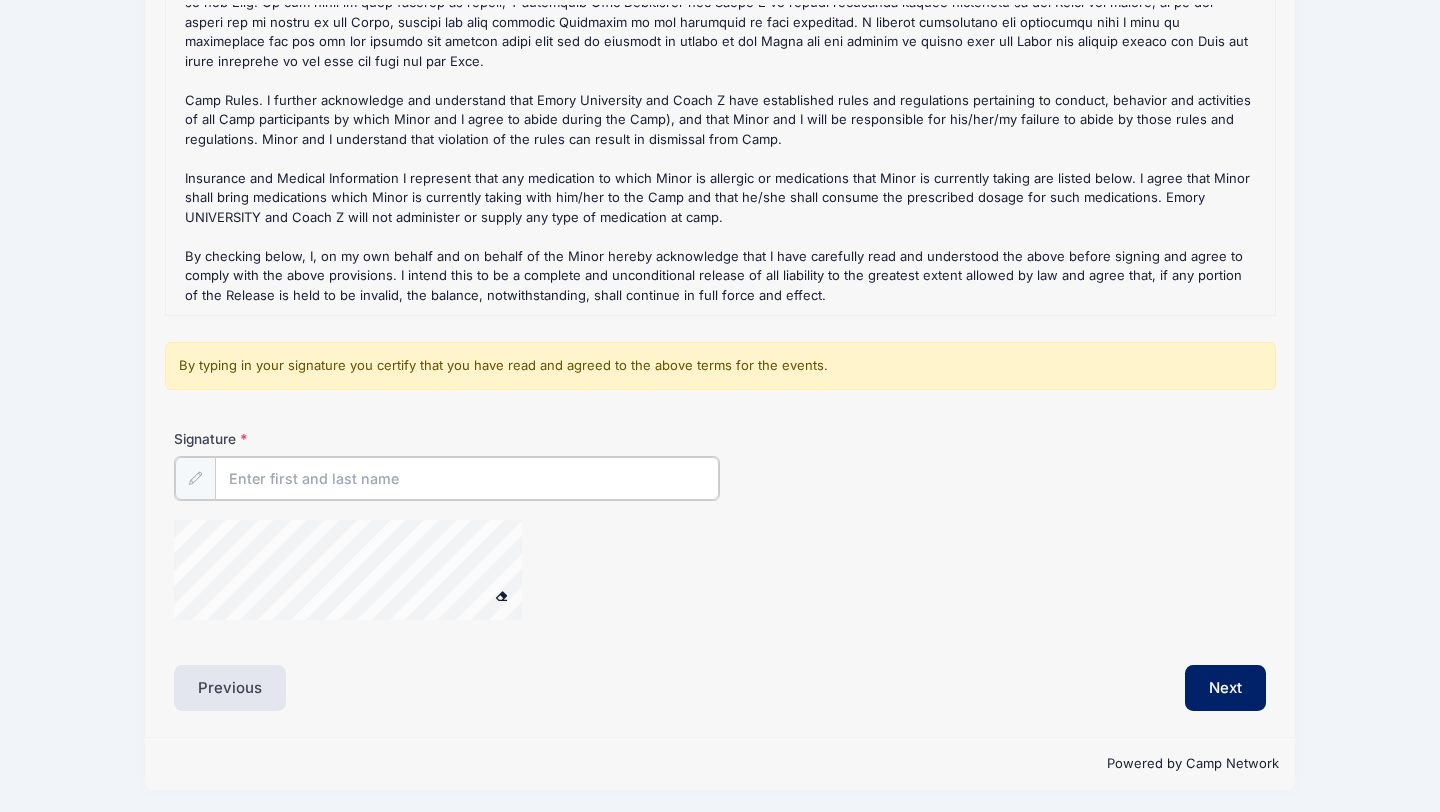 click on "Signature" at bounding box center [467, 478] 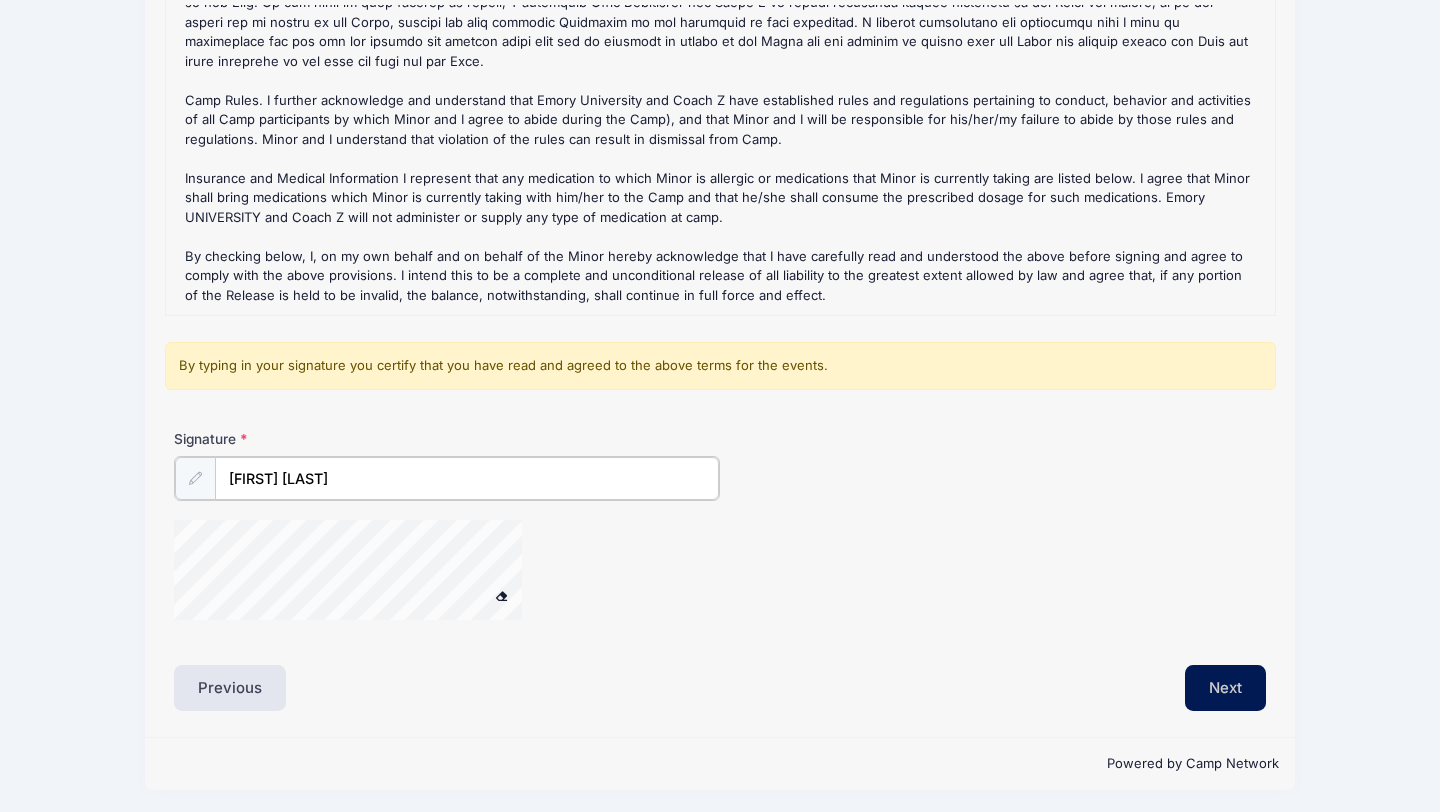 type on "[FIRST] [LAST]" 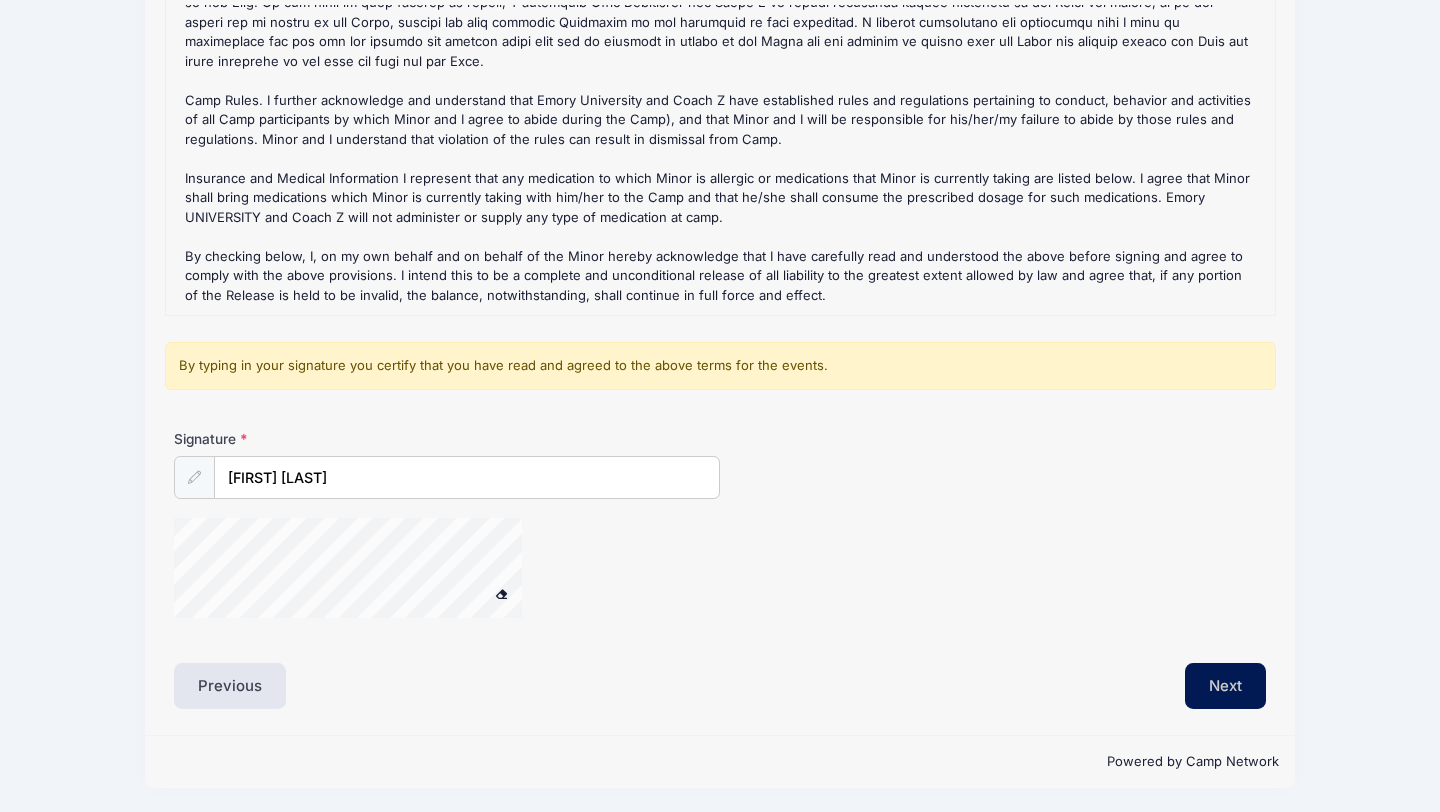 click on "Next" at bounding box center [1225, 686] 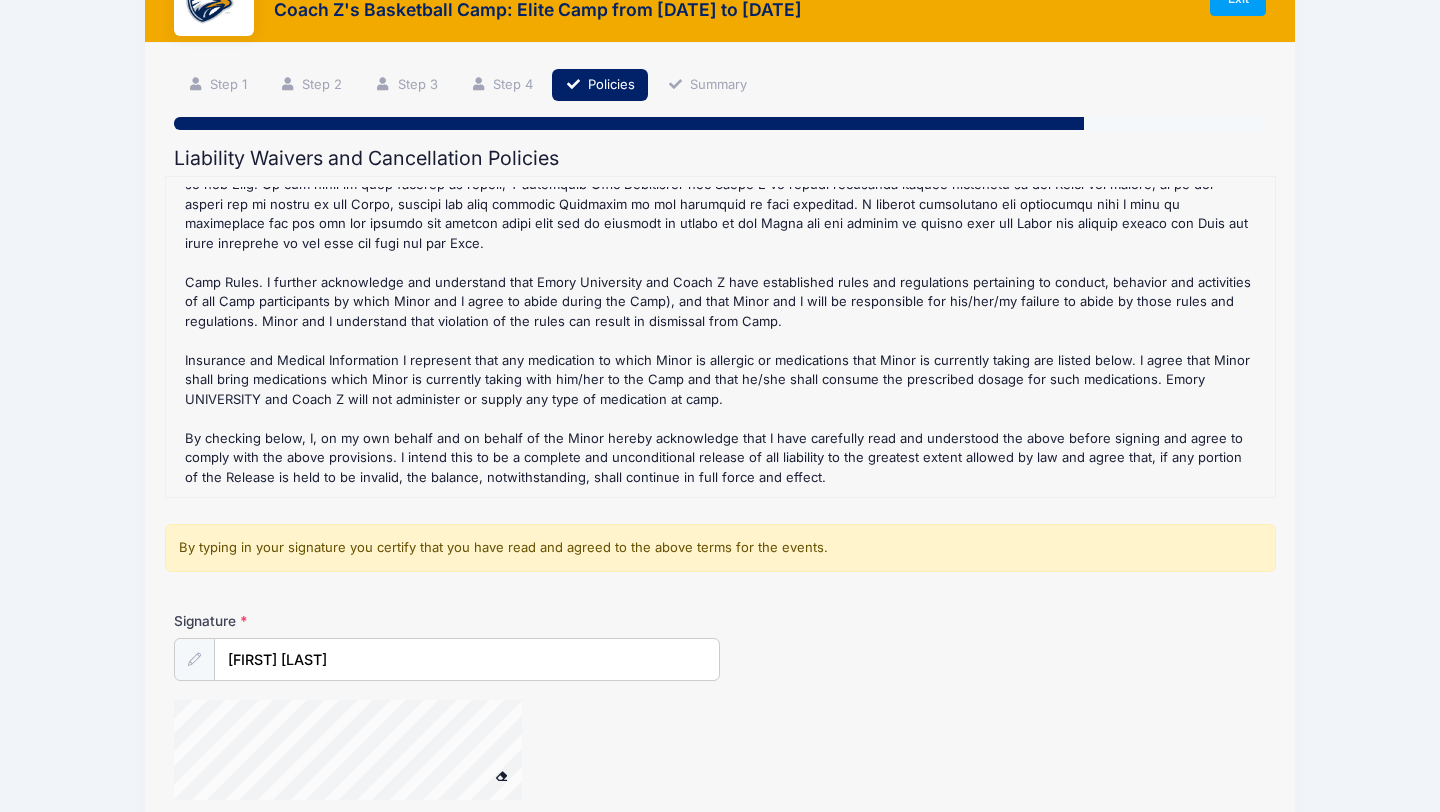 scroll, scrollTop: 95, scrollLeft: 0, axis: vertical 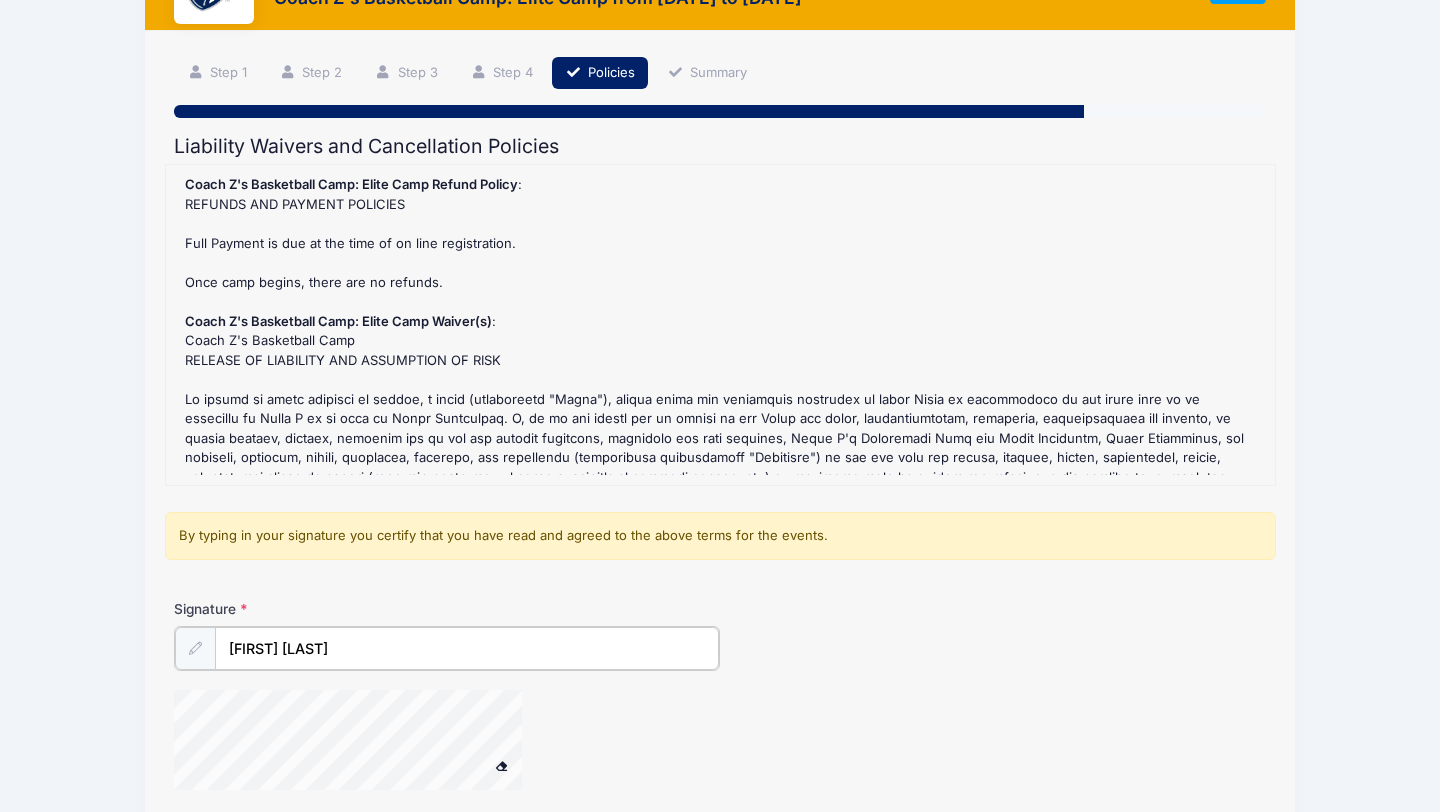 click on "[FIRST] [LAST]" at bounding box center (467, 648) 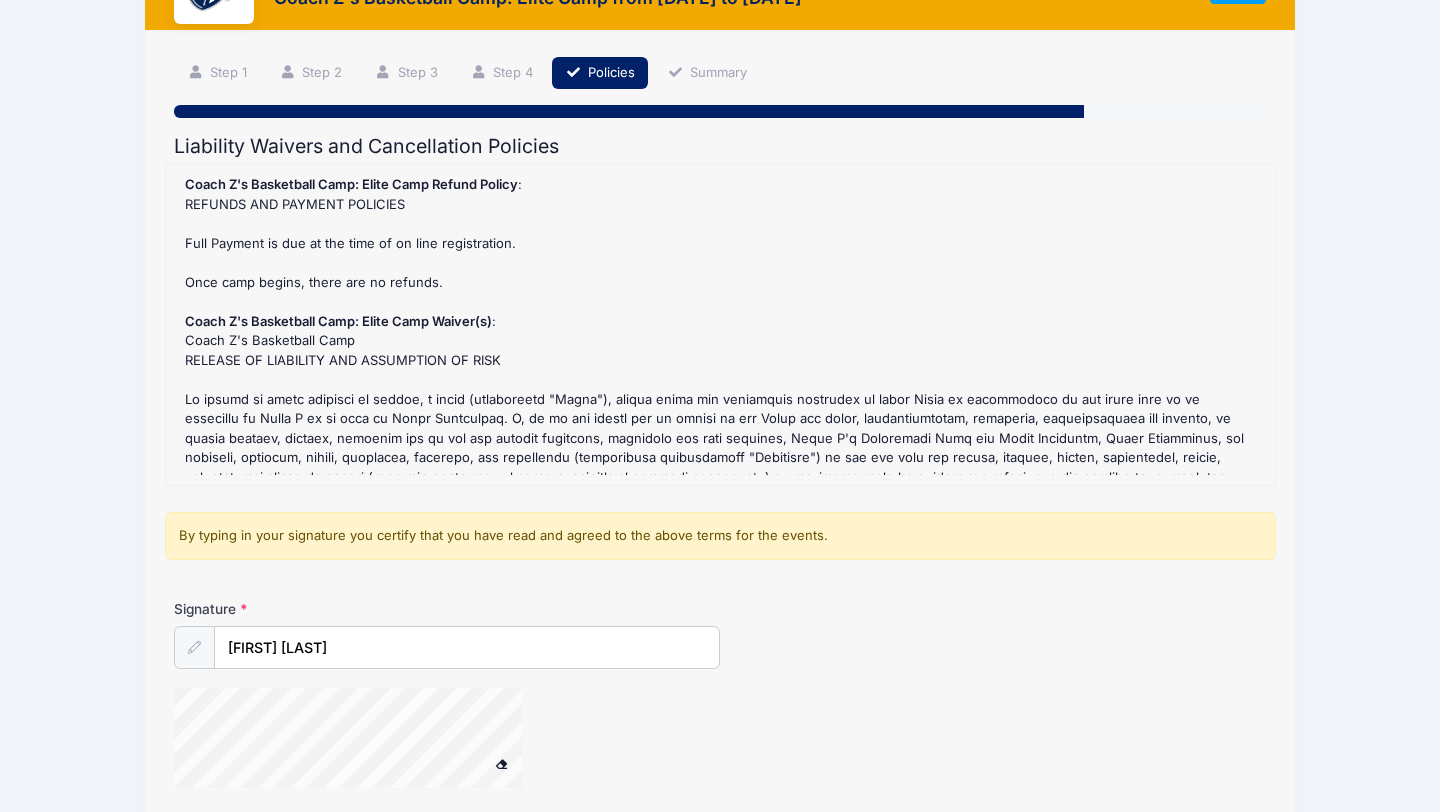 type 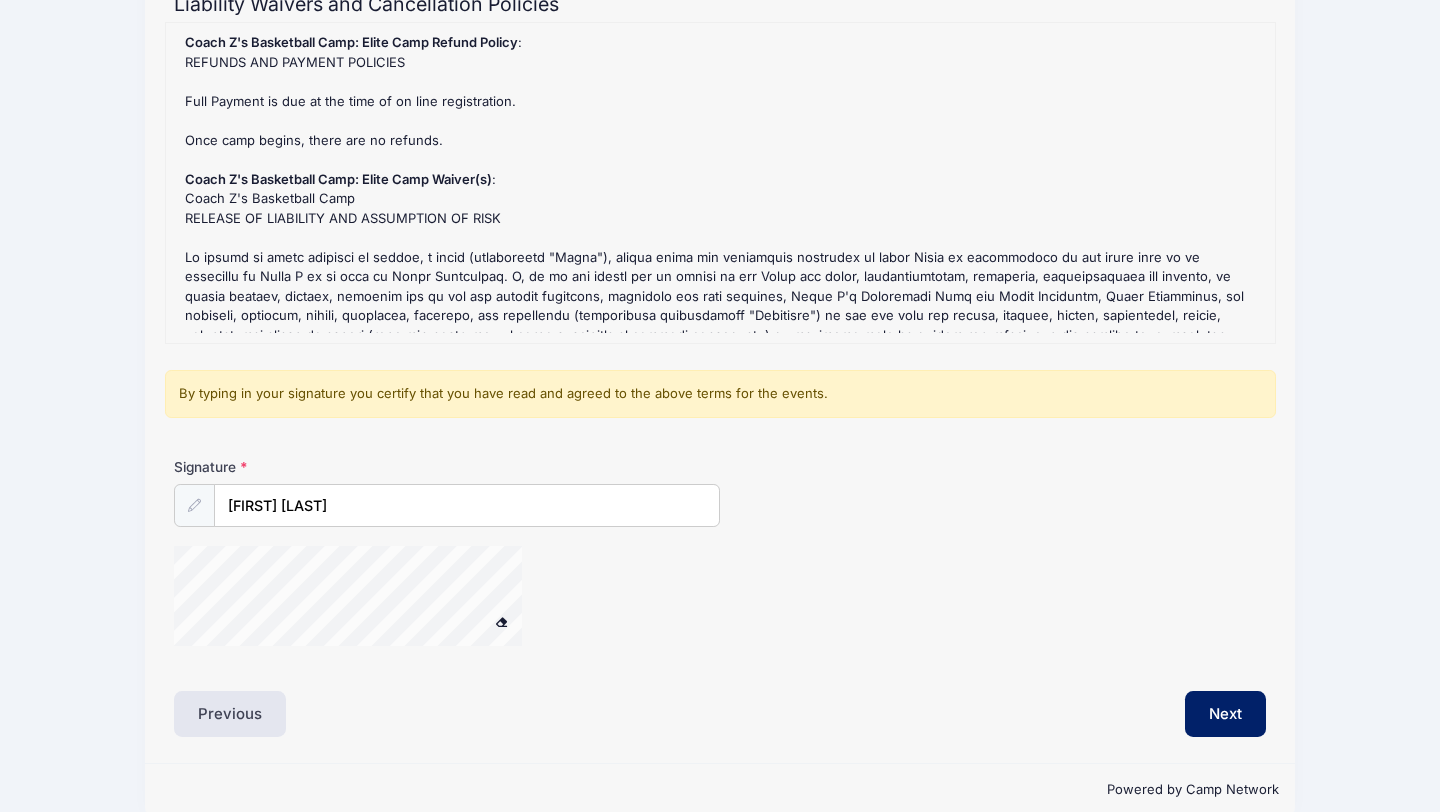 scroll, scrollTop: 243, scrollLeft: 0, axis: vertical 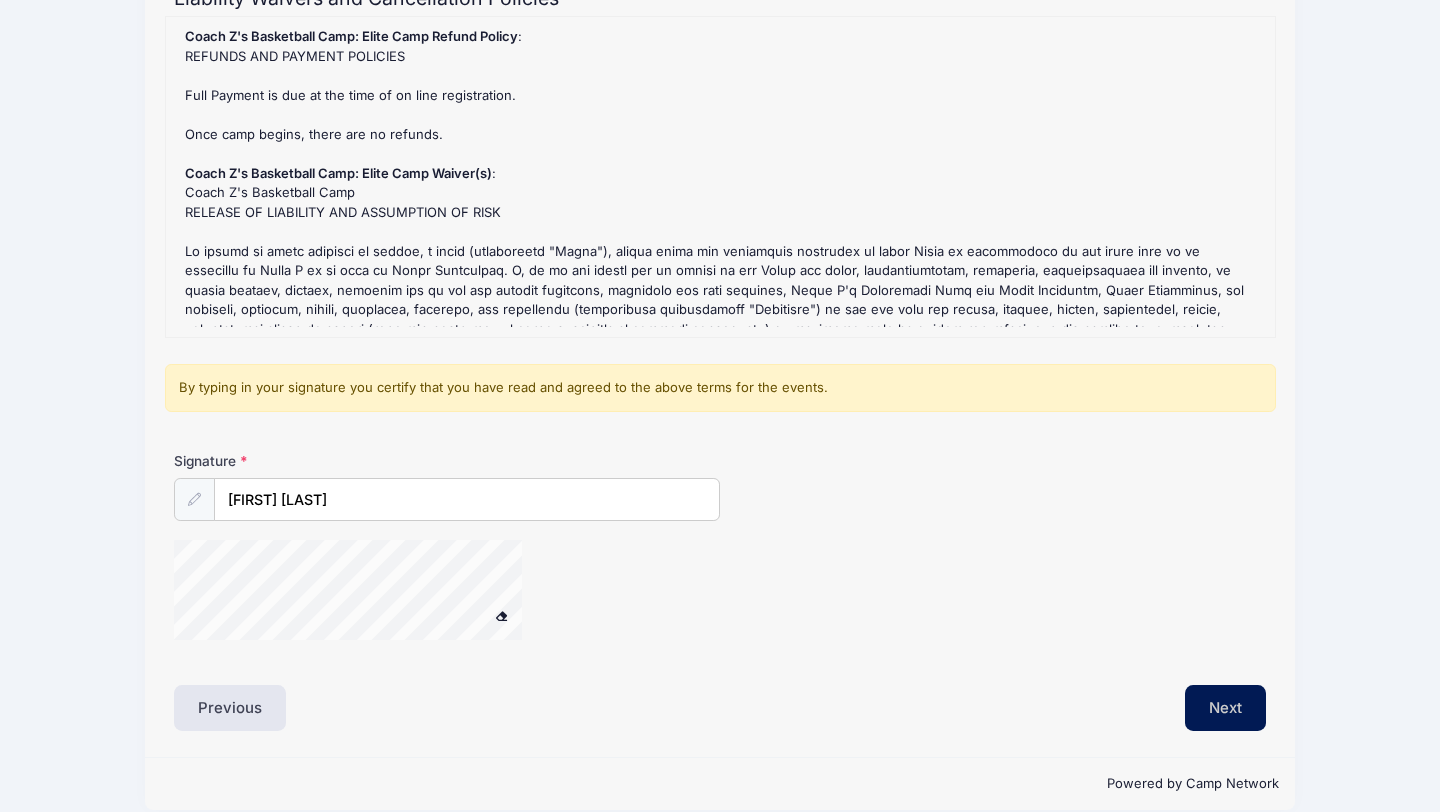 click on "Next" at bounding box center (1225, 708) 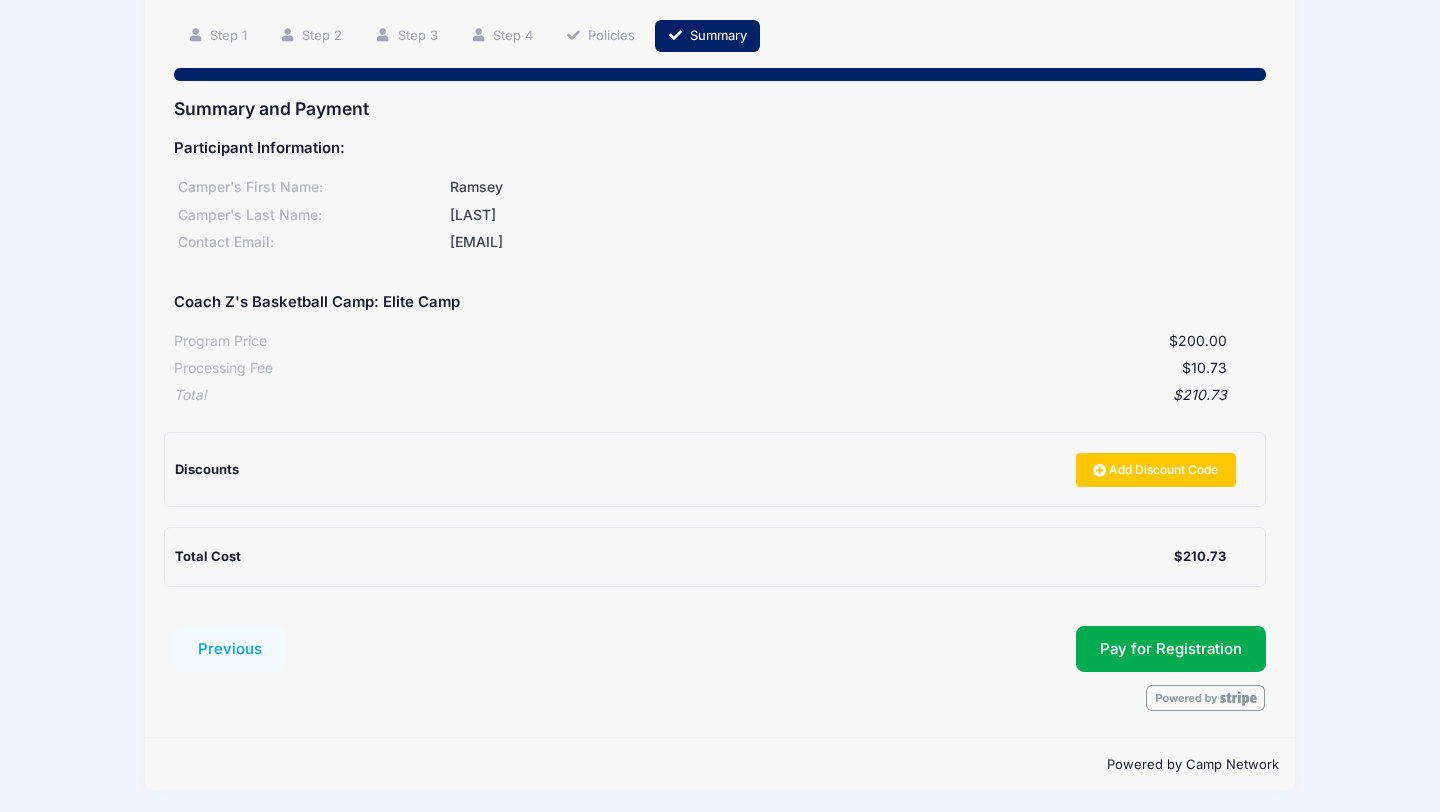 scroll, scrollTop: 136, scrollLeft: 0, axis: vertical 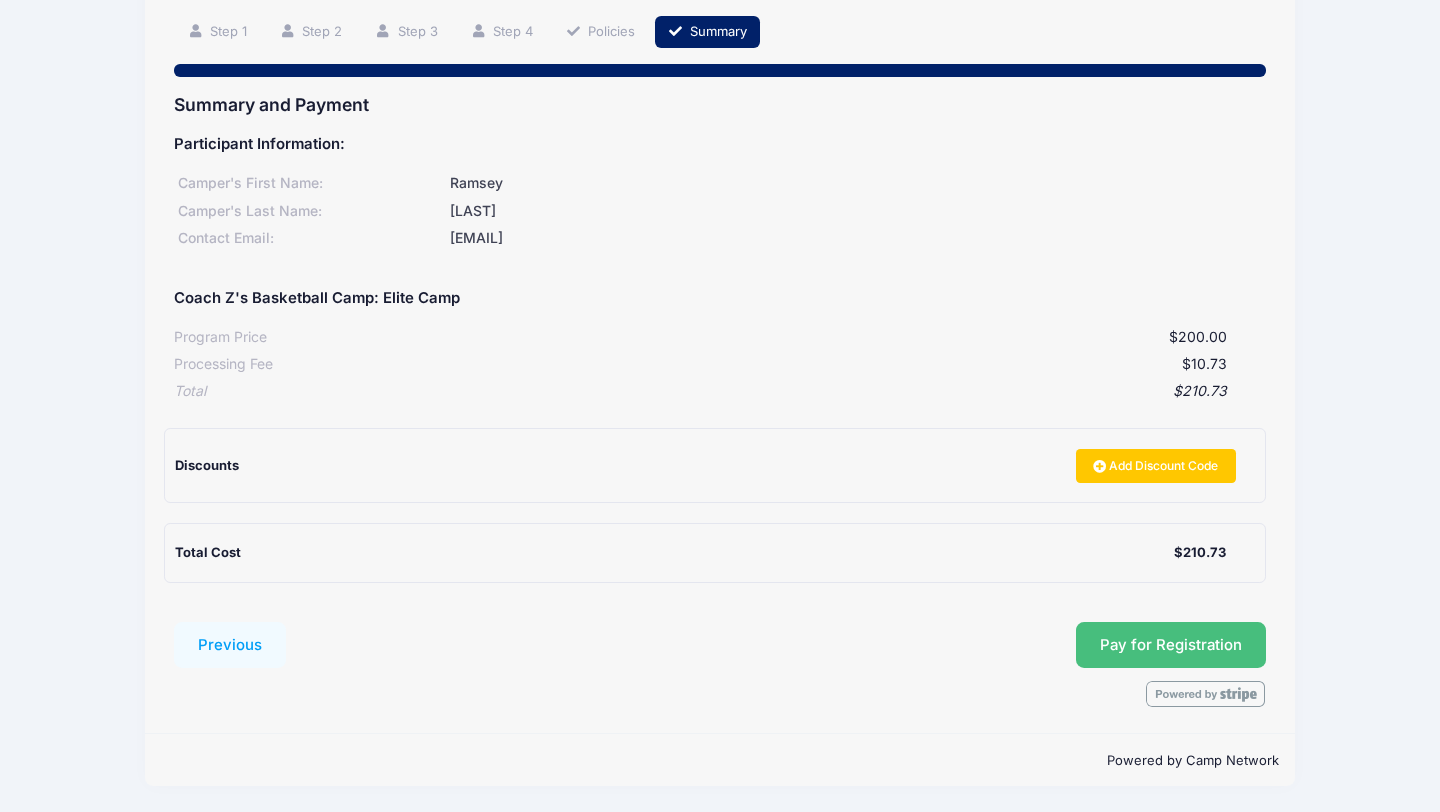click on "Pay for Registration" at bounding box center [1171, 645] 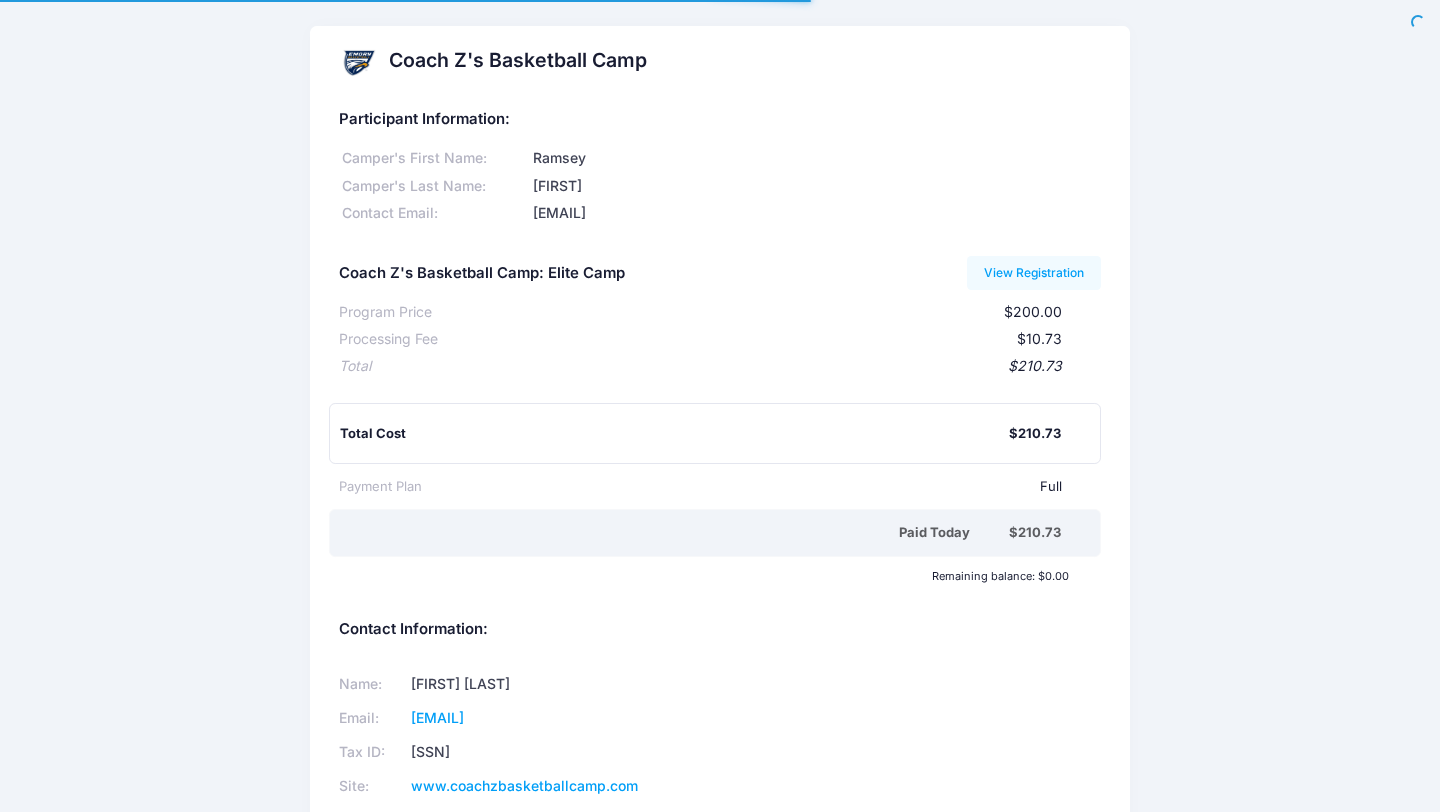 scroll, scrollTop: 0, scrollLeft: 0, axis: both 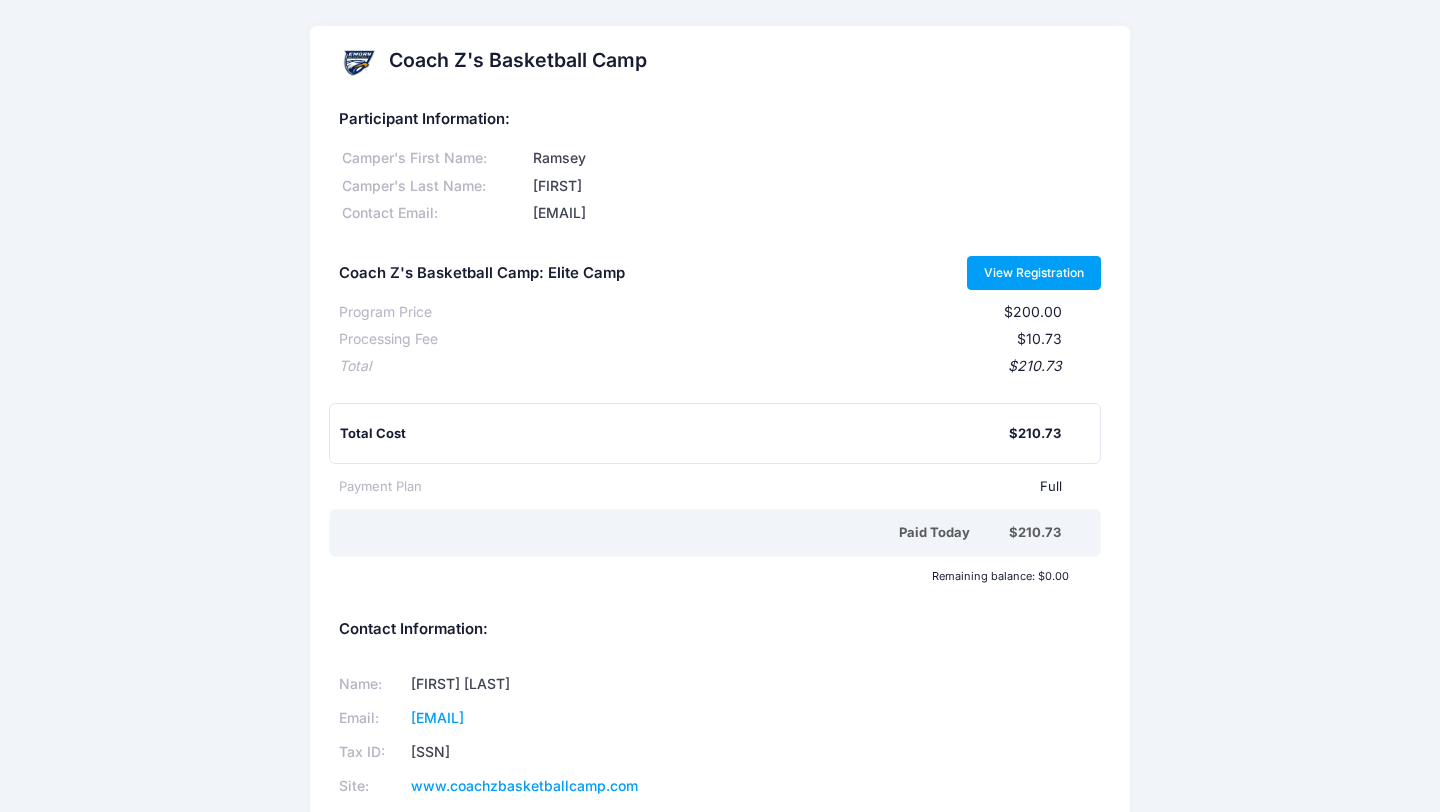 click on "View Registration" at bounding box center [1034, 273] 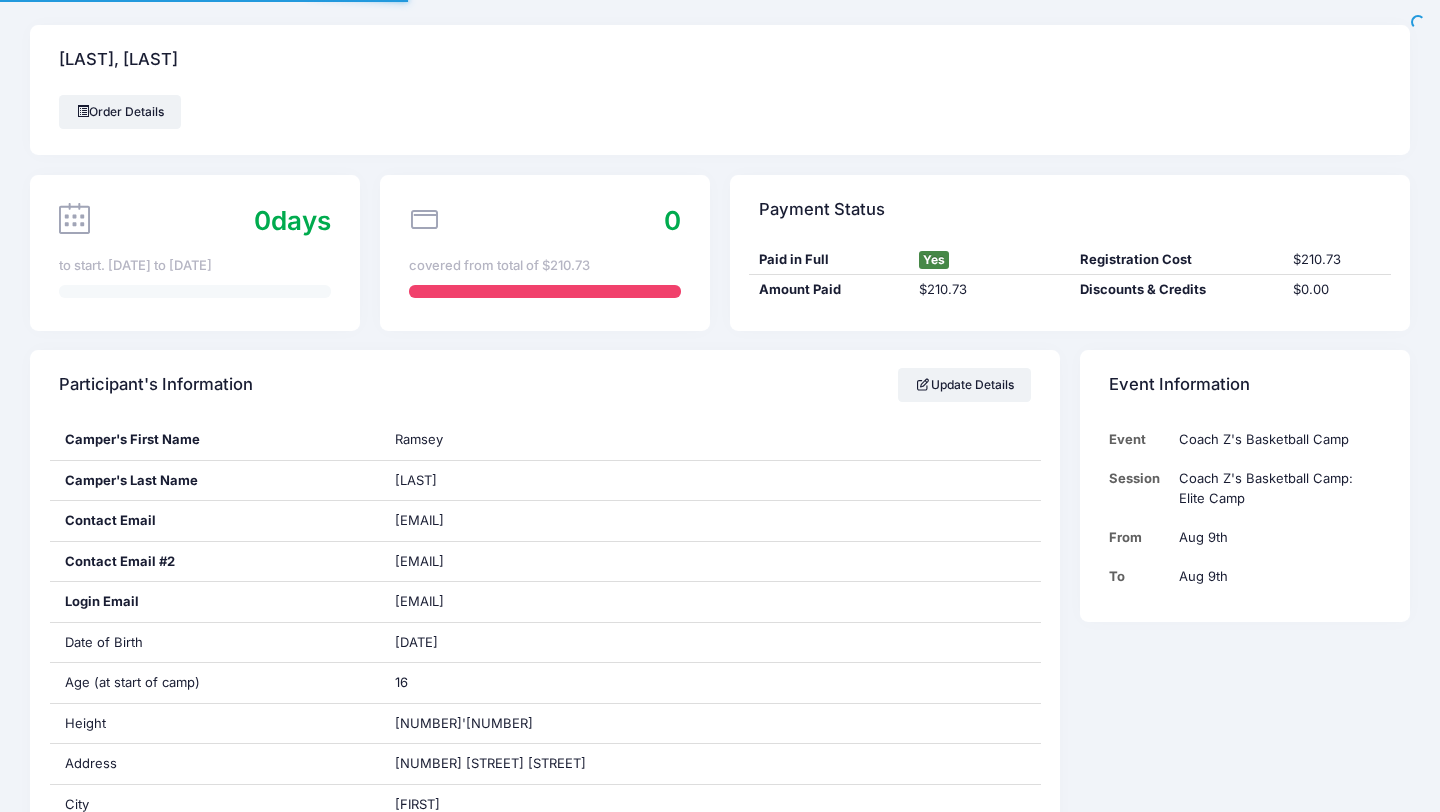 scroll, scrollTop: 0, scrollLeft: 0, axis: both 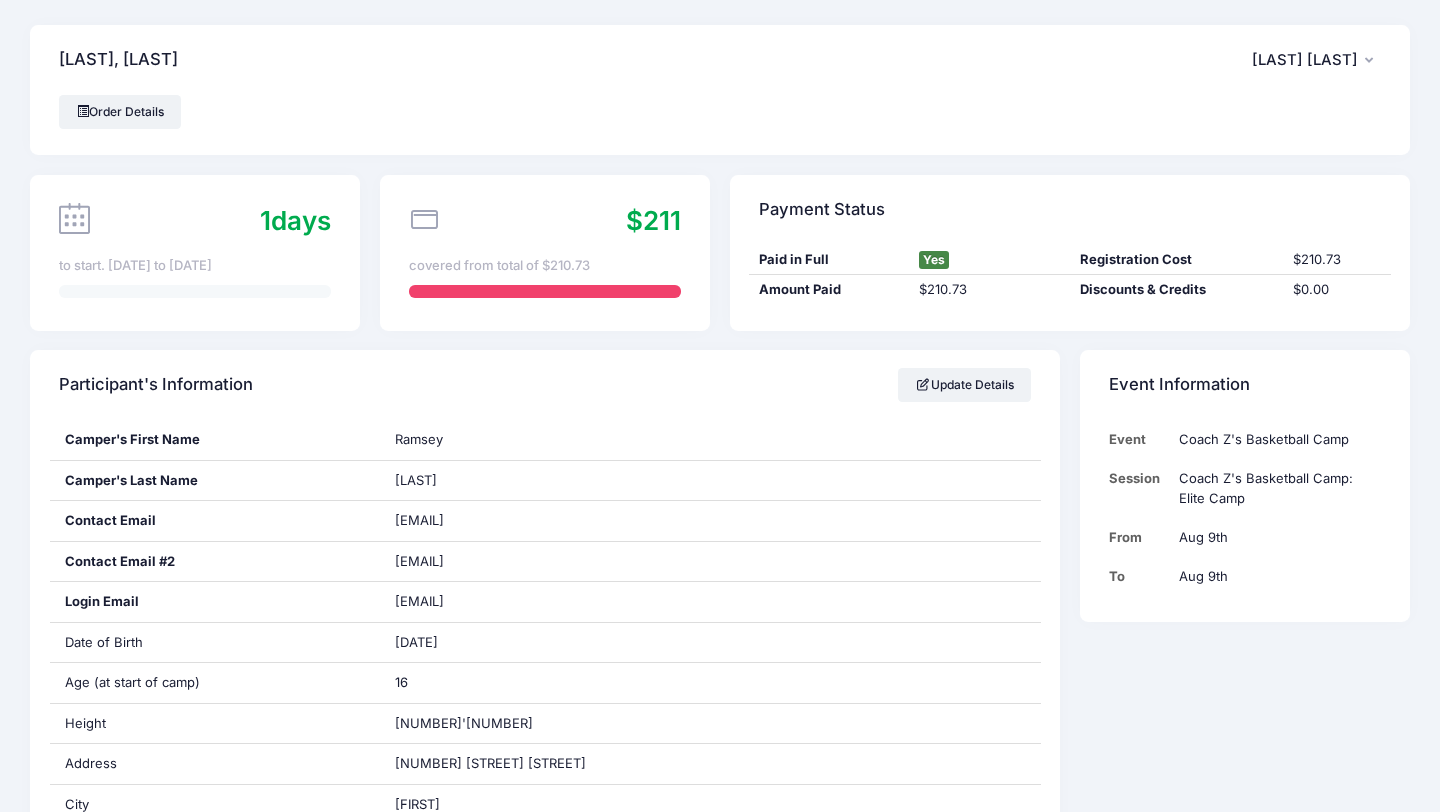 click at bounding box center [1373, 61] 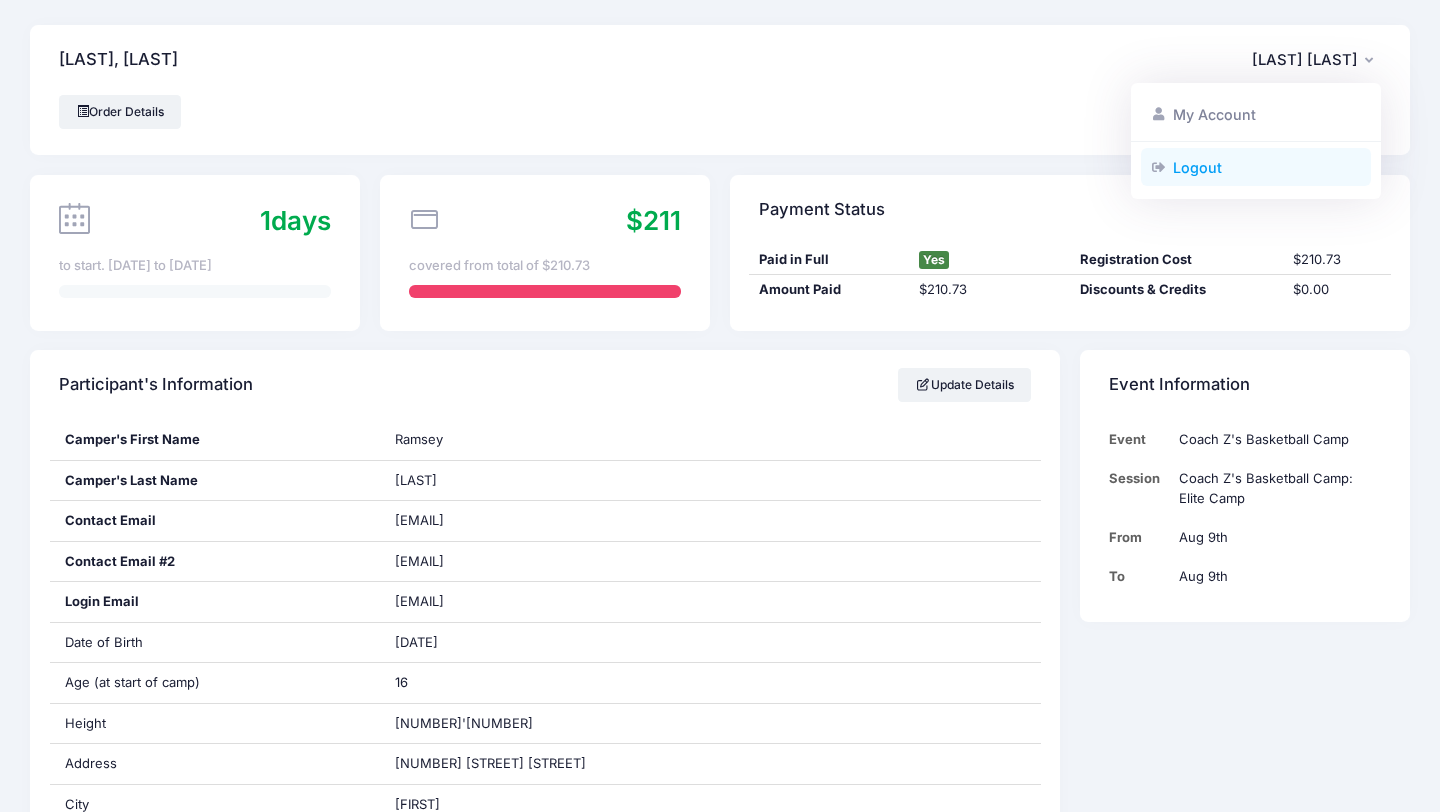 click on "Logout" at bounding box center (1256, 167) 